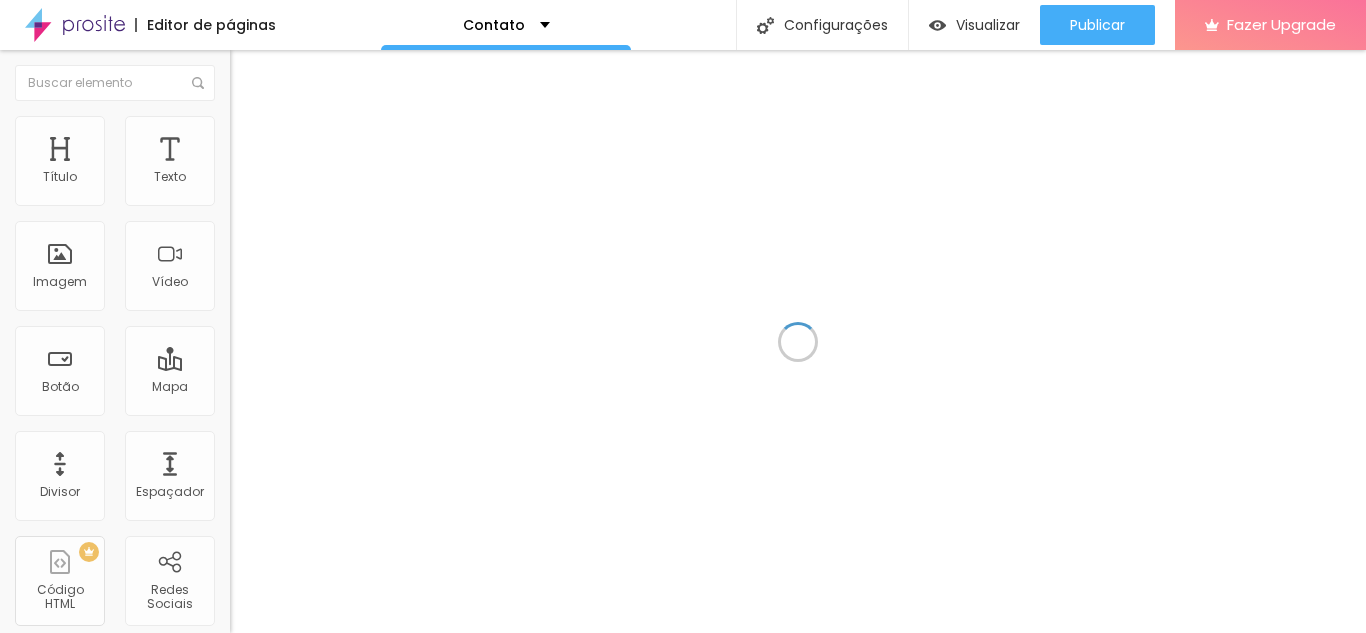 scroll, scrollTop: 0, scrollLeft: 0, axis: both 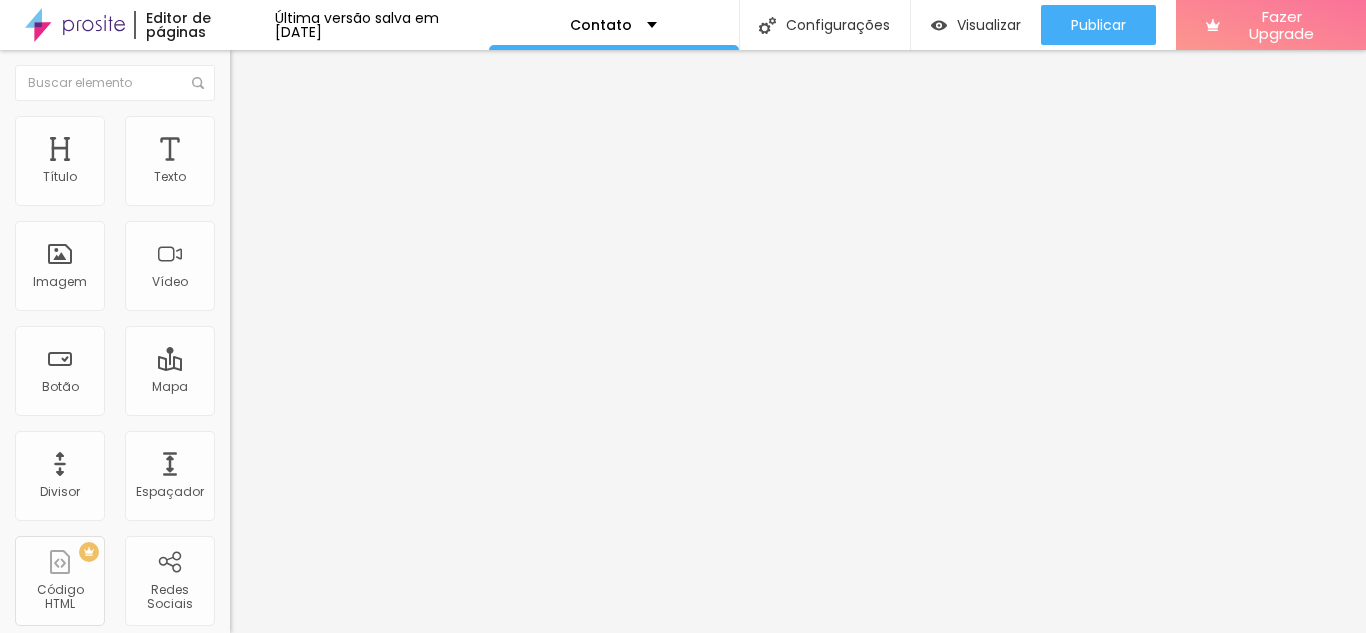 click on "Estilo" at bounding box center [263, 129] 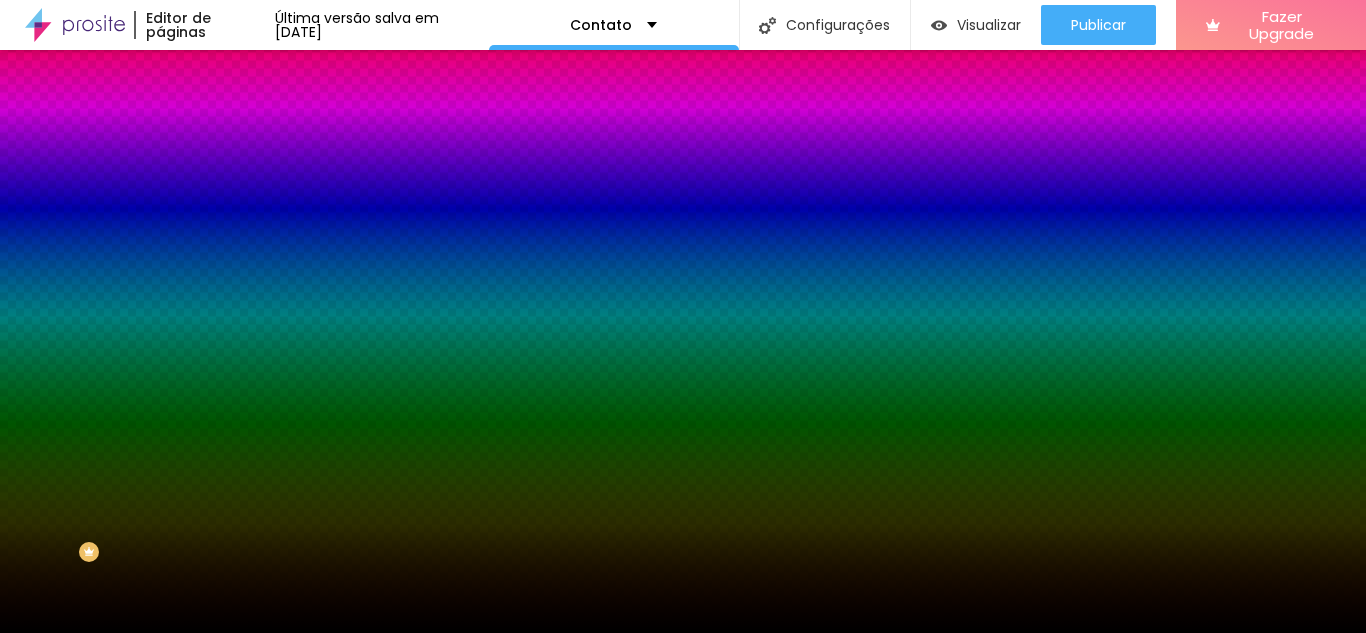 click on "Trocar imagem" at bounding box center (284, 175) 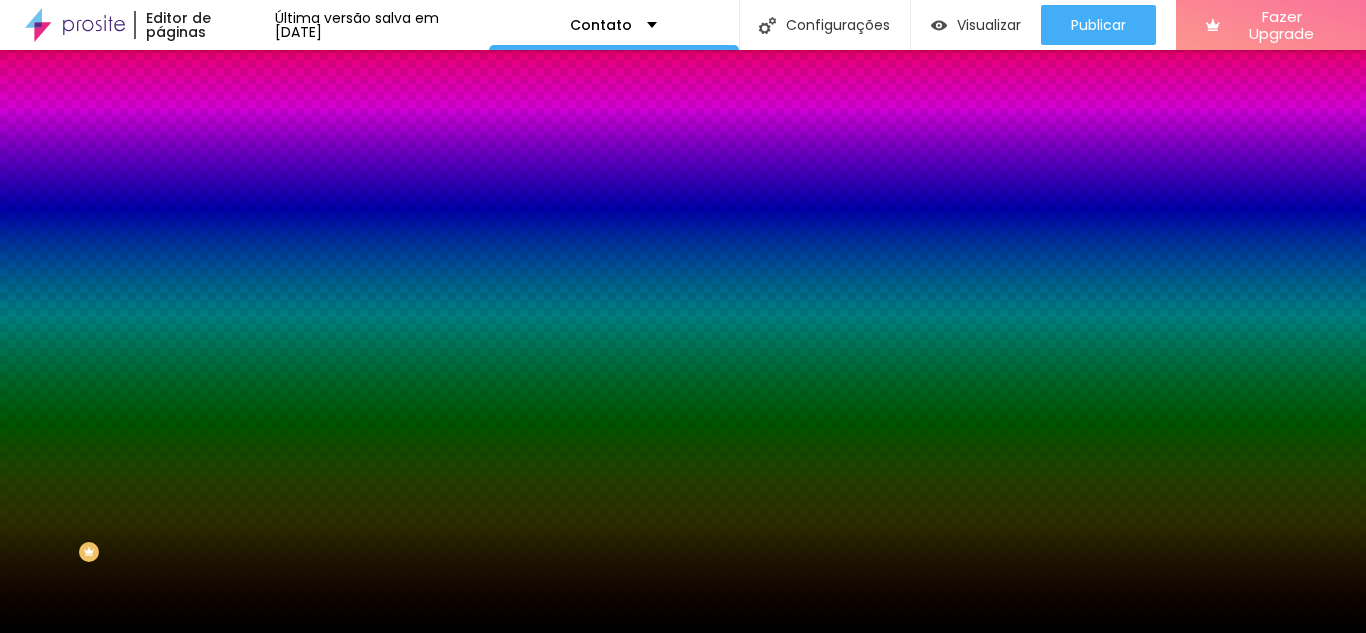 click at bounding box center [683, 760] 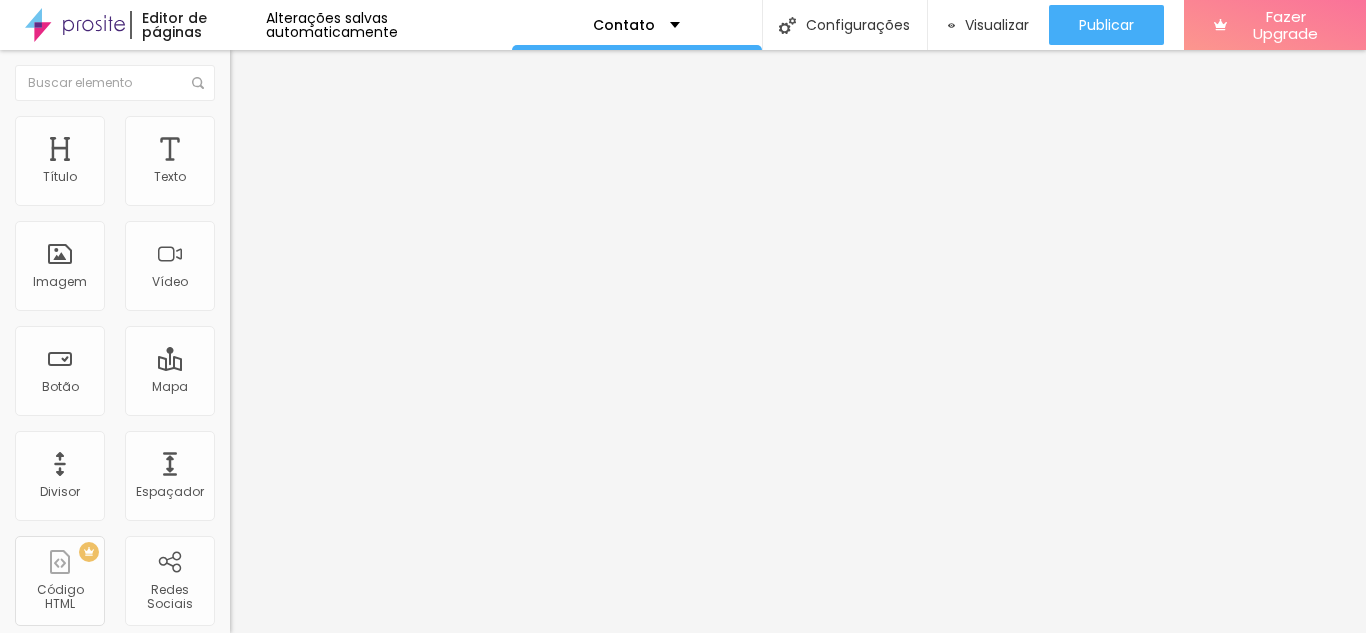 click at bounding box center (253, 73) 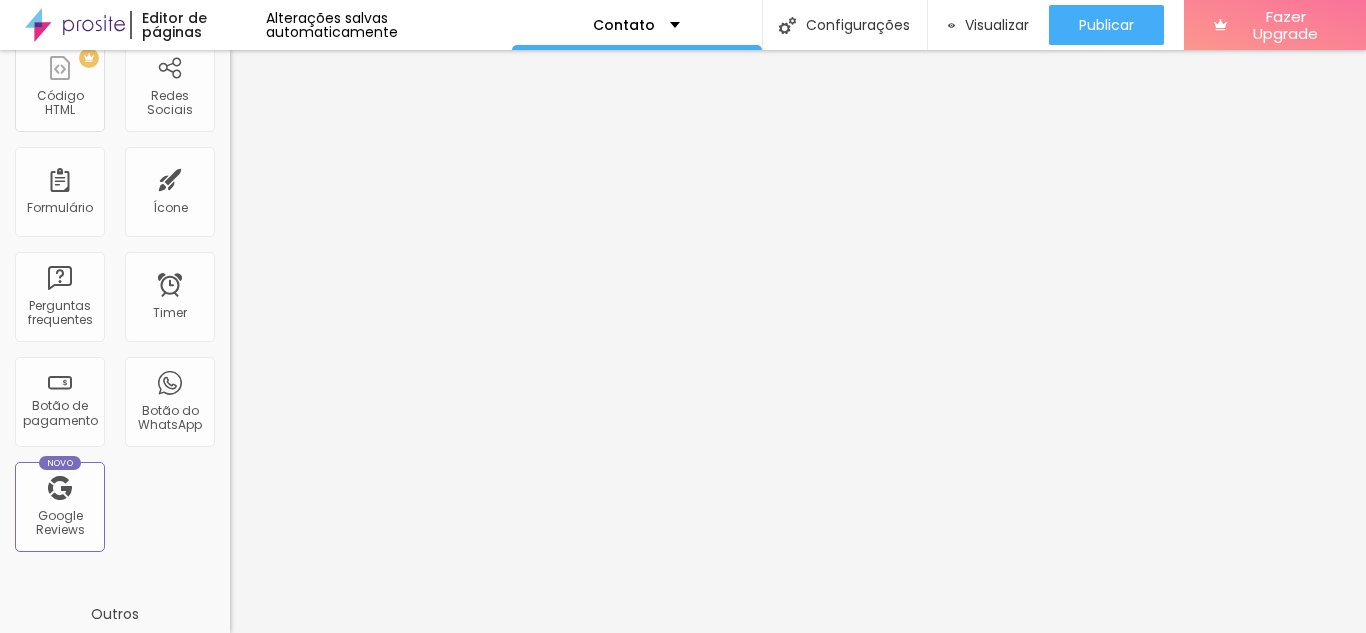 scroll, scrollTop: 499, scrollLeft: 0, axis: vertical 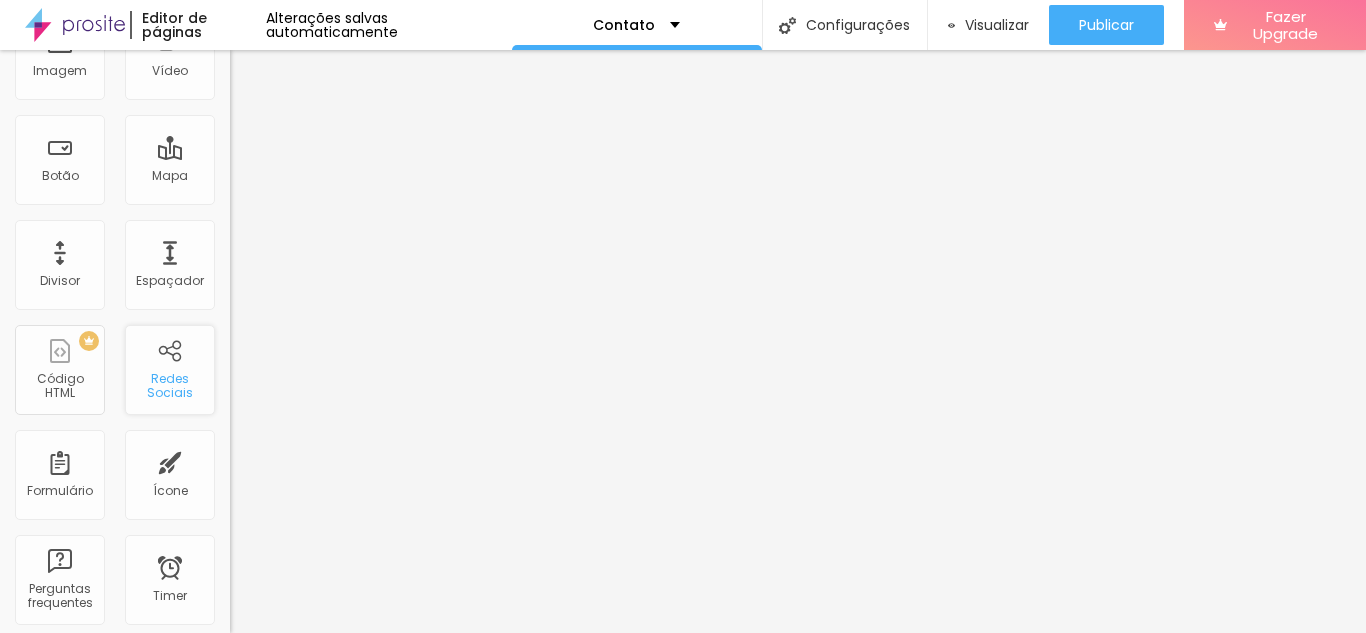 click on "Redes Sociais" at bounding box center [170, 370] 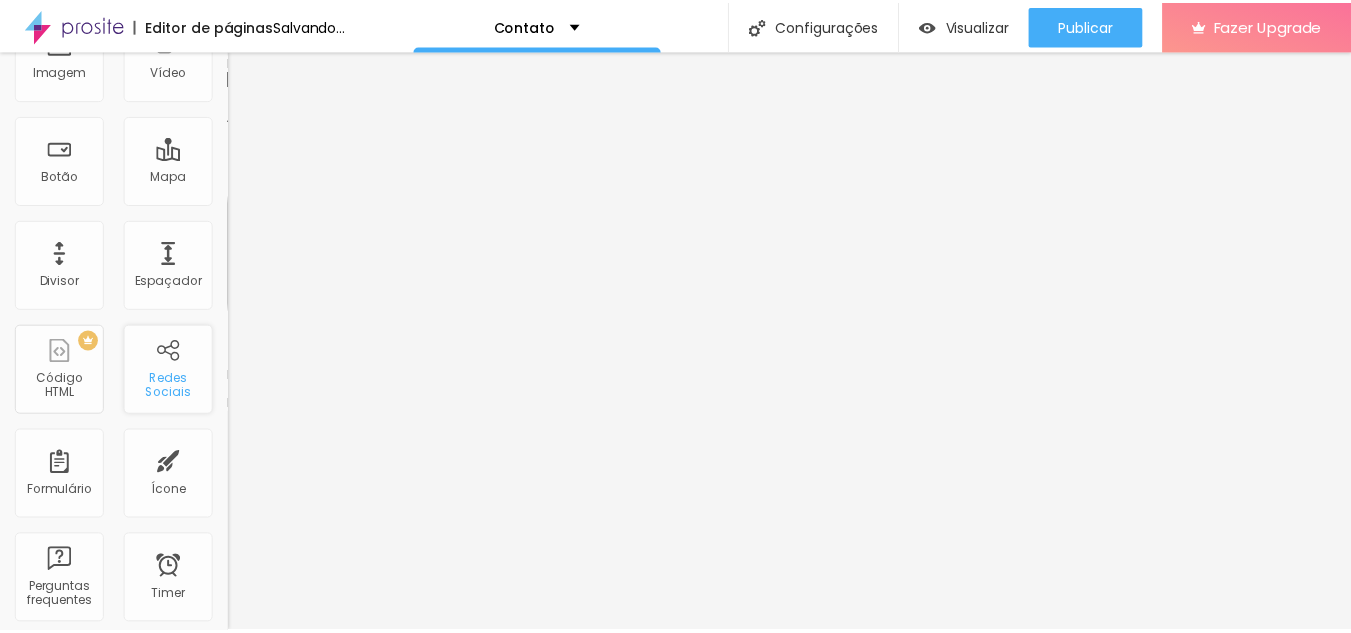 scroll, scrollTop: 0, scrollLeft: 0, axis: both 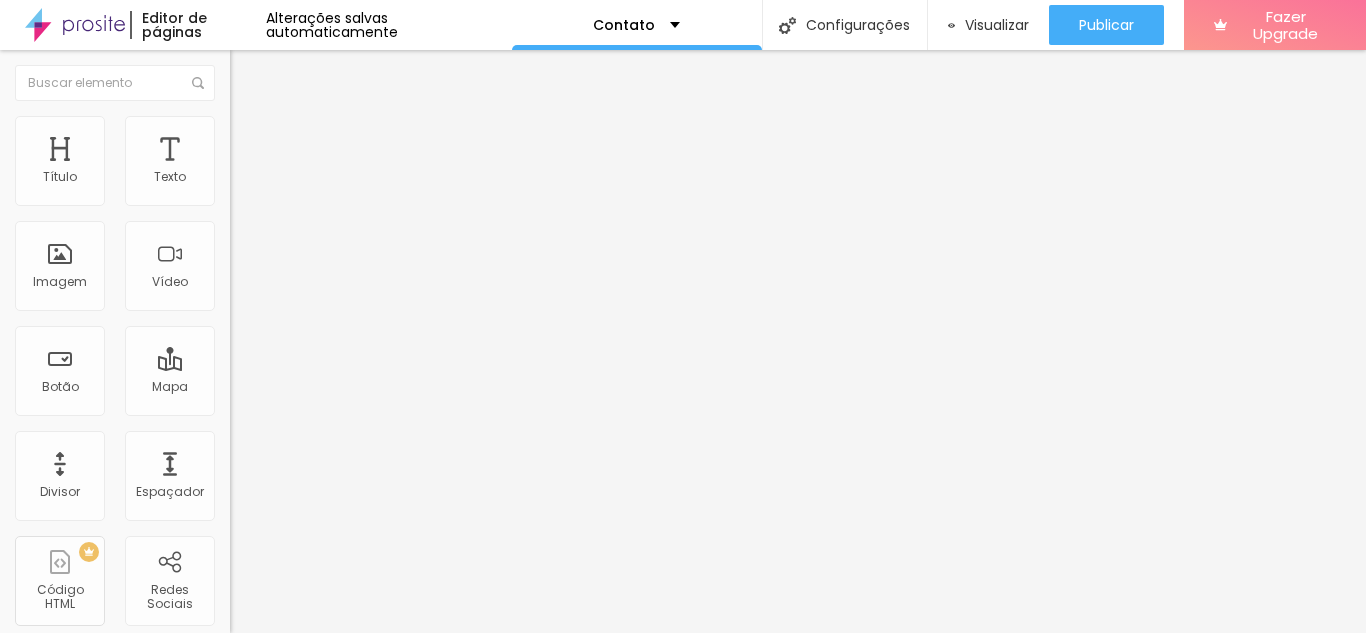 click on "+ Adicionar Icone" at bounding box center (292, 1556) 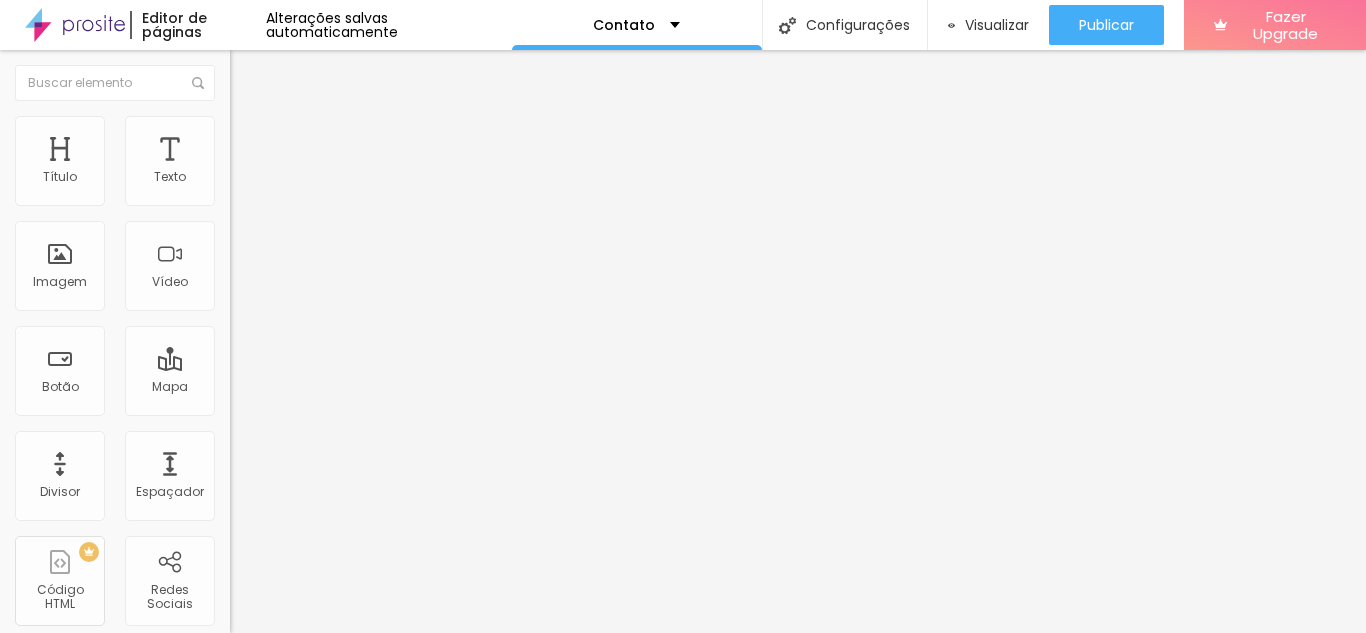 click on "TikTok Rede social TikTok Endereço URL Abrir em uma nova aba Instagram Rede social Instagram Endereço URL https:// Abrir em uma nova aba Twitter Rede social Twitter Endereço URL https:// Abrir em uma nova aba Facebook Rede social Facebook Endereço URL https:// Abrir em uma nova aba Facebook Rede social Facebook Endereço URL https:// Abrir em uma nova aba" at bounding box center (345, 1458) 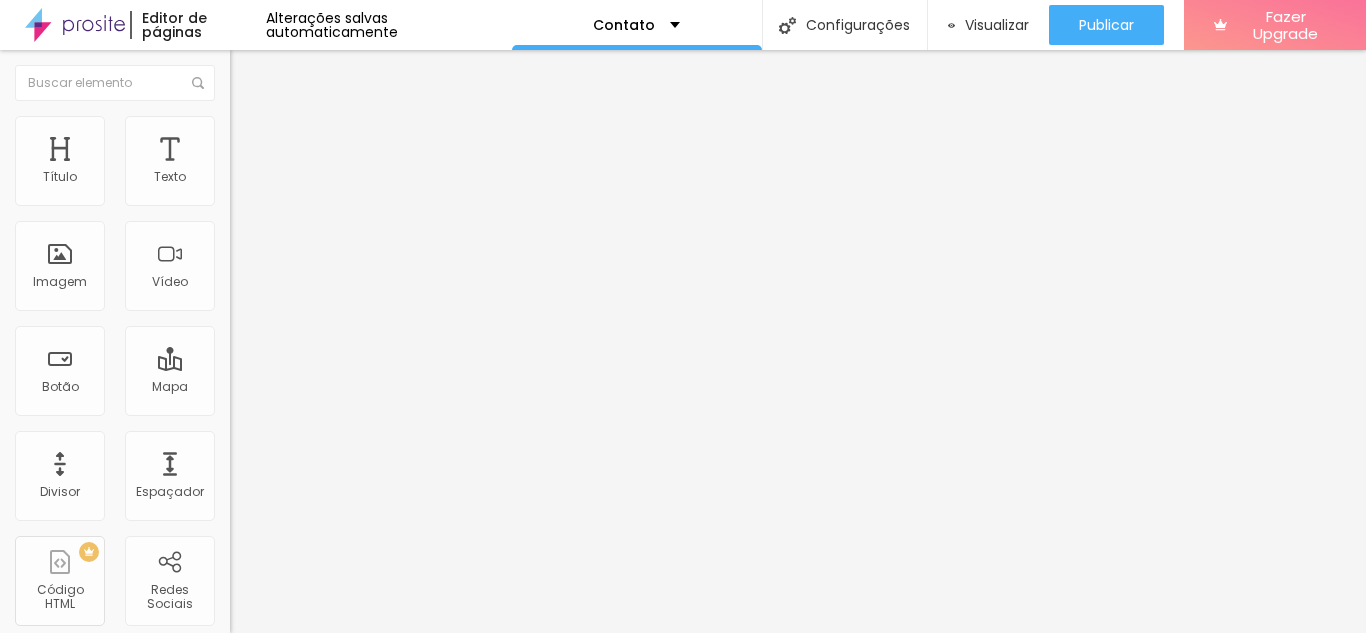 click on "TikTok Rede social TikTok Endereço URL Abrir em uma nova aba Instagram Rede social Instagram Endereço URL https:// Abrir em uma nova aba Twitter Rede social Twitter Endereço URL https:// Abrir em uma nova aba Facebook Rede social Facebook Endereço URL https:// Abrir em uma nova aba Facebook Rede social Facebook Endereço URL https:// Abrir em uma nova aba" at bounding box center (345, 1458) 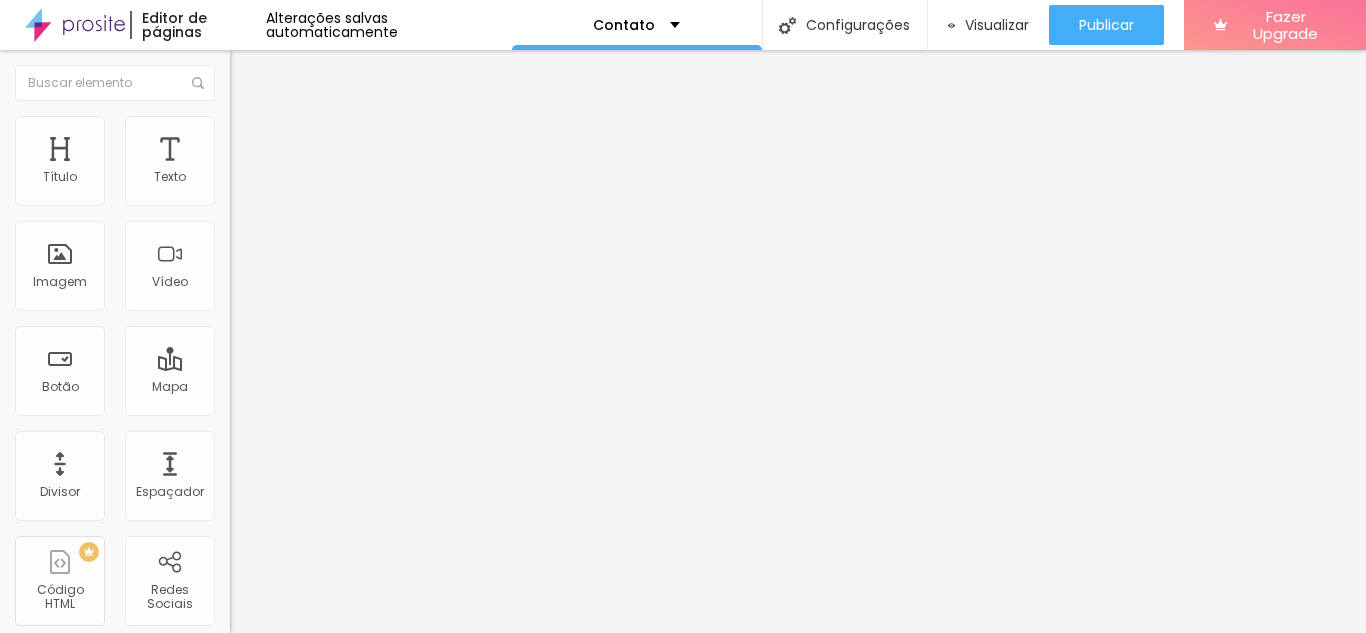 click on "Facebook" at bounding box center [345, 2545] 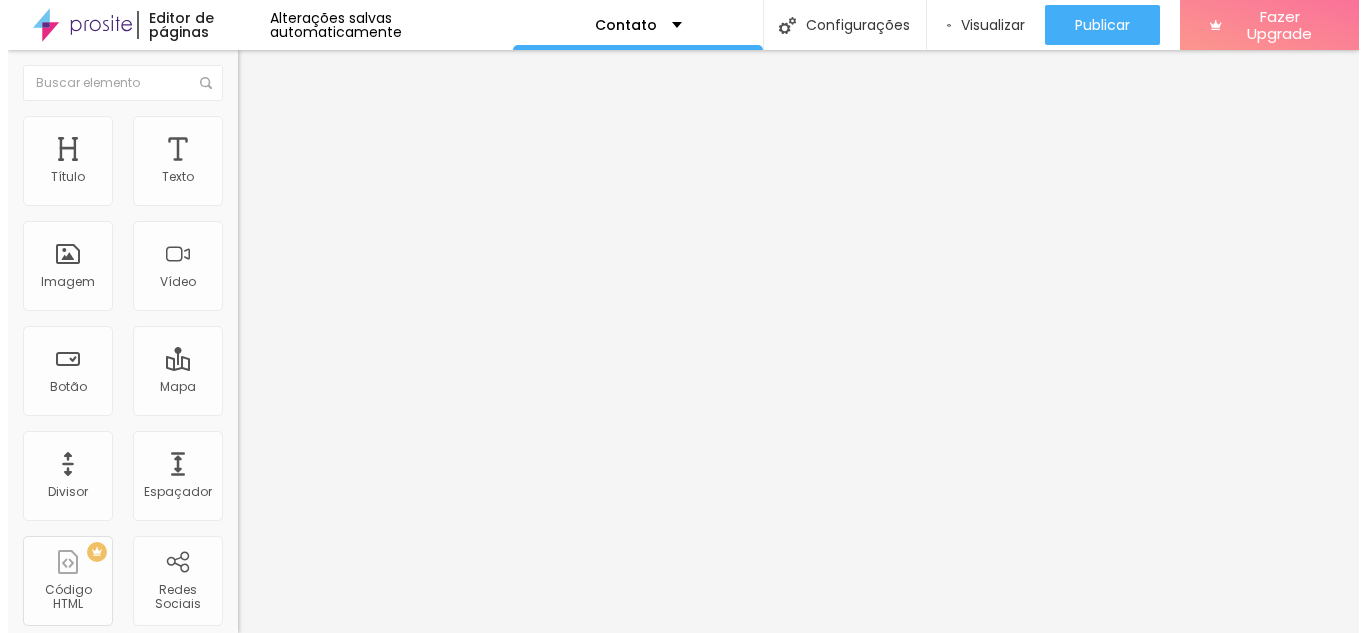 scroll, scrollTop: 0, scrollLeft: 0, axis: both 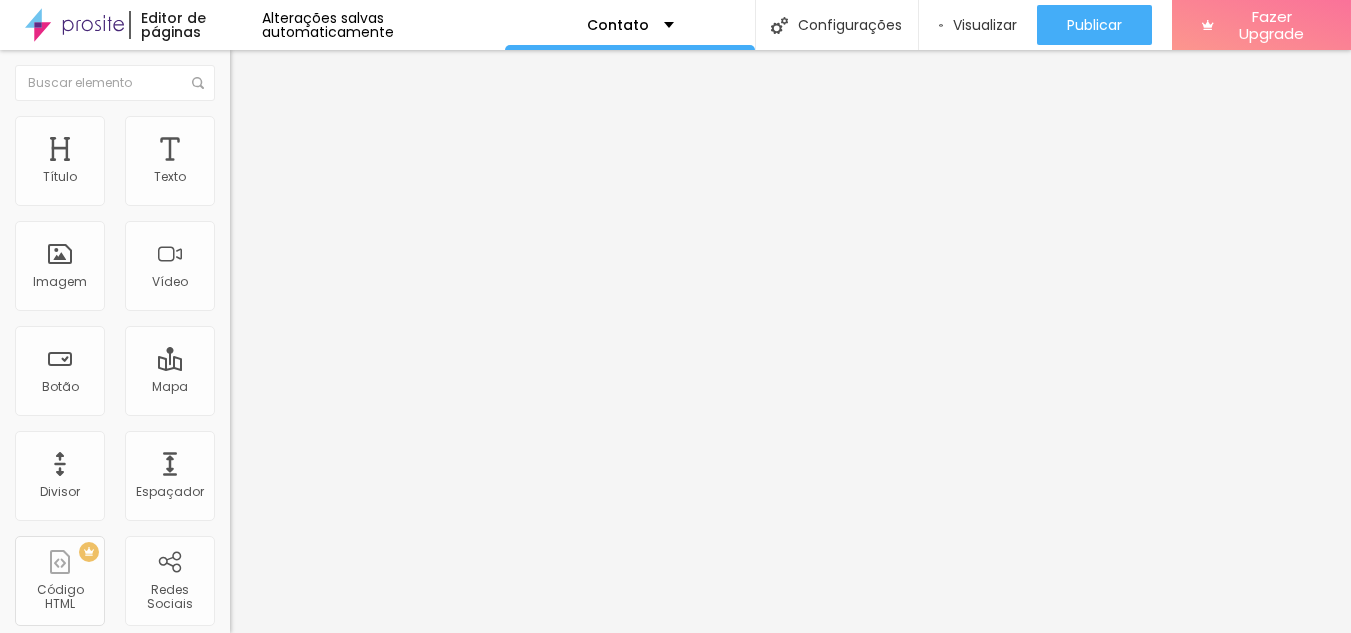 click on "WhatsApp" at bounding box center (81, 916) 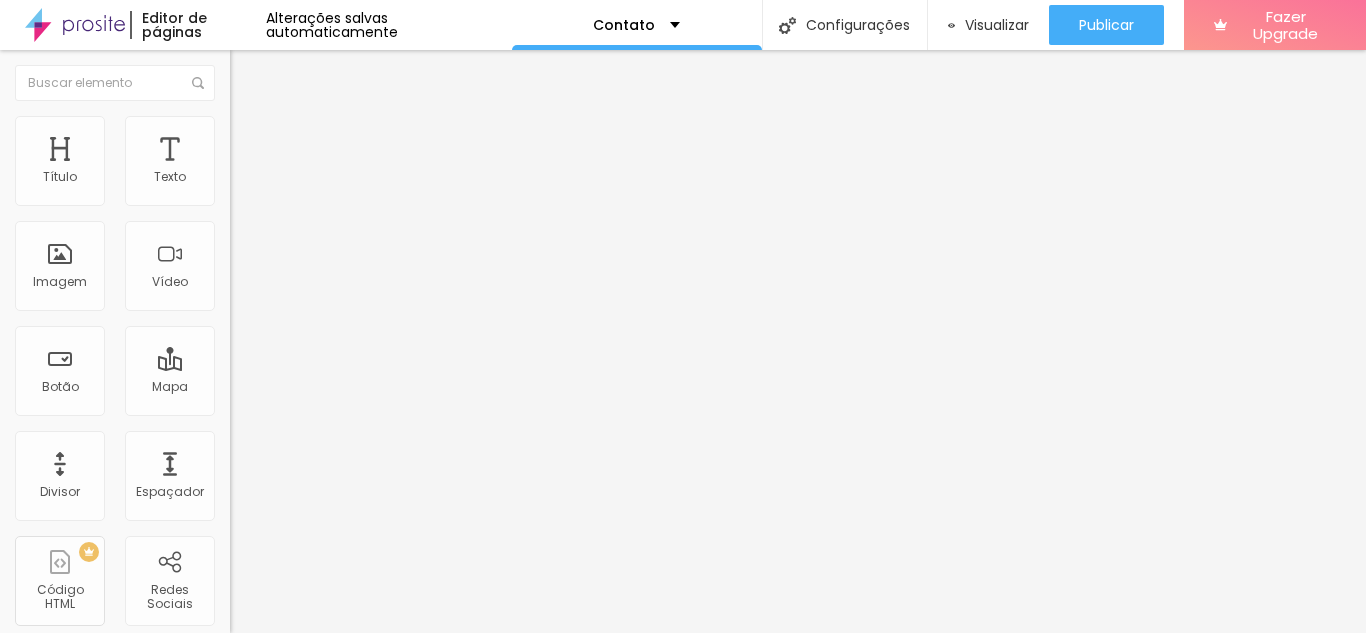 click at bounding box center (237, 1207) 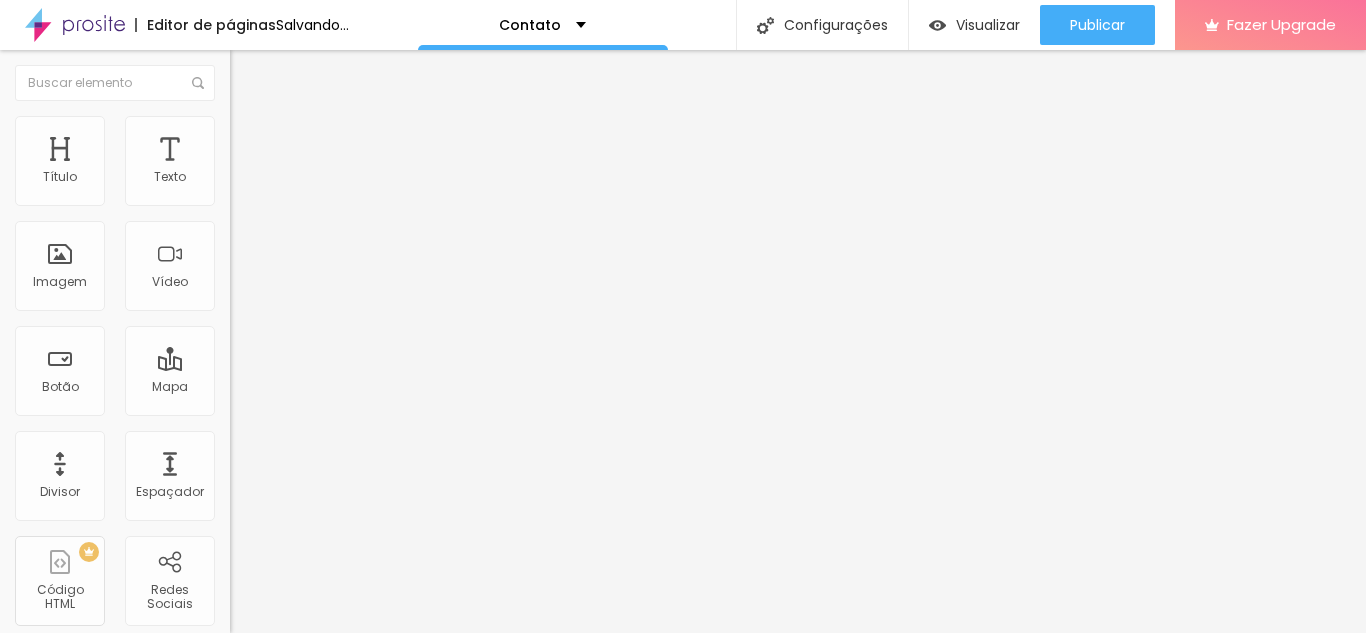 click at bounding box center [237, 2015] 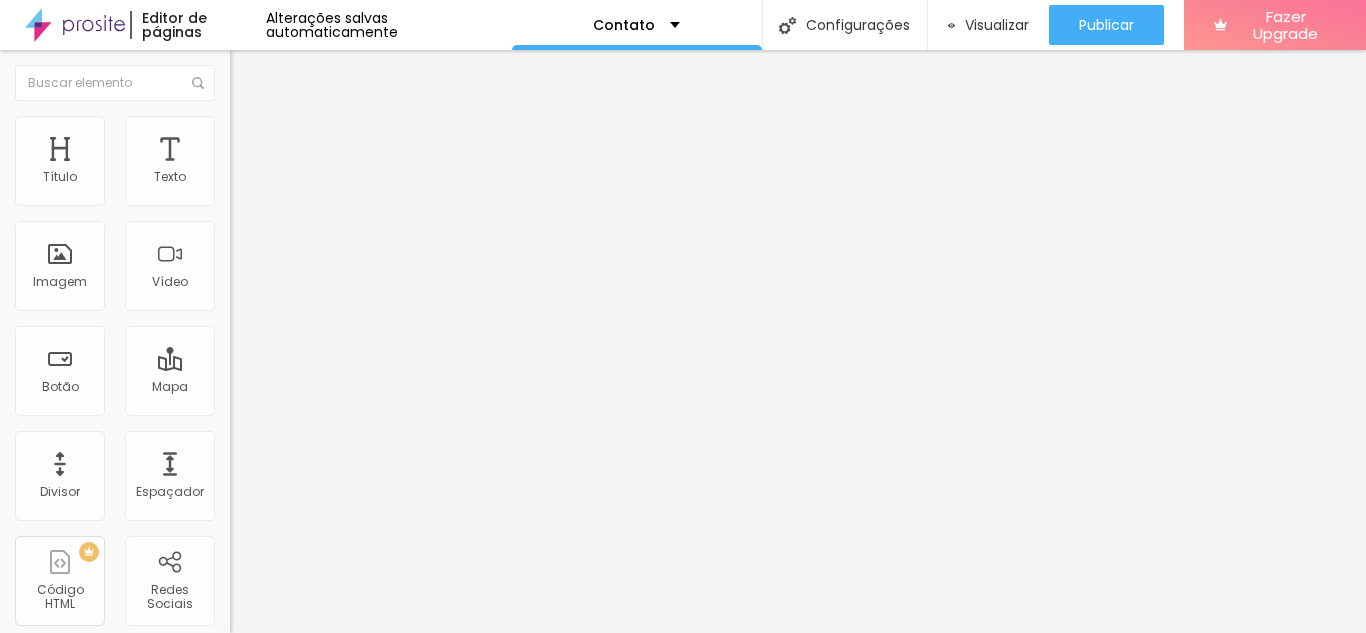 click at bounding box center [345, 2032] 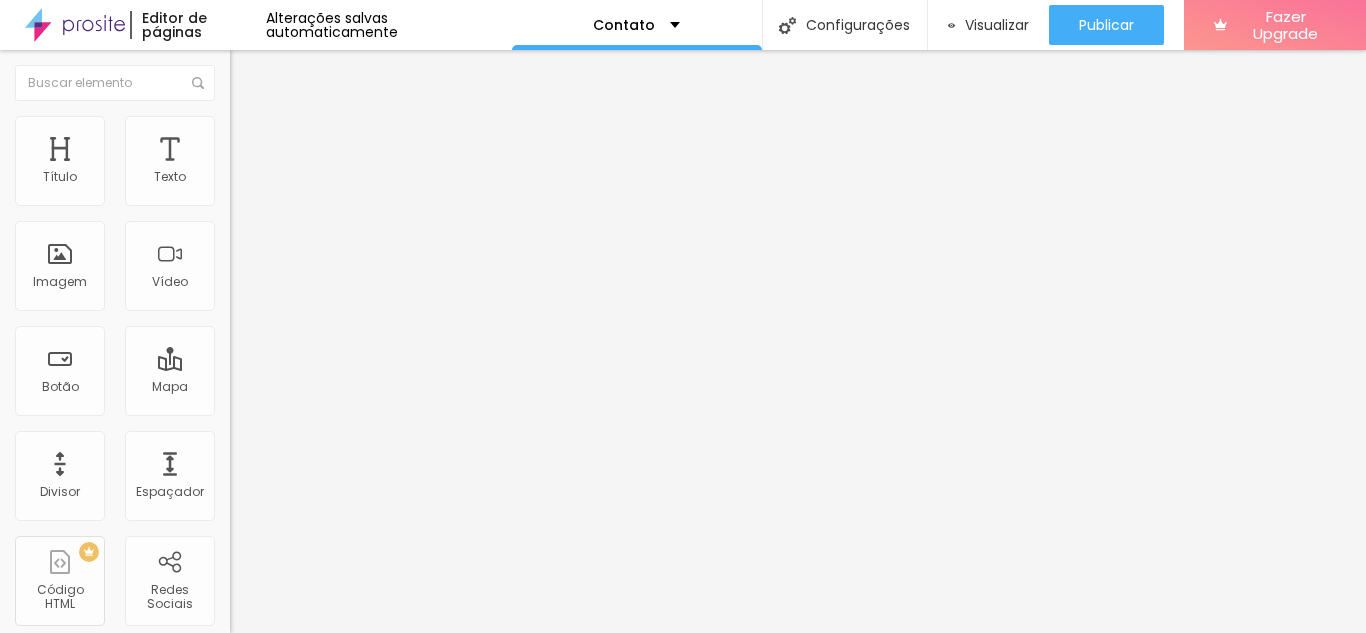 scroll, scrollTop: 0, scrollLeft: 0, axis: both 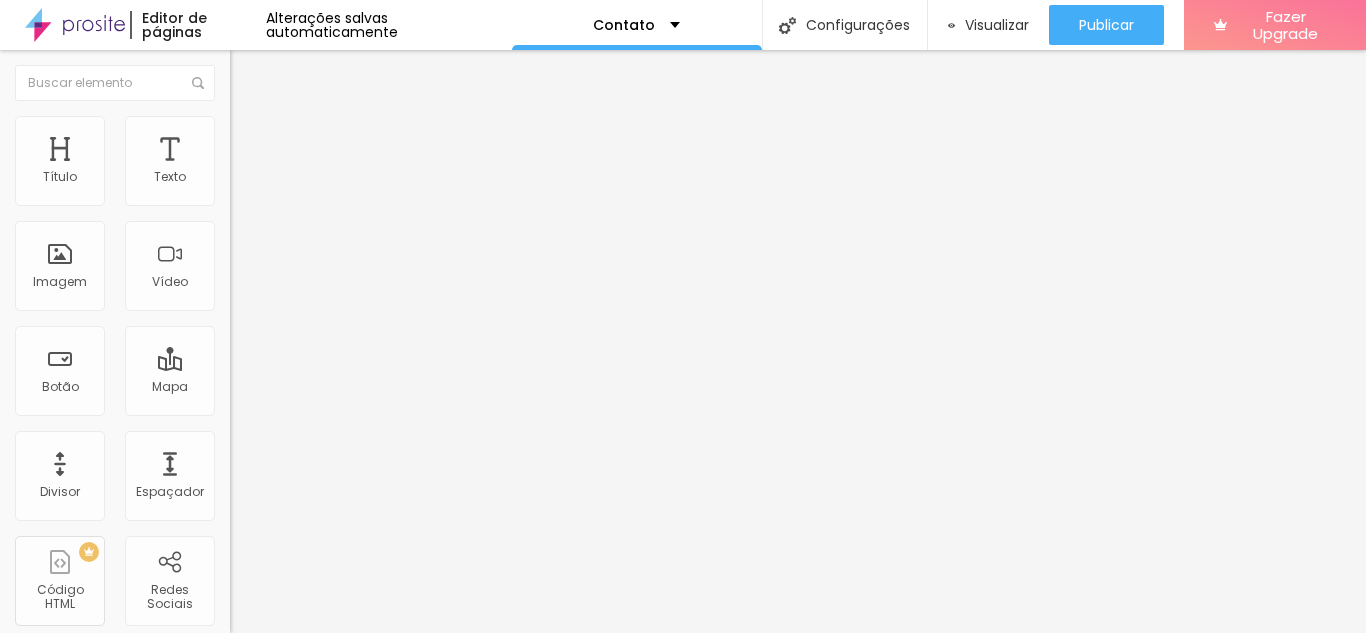 click on "Facebook" at bounding box center [345, 2230] 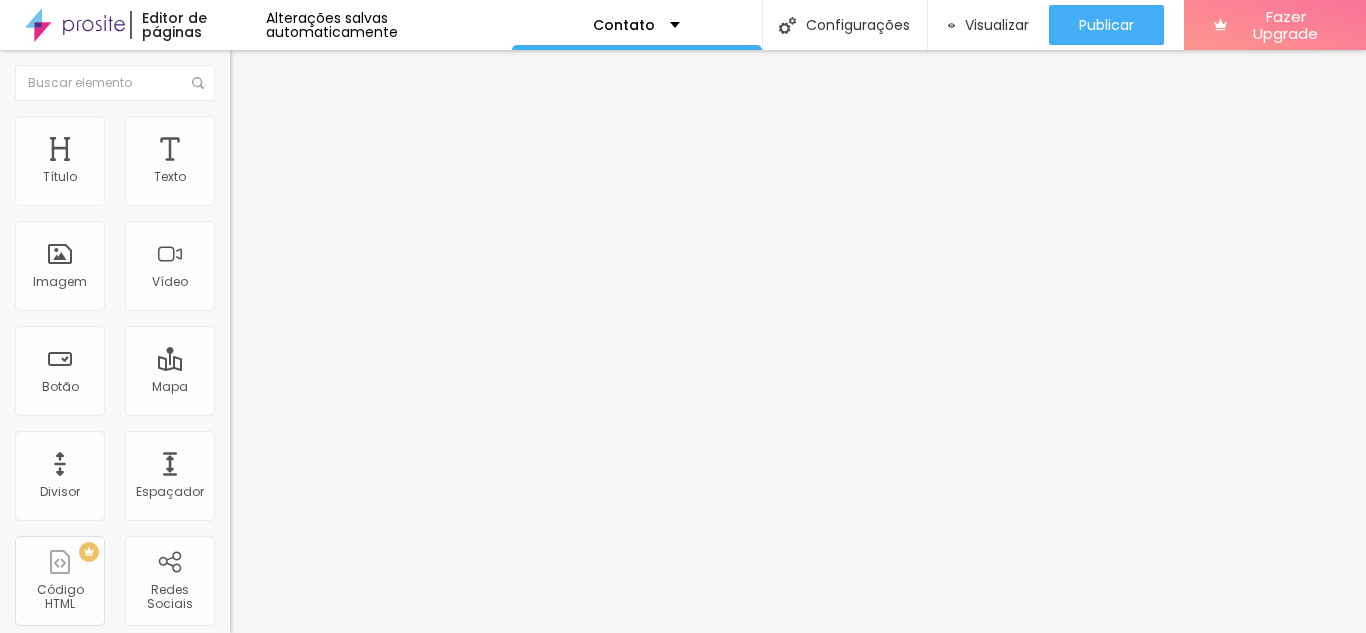type on "18" 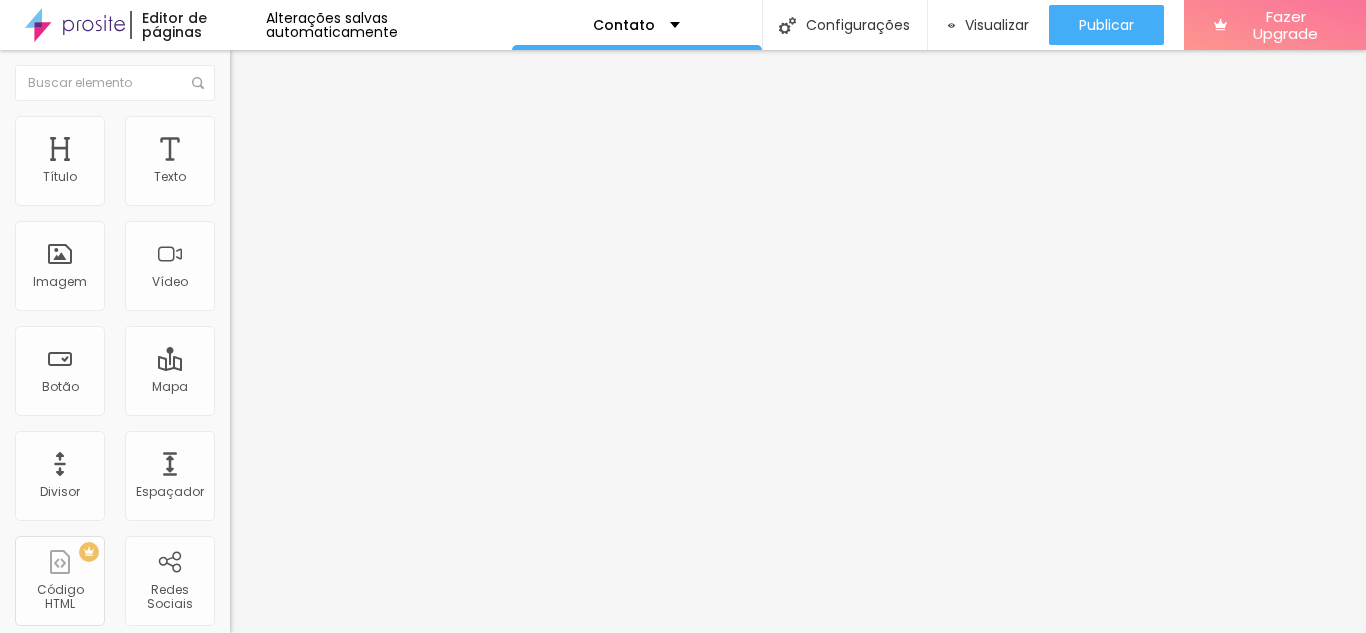 type on "17" 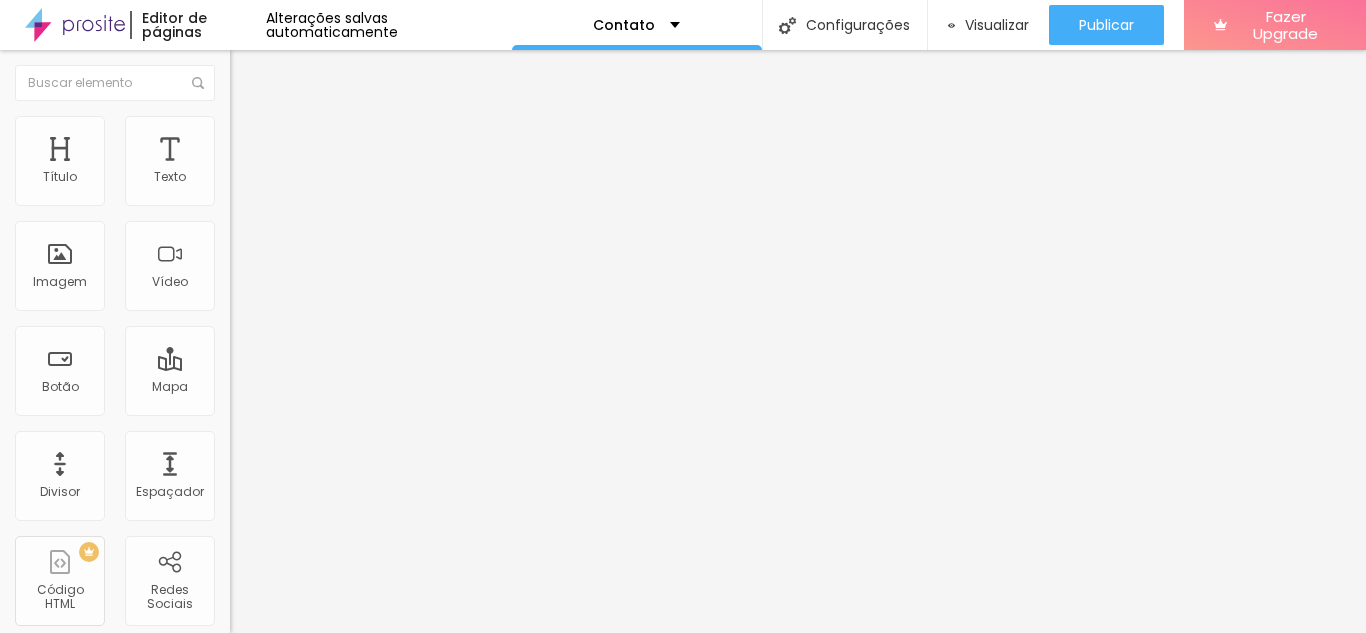 type on "17" 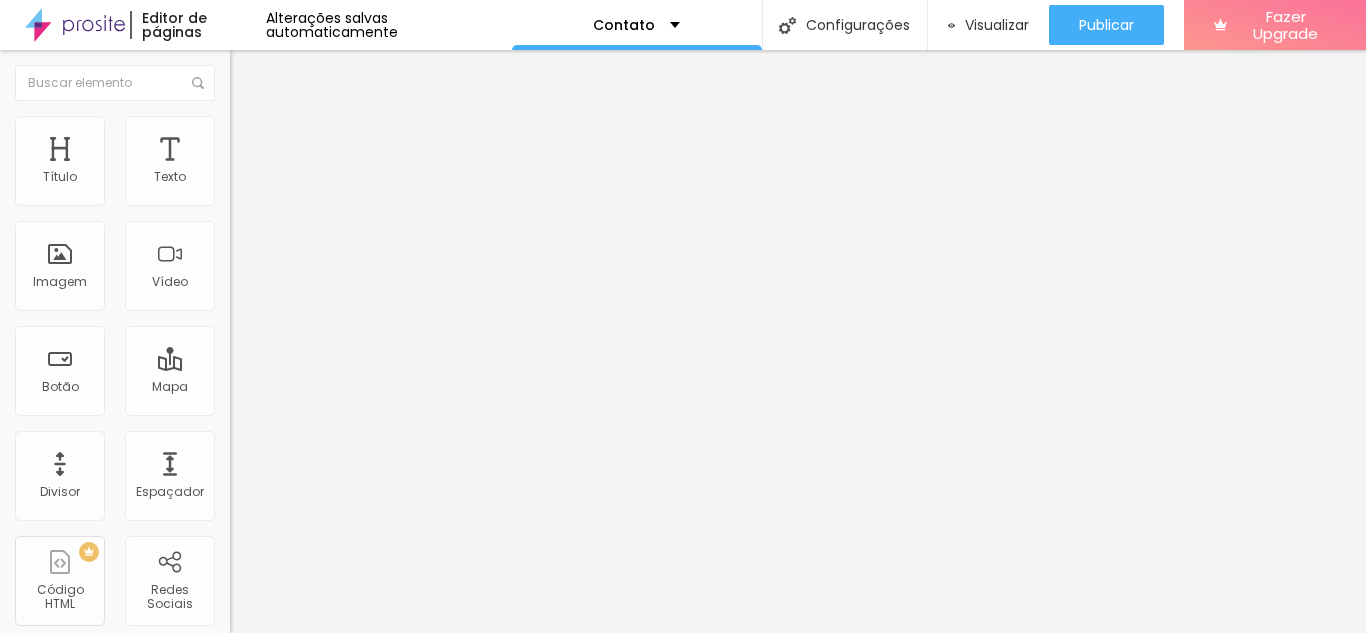 type on "16" 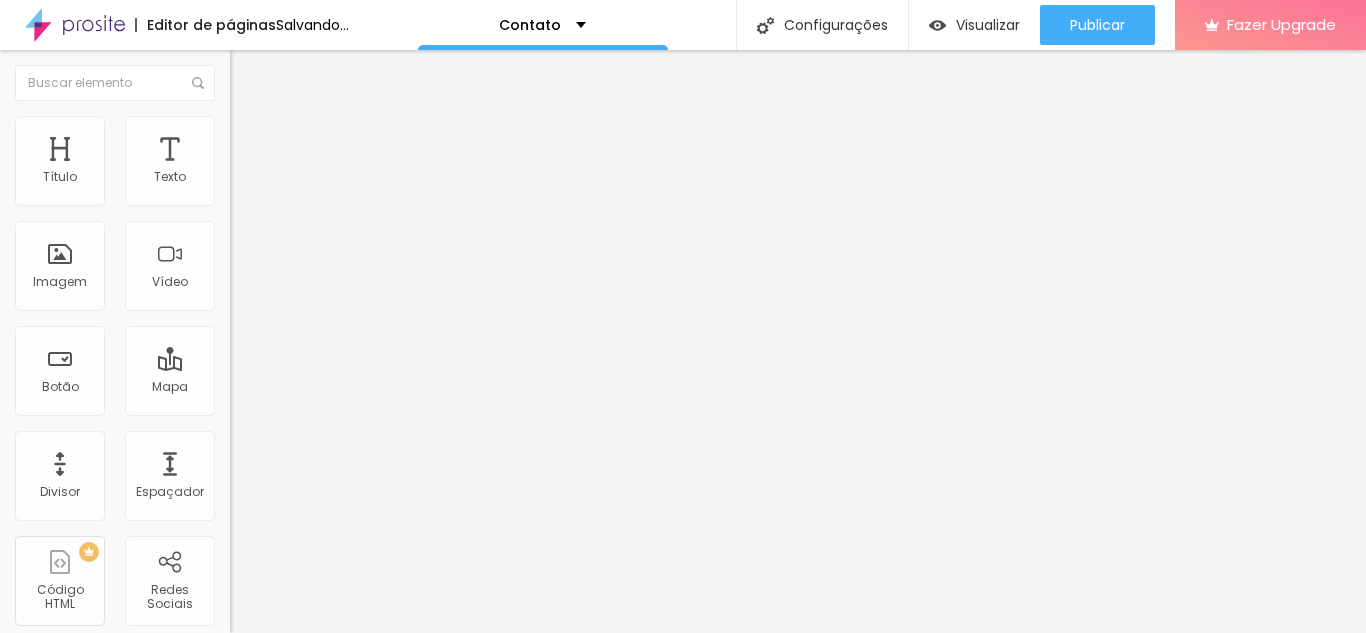 drag, startPoint x: 84, startPoint y: 216, endPoint x: 32, endPoint y: 201, distance: 54.120235 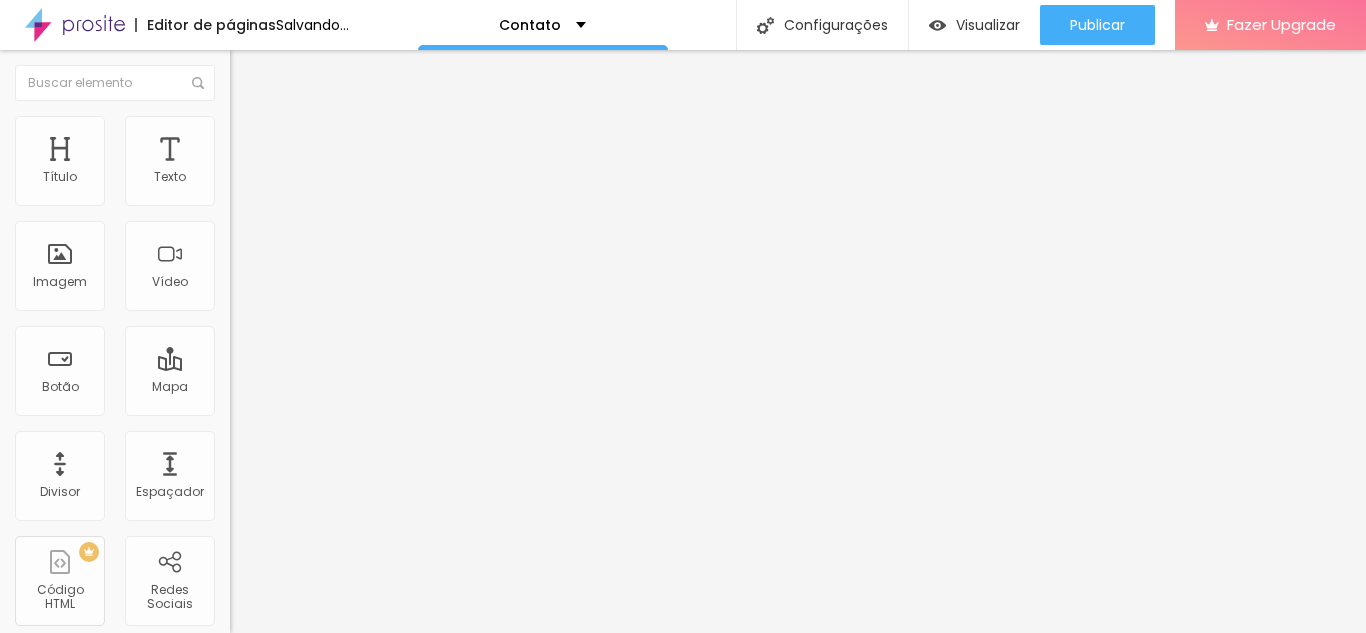 click at bounding box center [294, 197] 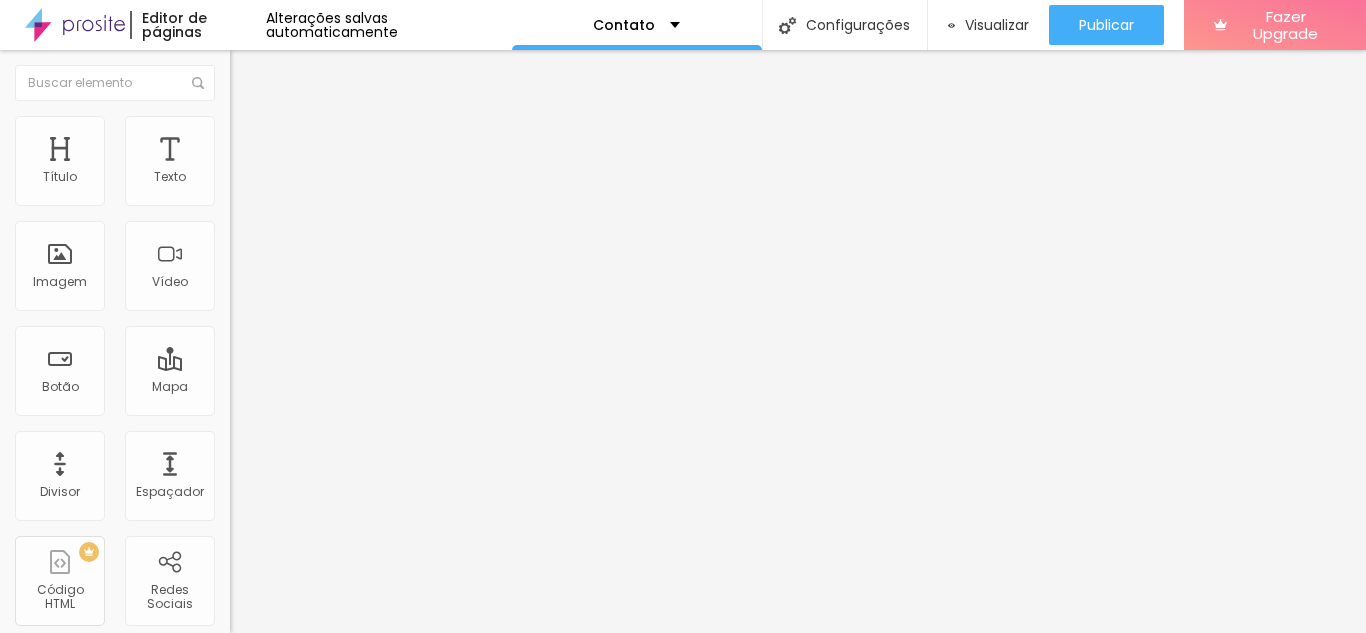 type on "11" 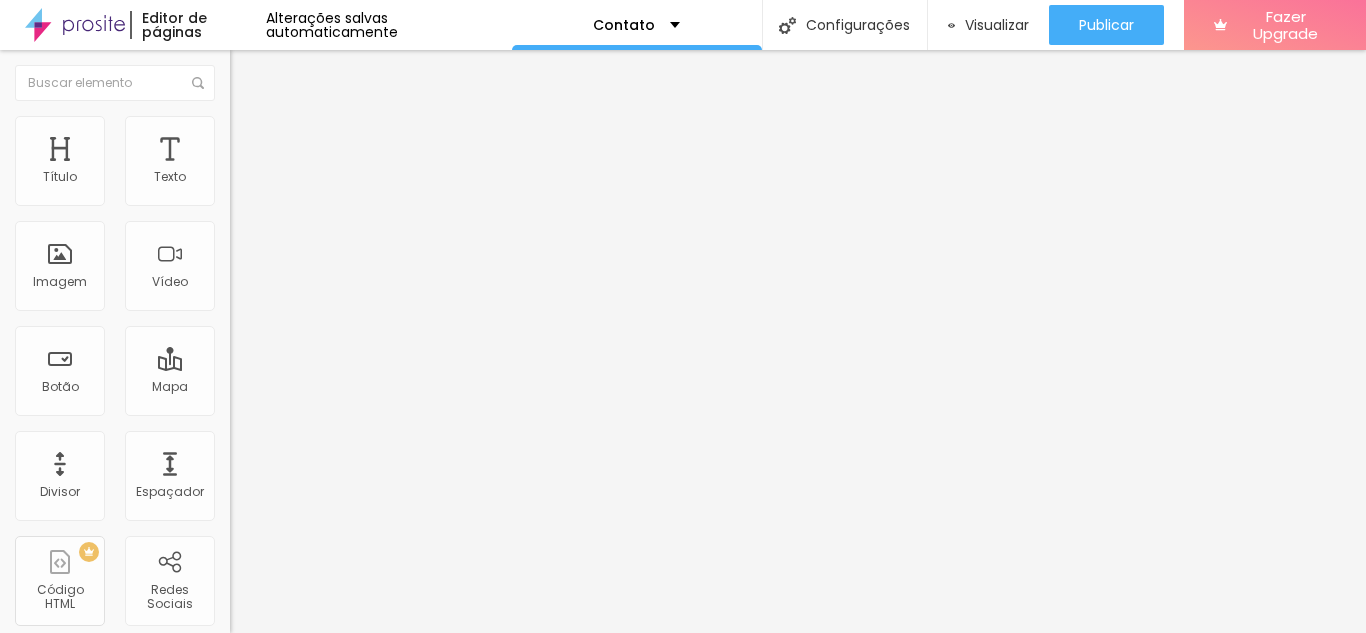 type on "12" 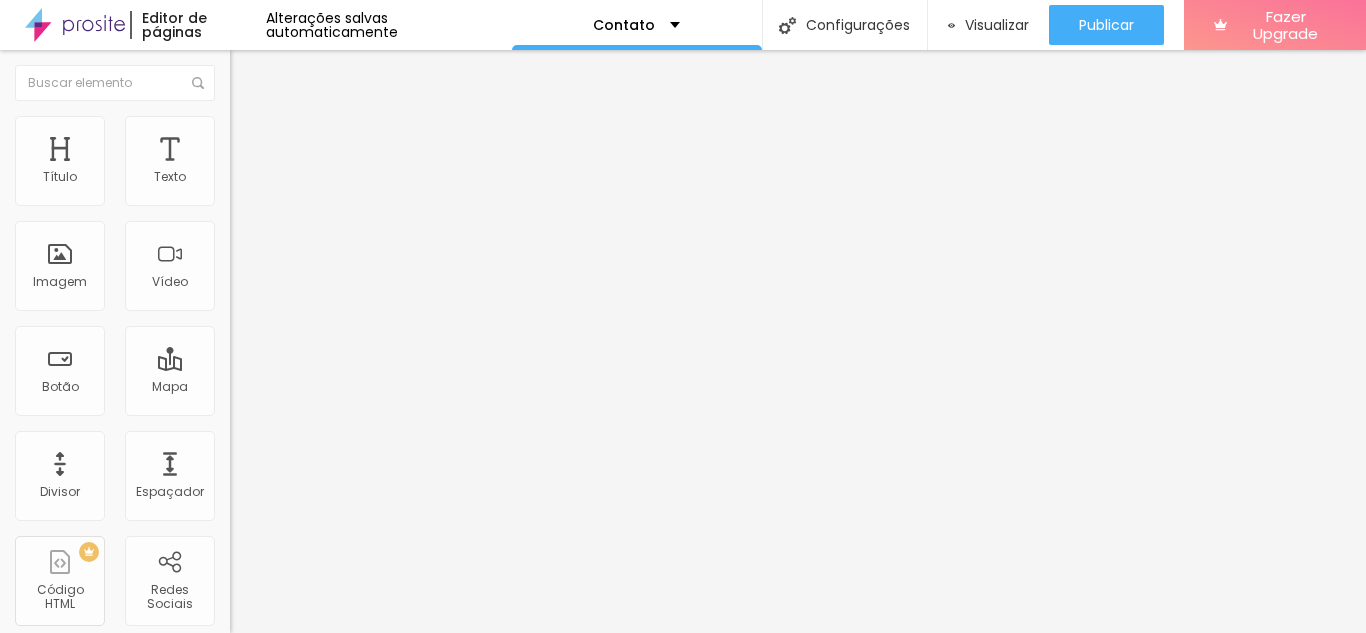 type on "13" 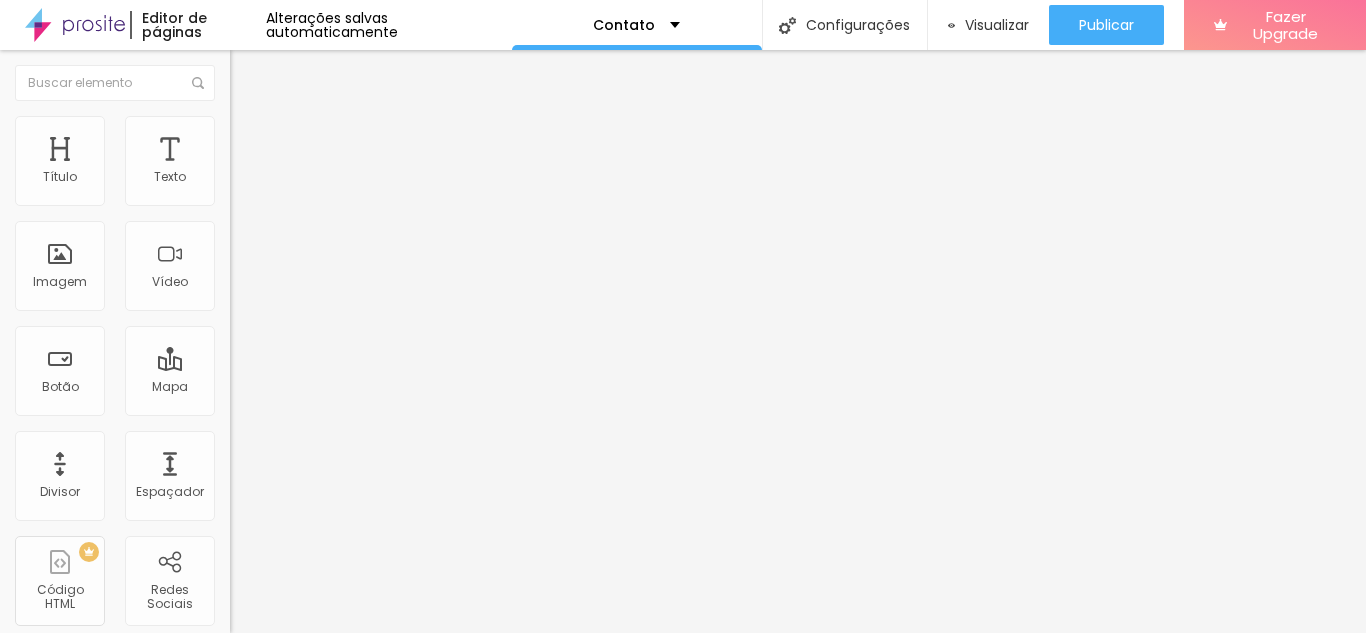 type on "14" 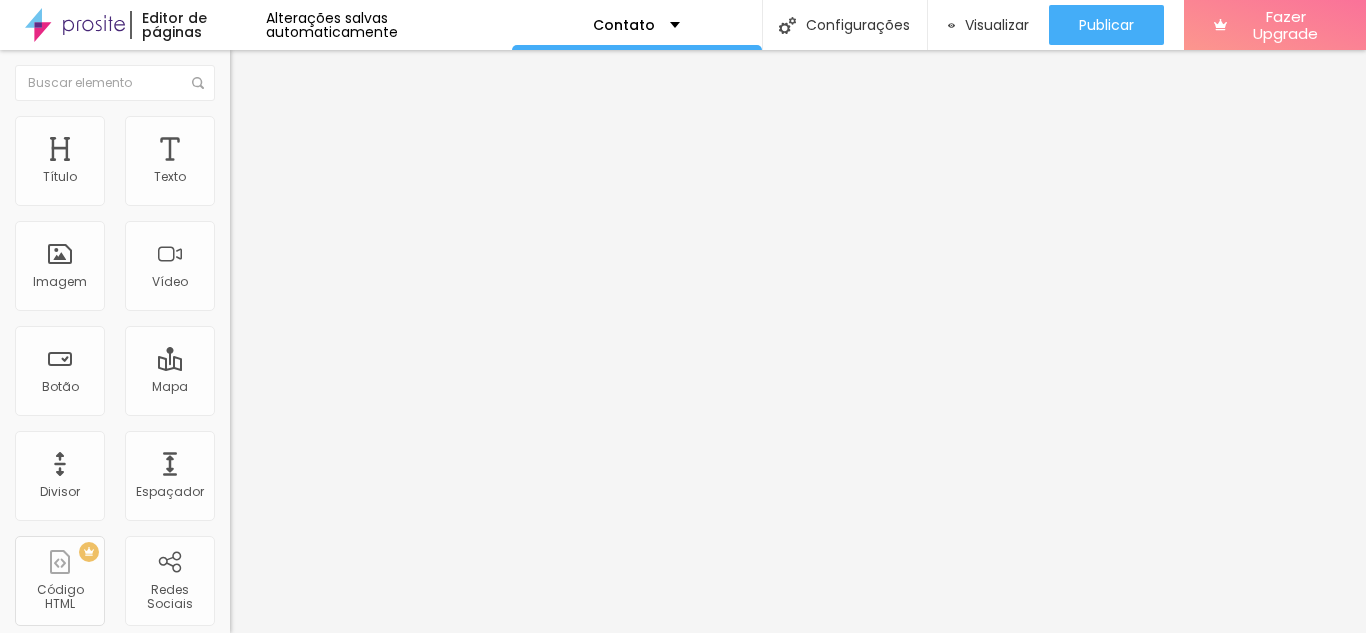 type on "15" 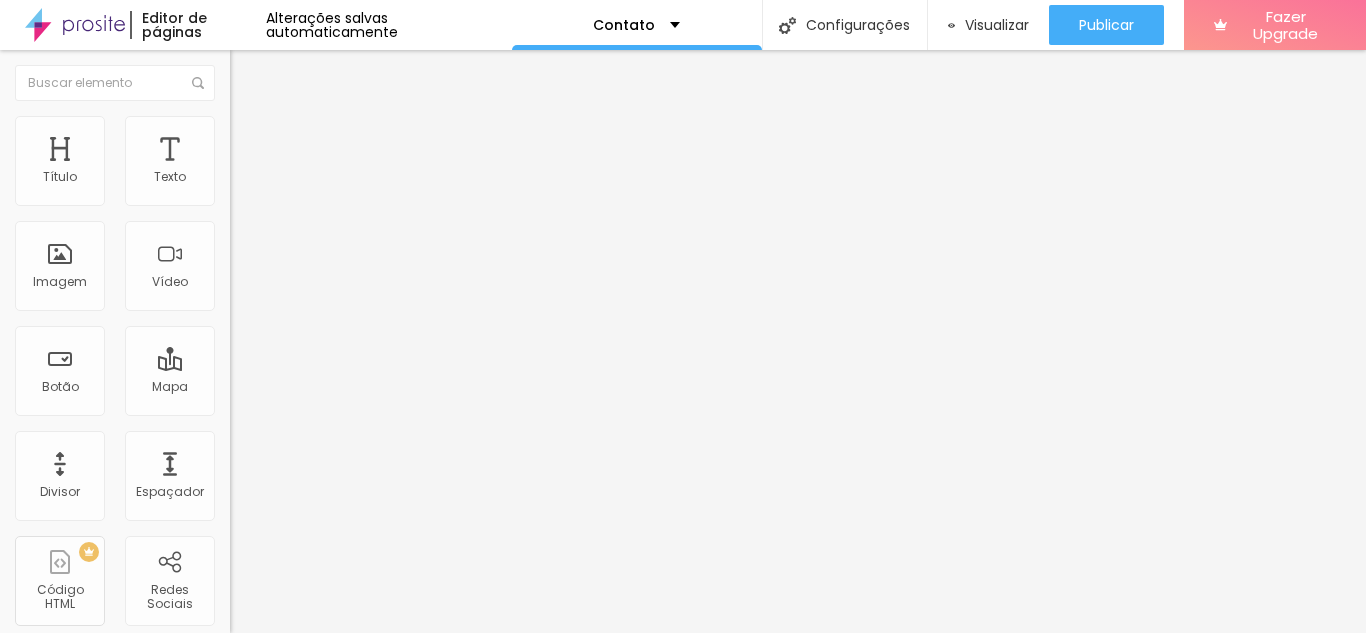 type on "15" 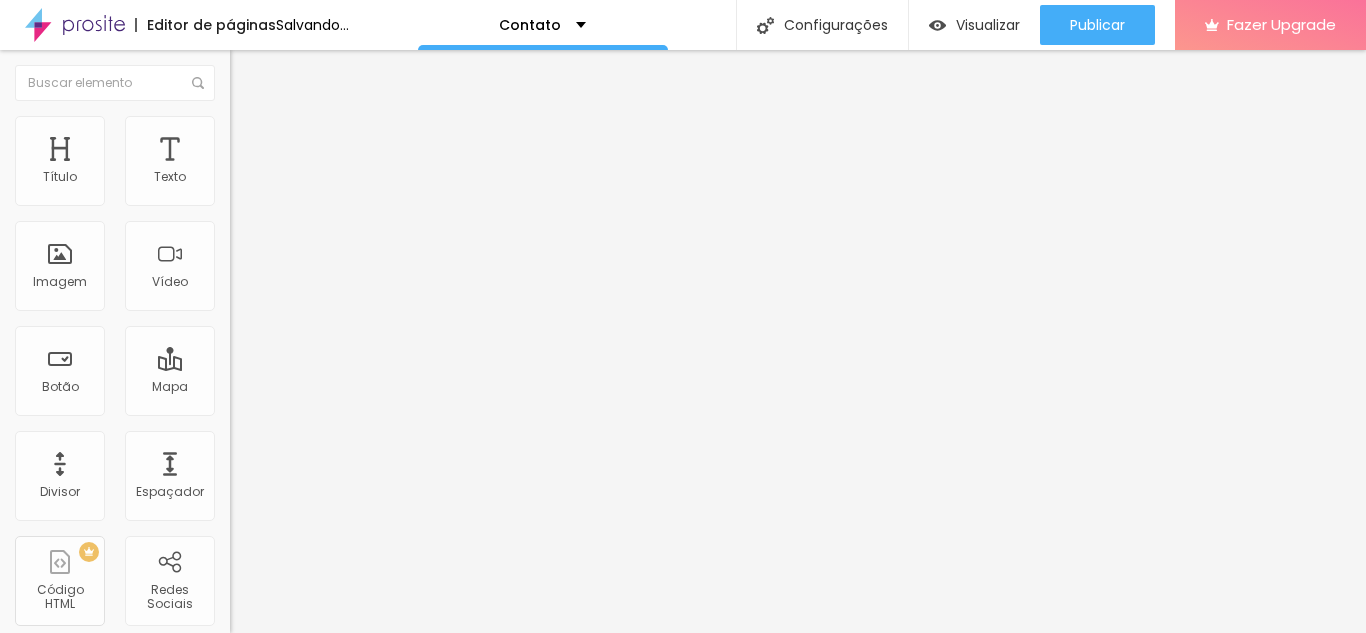 type on "14" 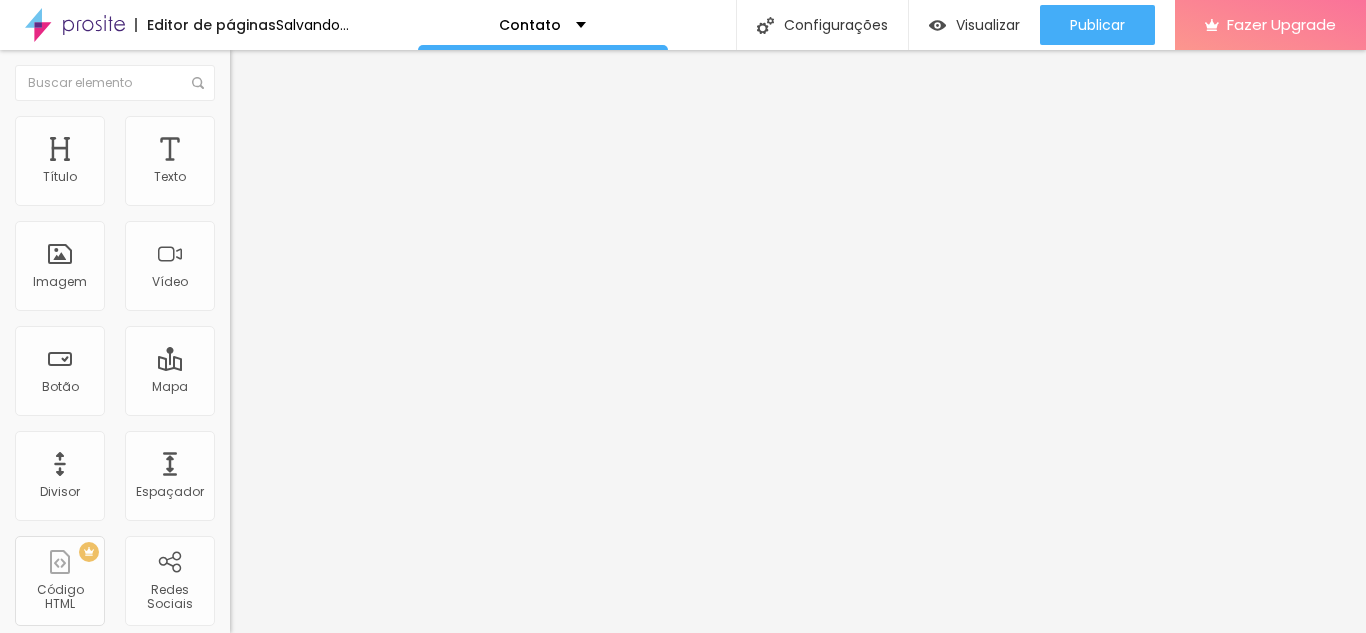 type on "14" 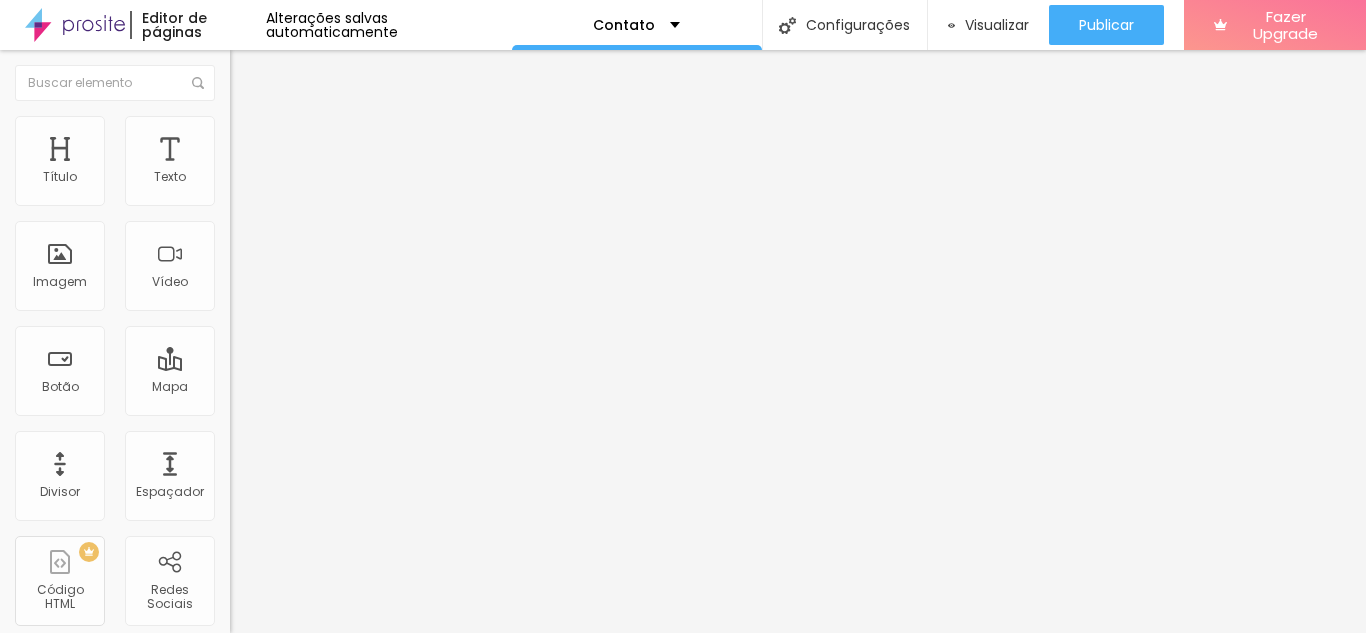 type on "13" 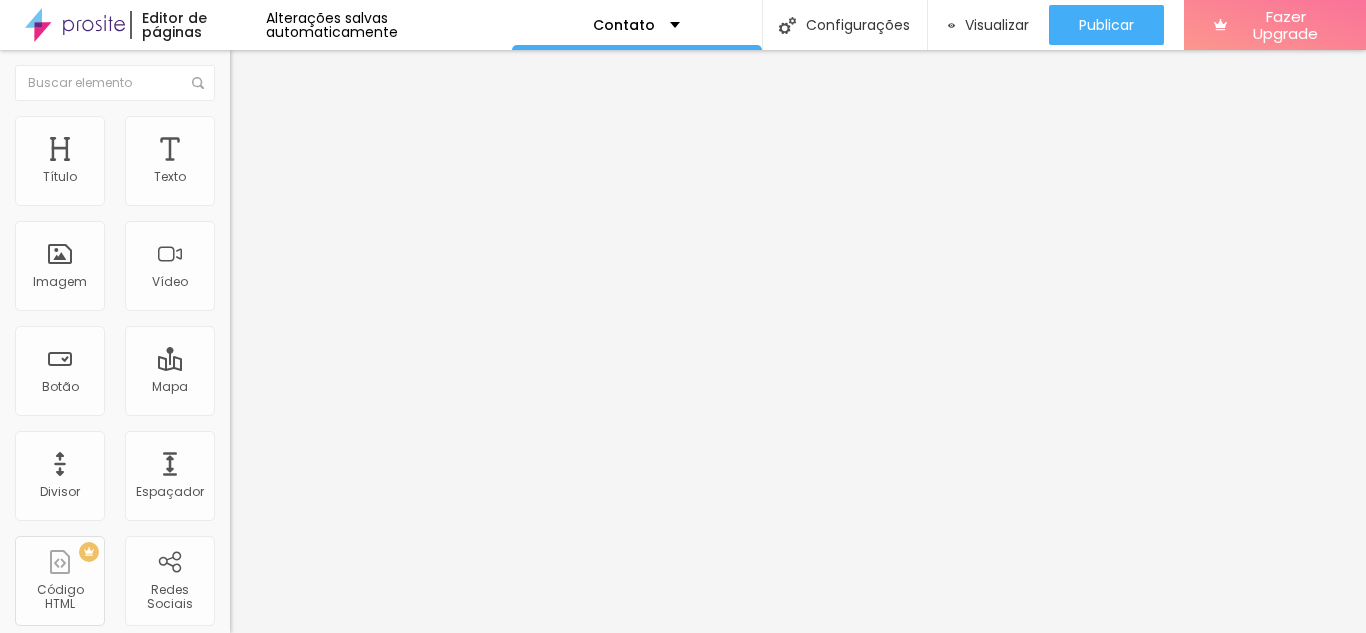 type on "13" 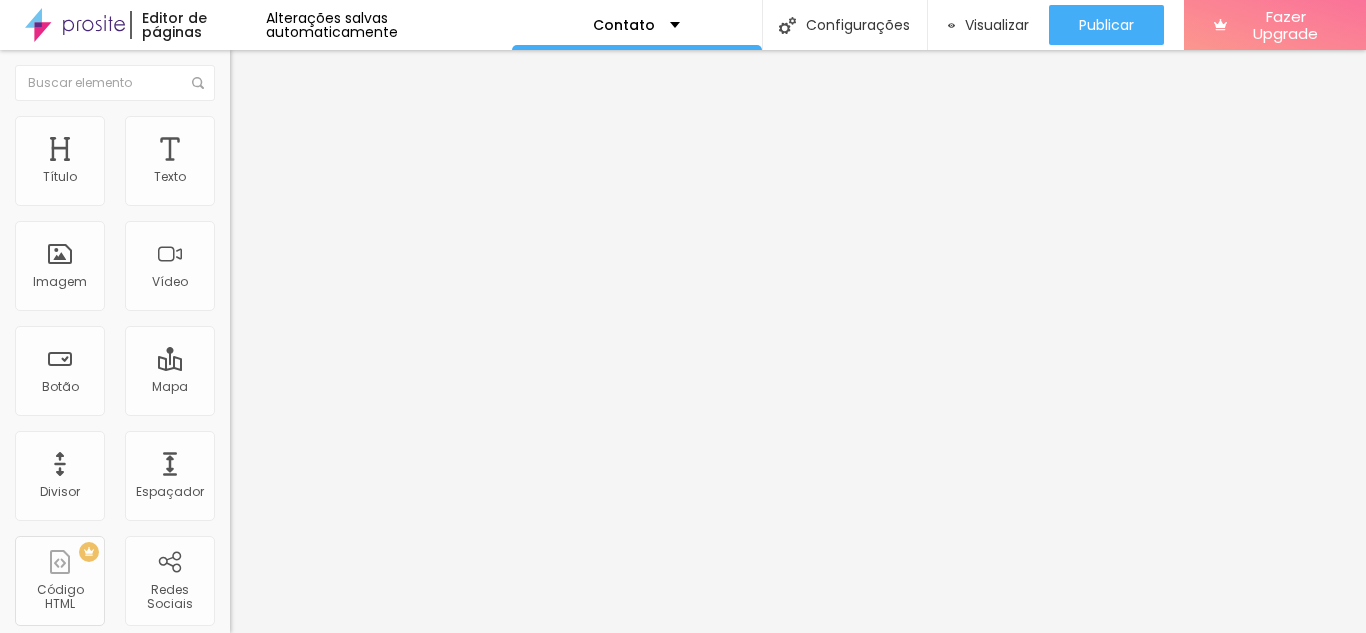 type on "12" 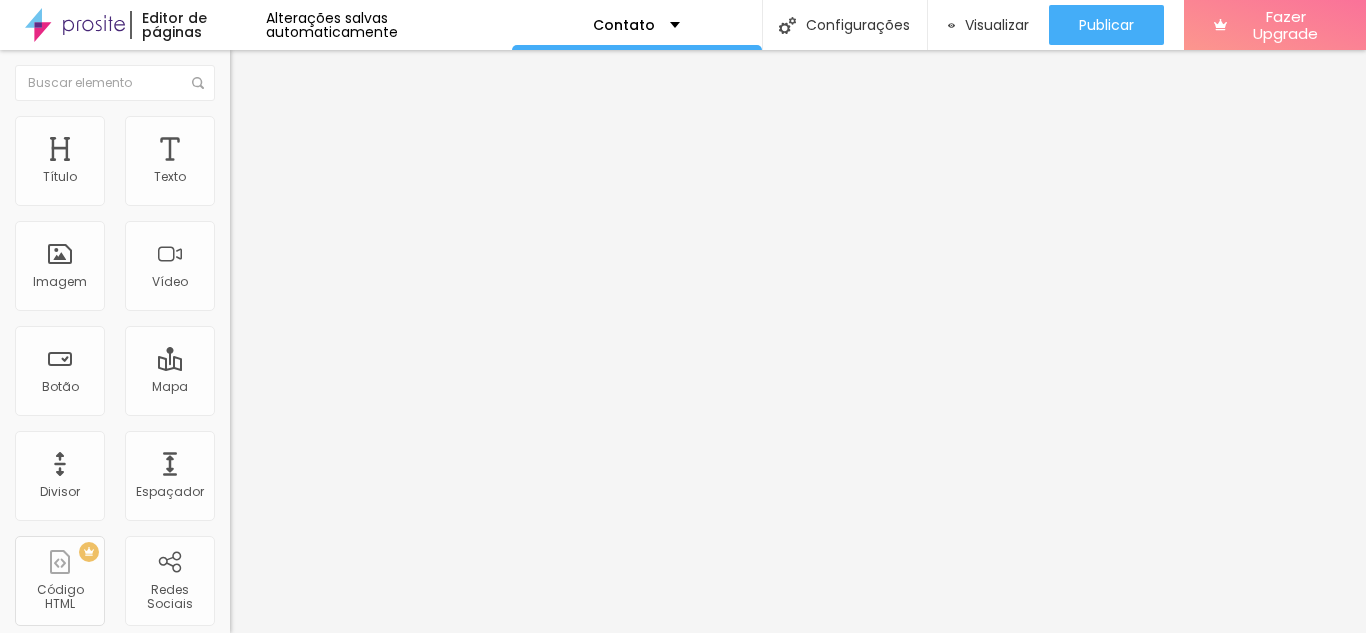 type on "11" 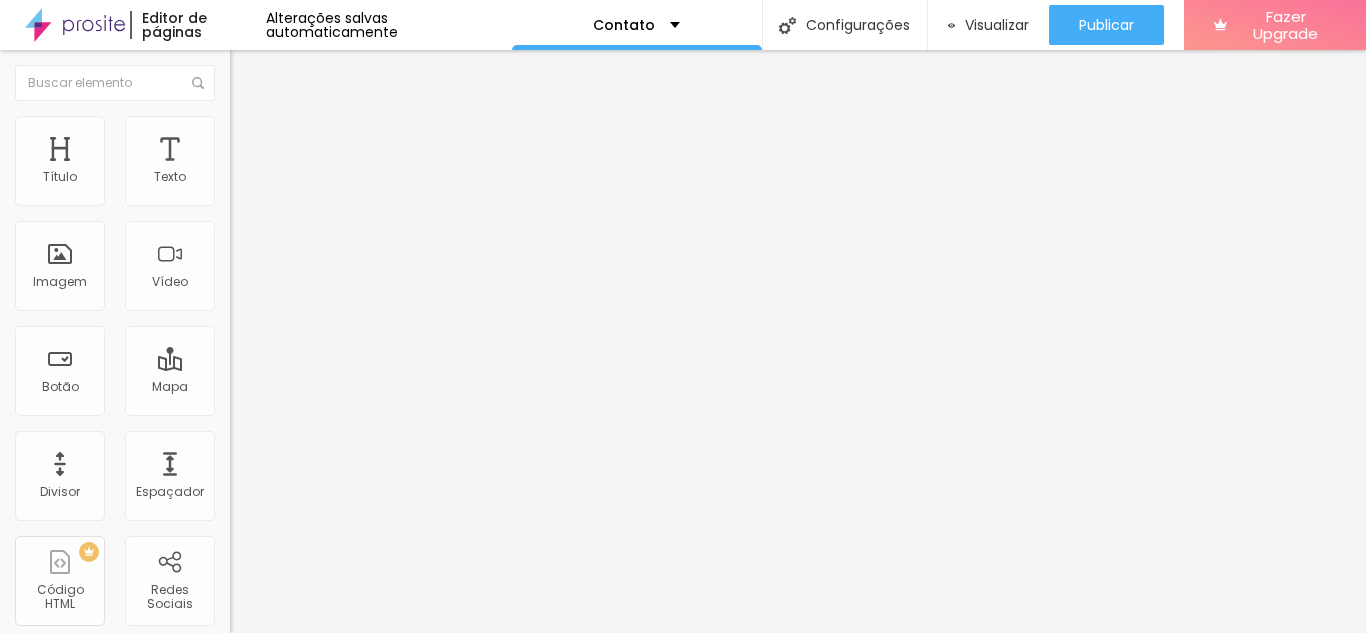 type on "10" 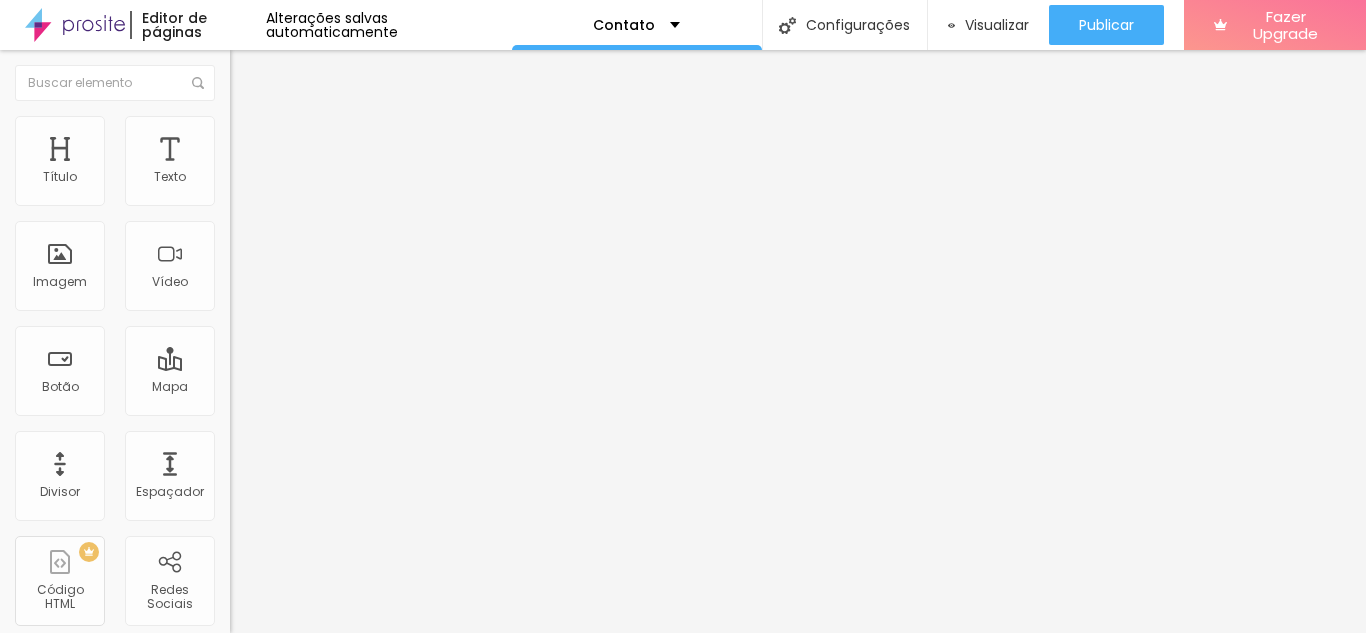 type on "10" 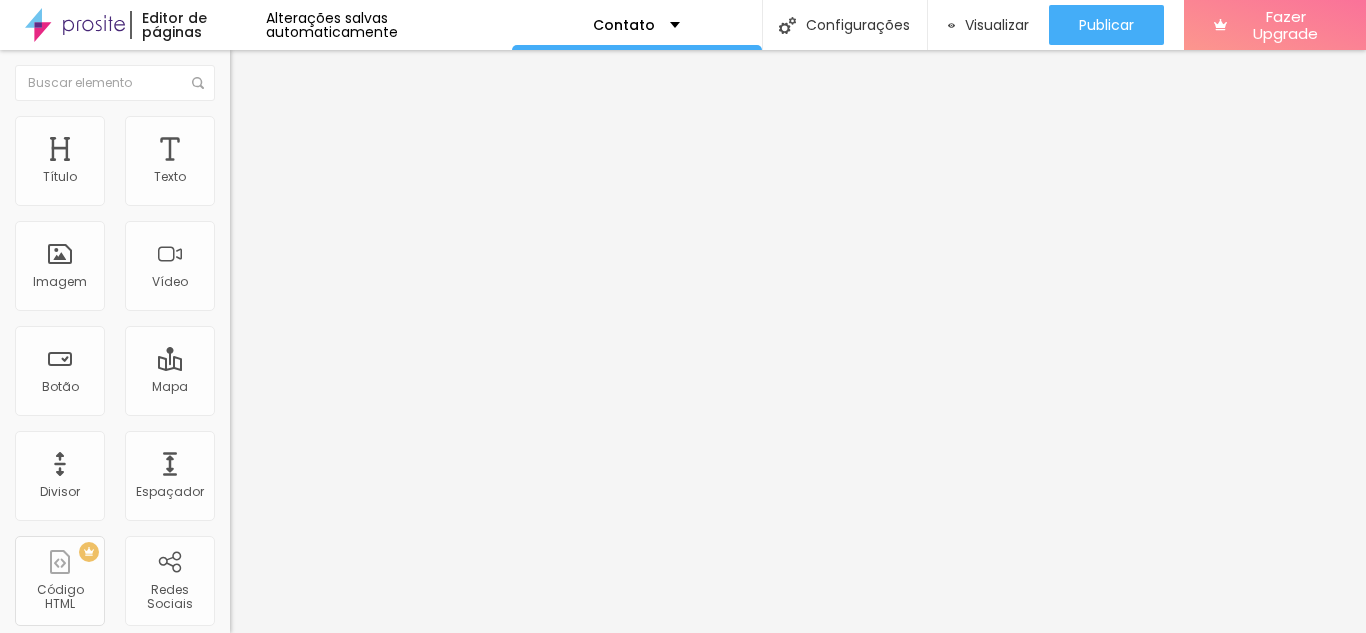 type on "9" 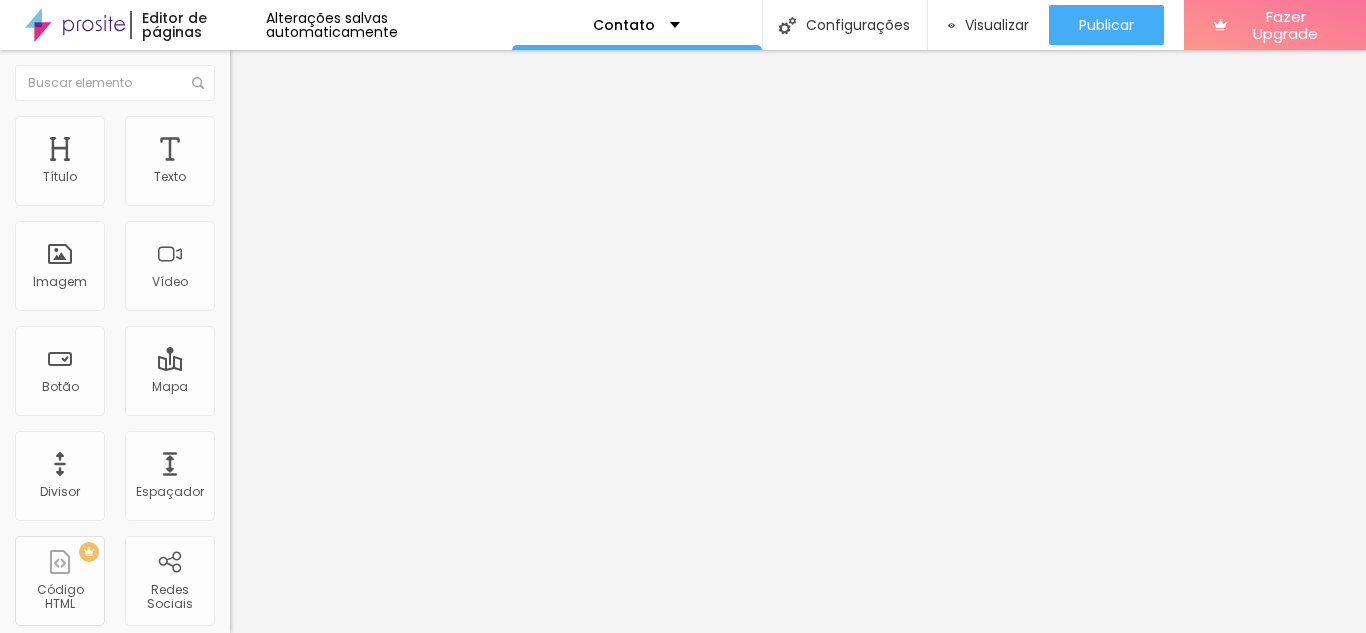 type on "9" 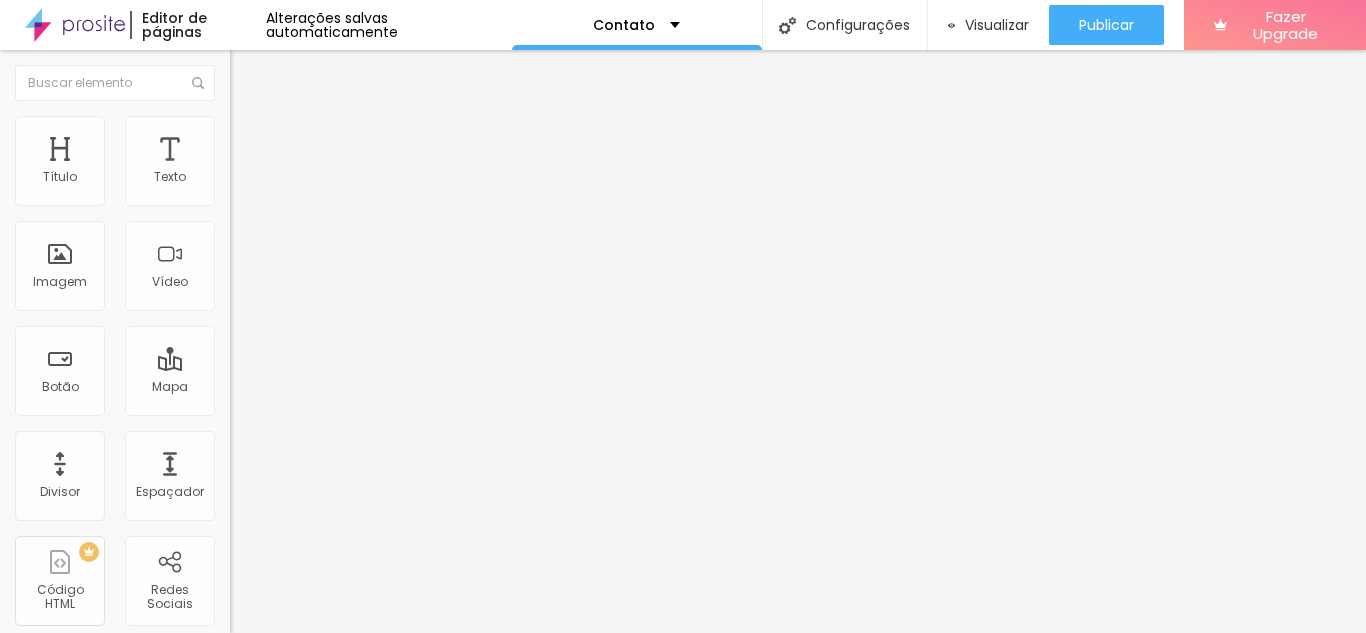 type on "8" 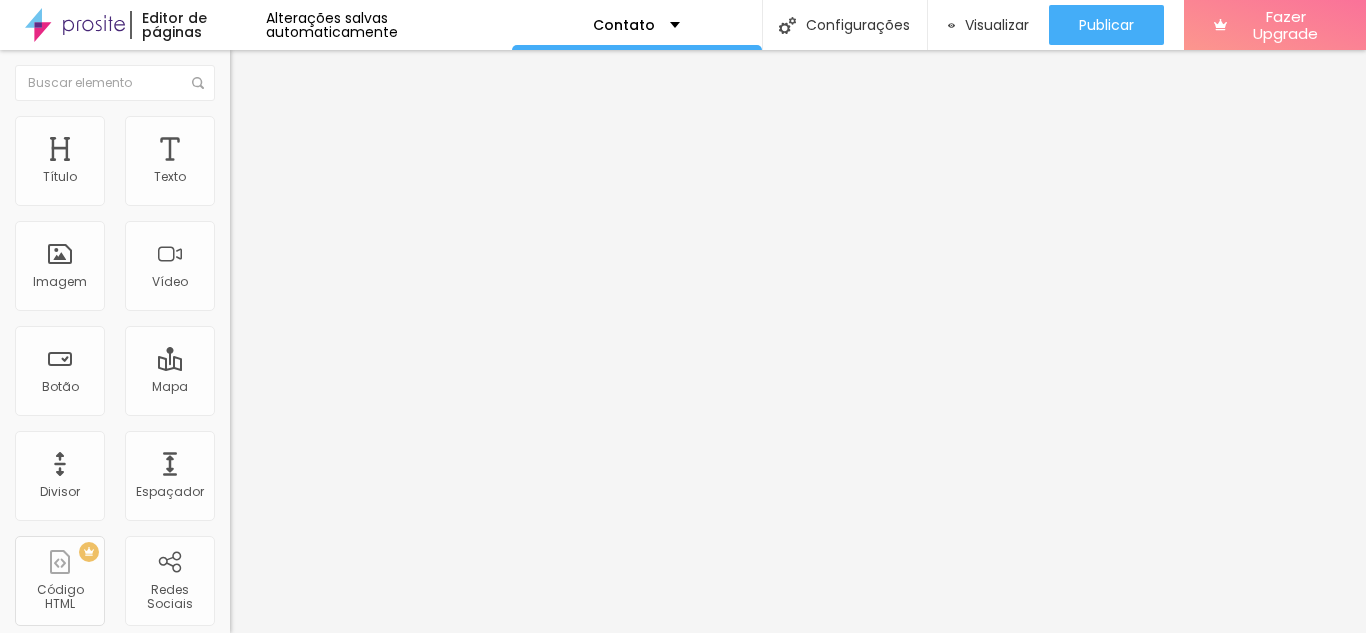 type on "8" 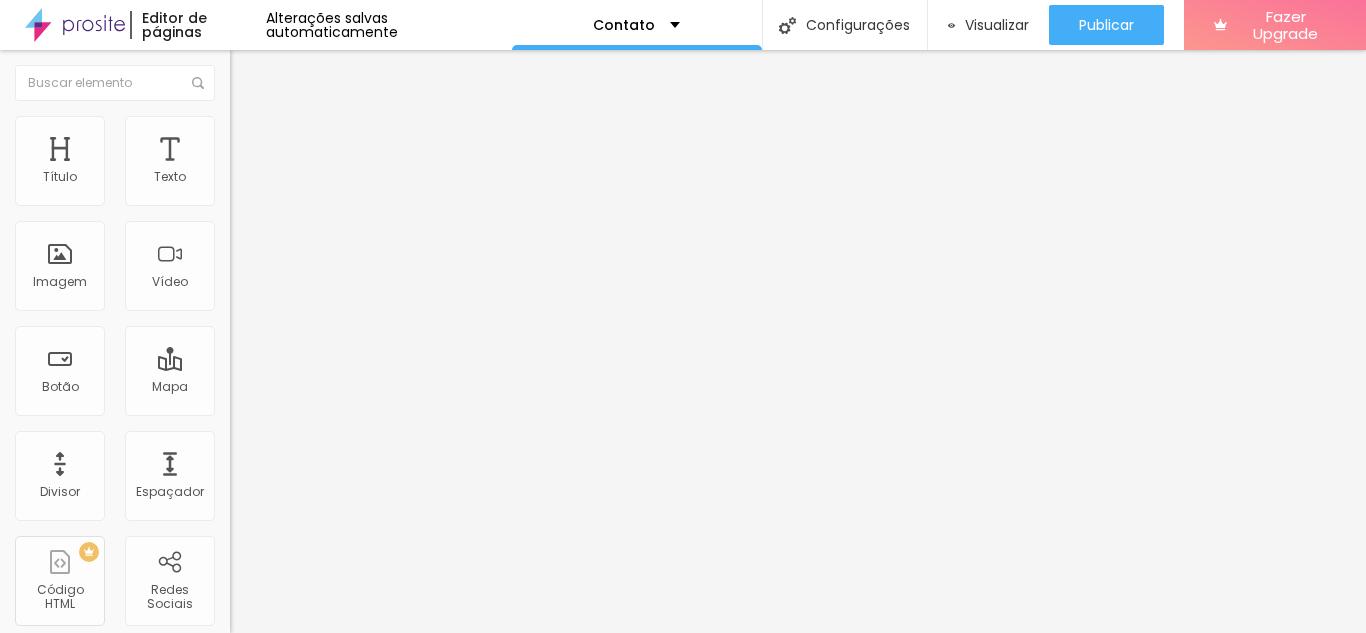 type on "7" 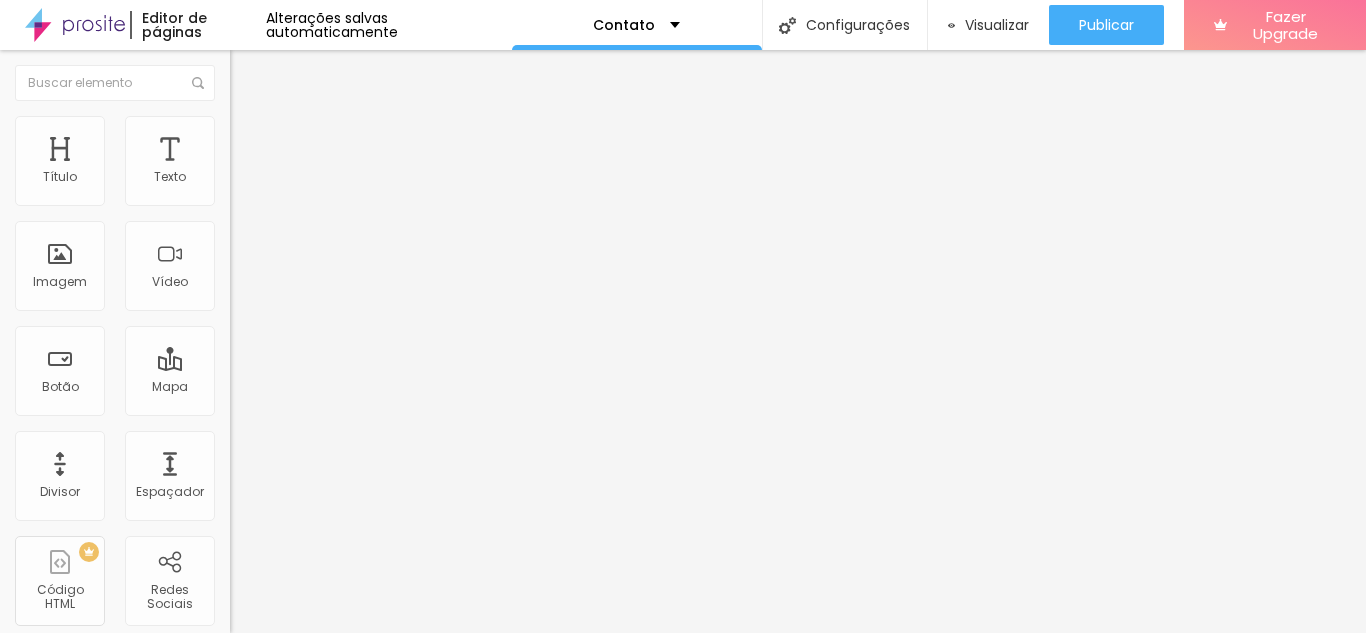 type on "6" 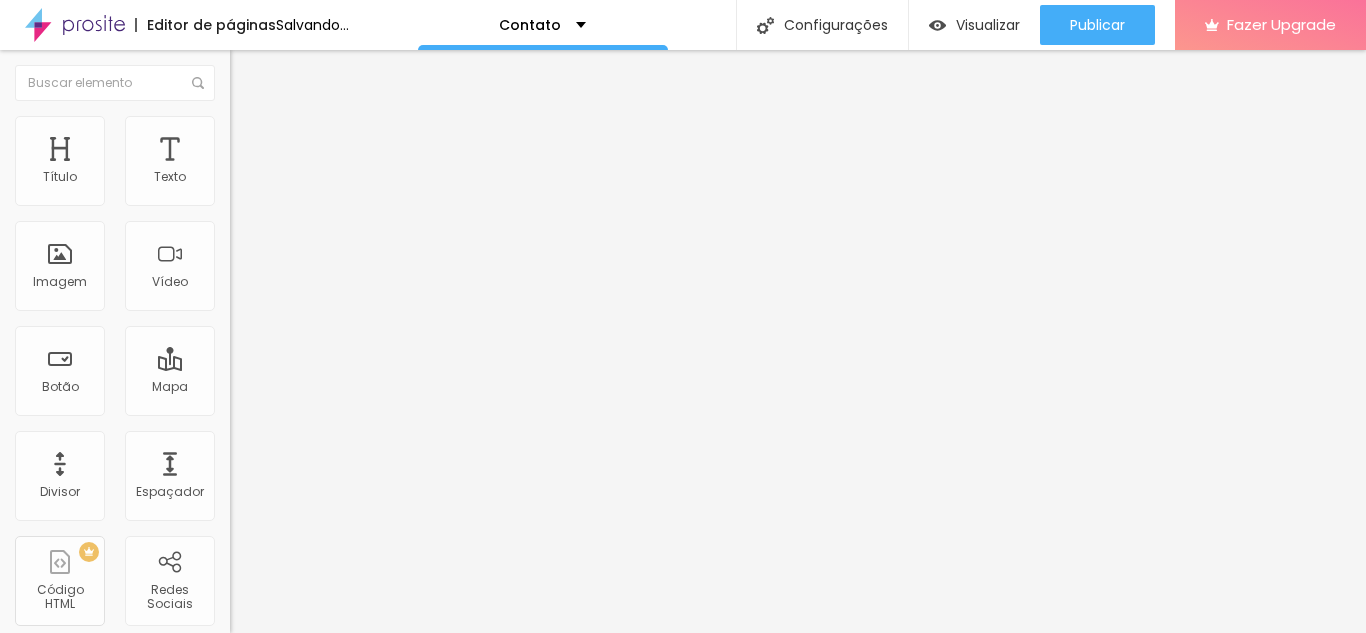 type on "5" 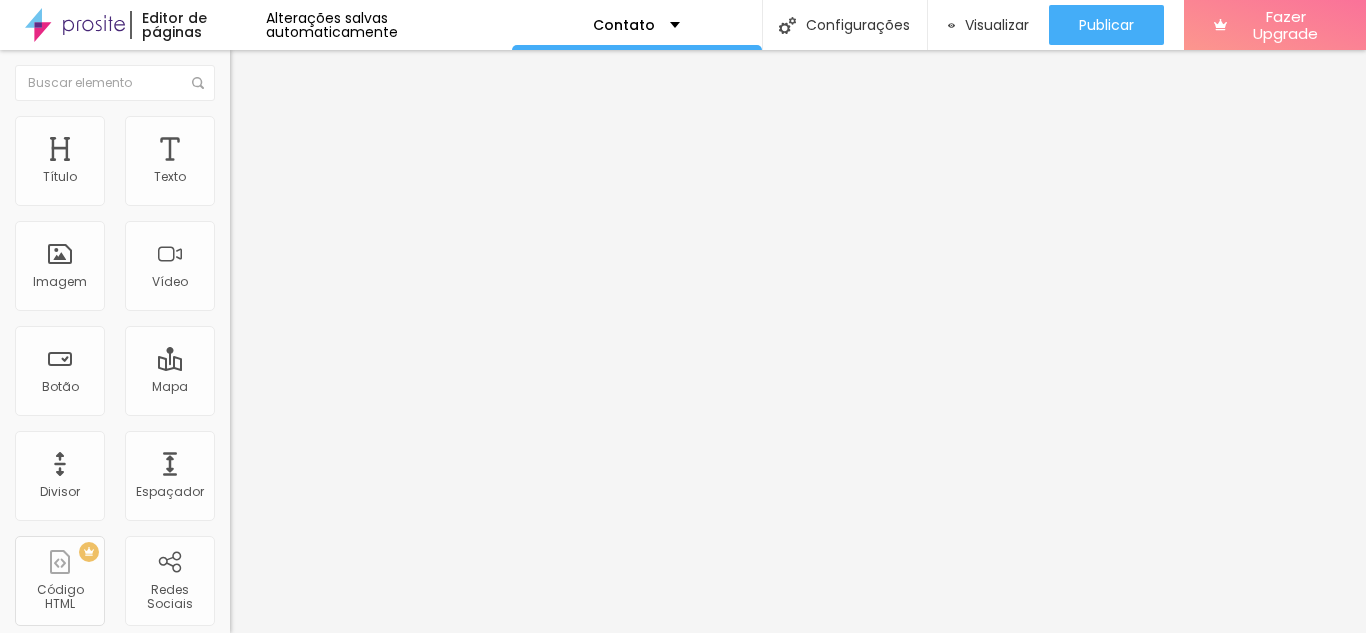 drag, startPoint x: 74, startPoint y: 275, endPoint x: 16, endPoint y: 271, distance: 58.137768 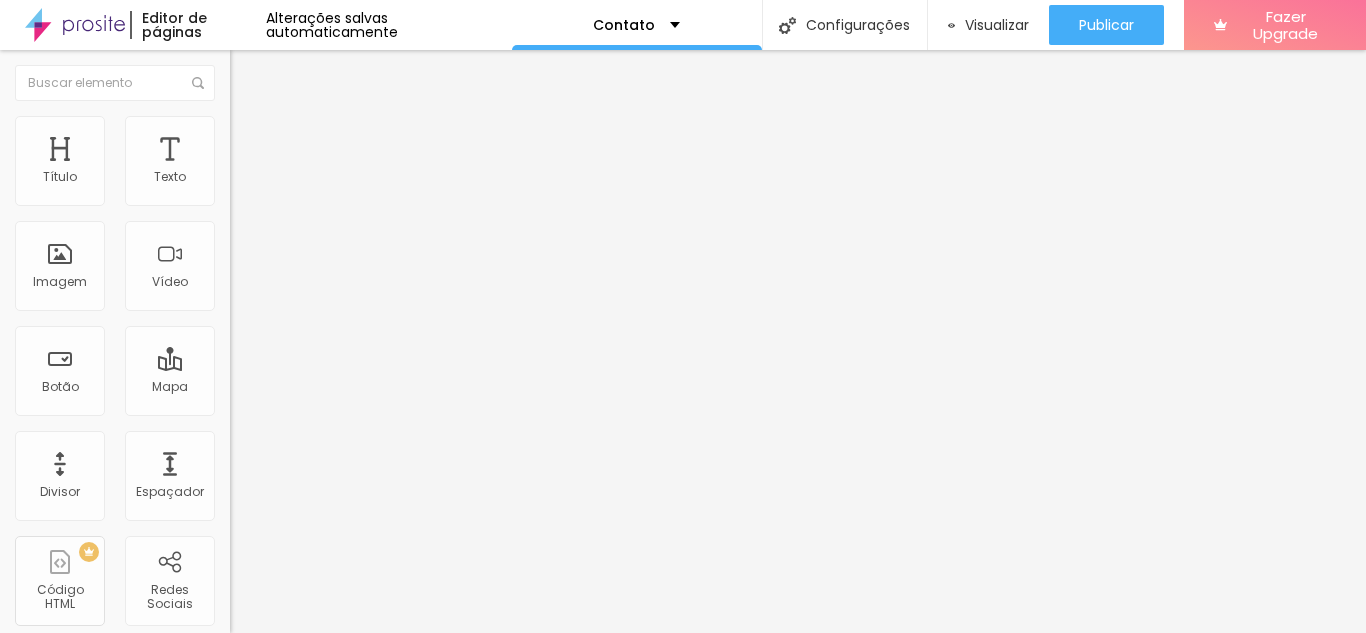 type on "5" 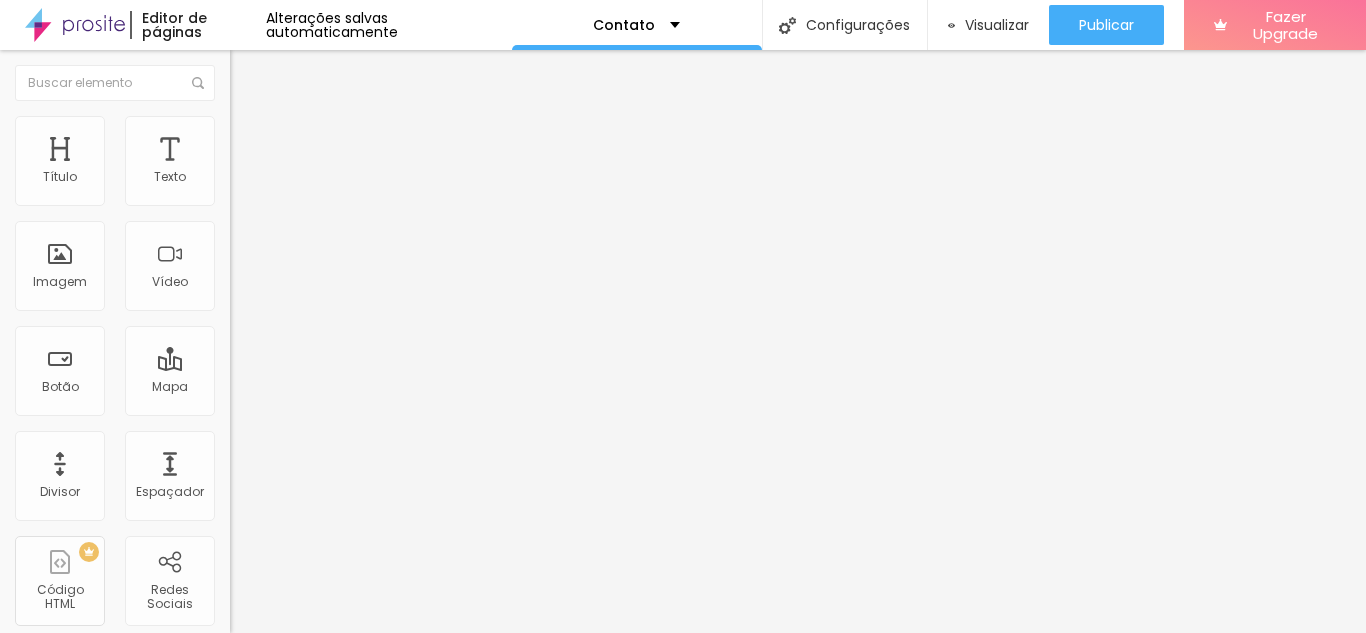 click at bounding box center (294, 248) 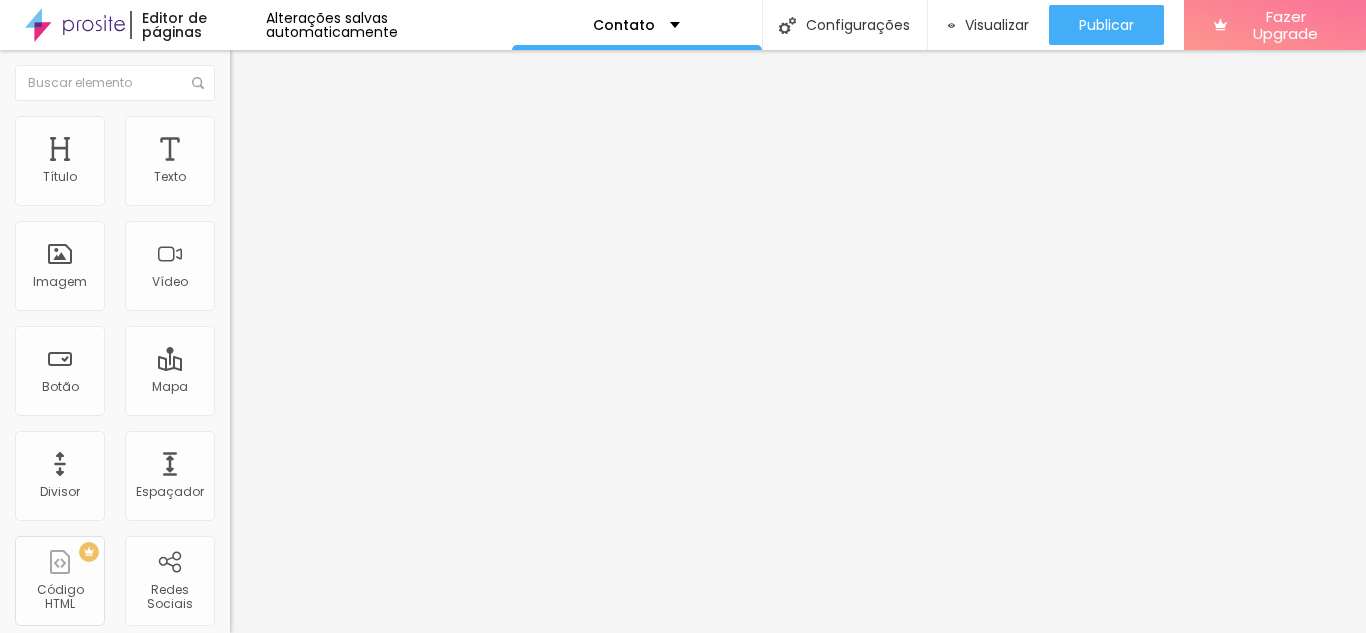 type on "16" 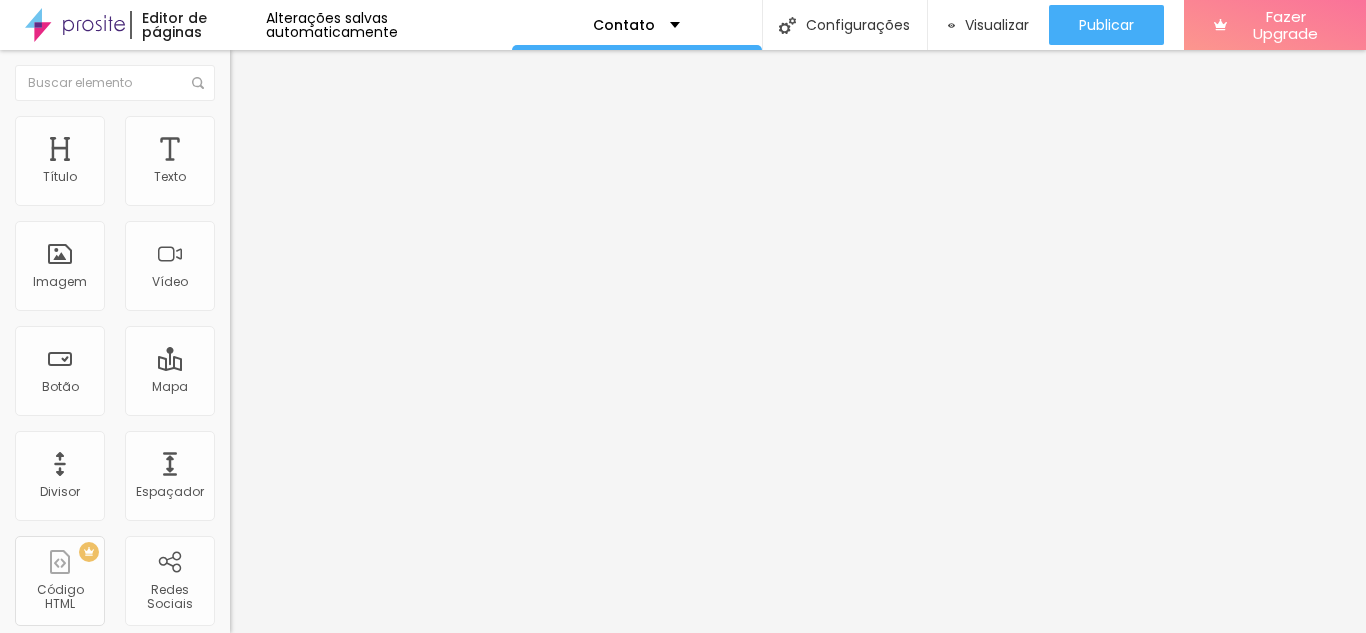 type on "17" 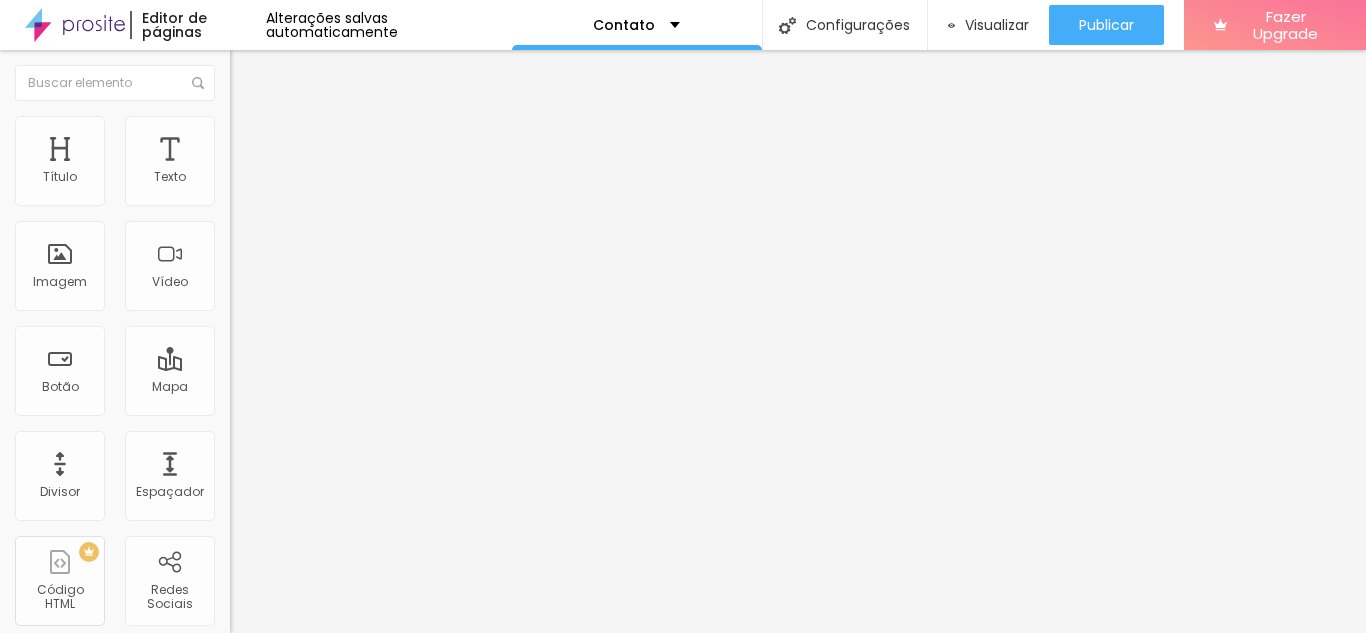 type on "19" 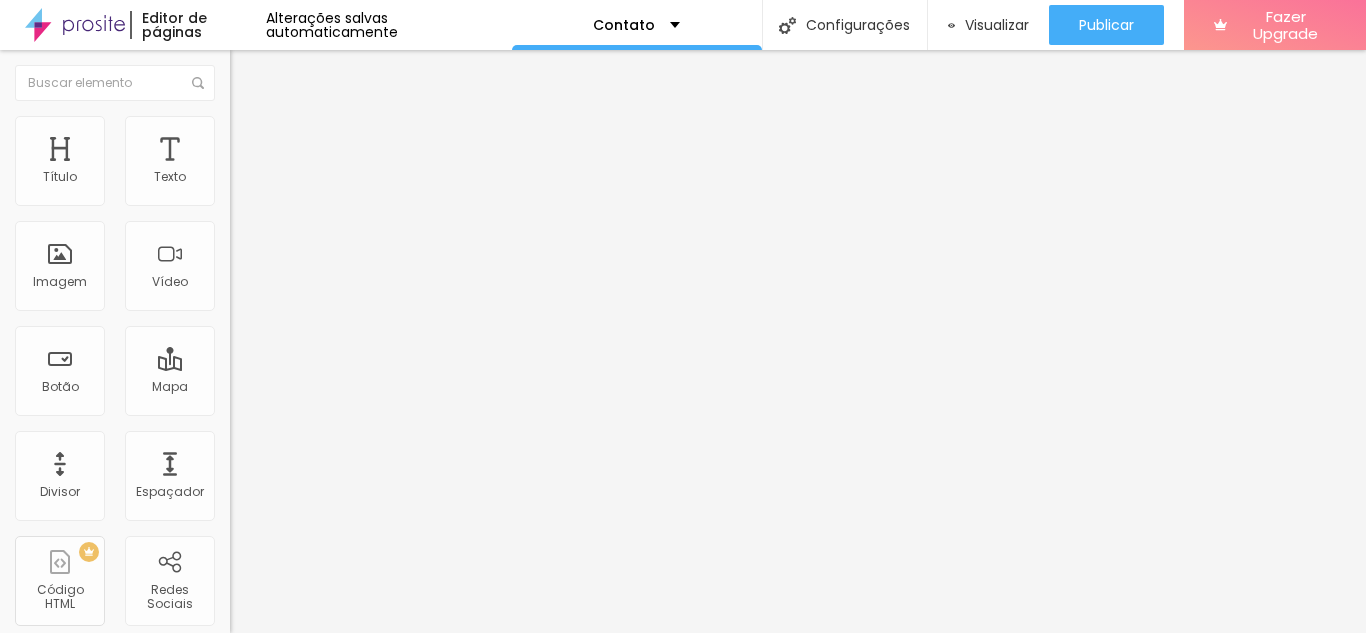 type on "20" 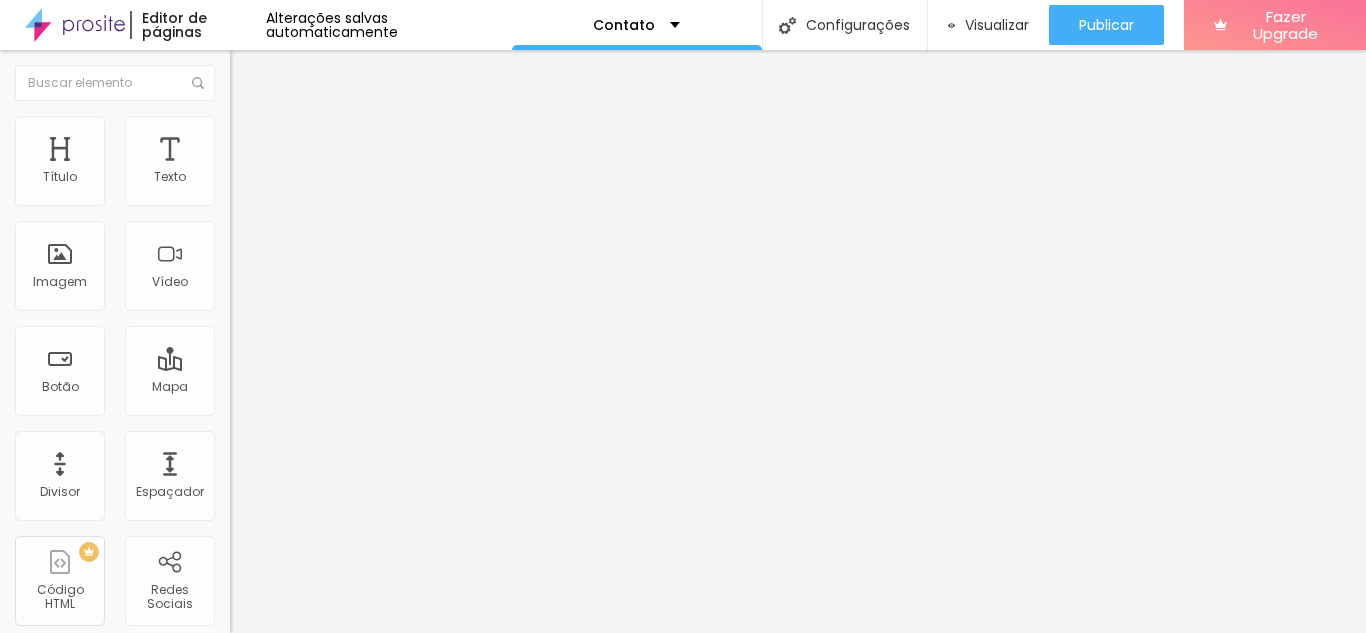 type on "20" 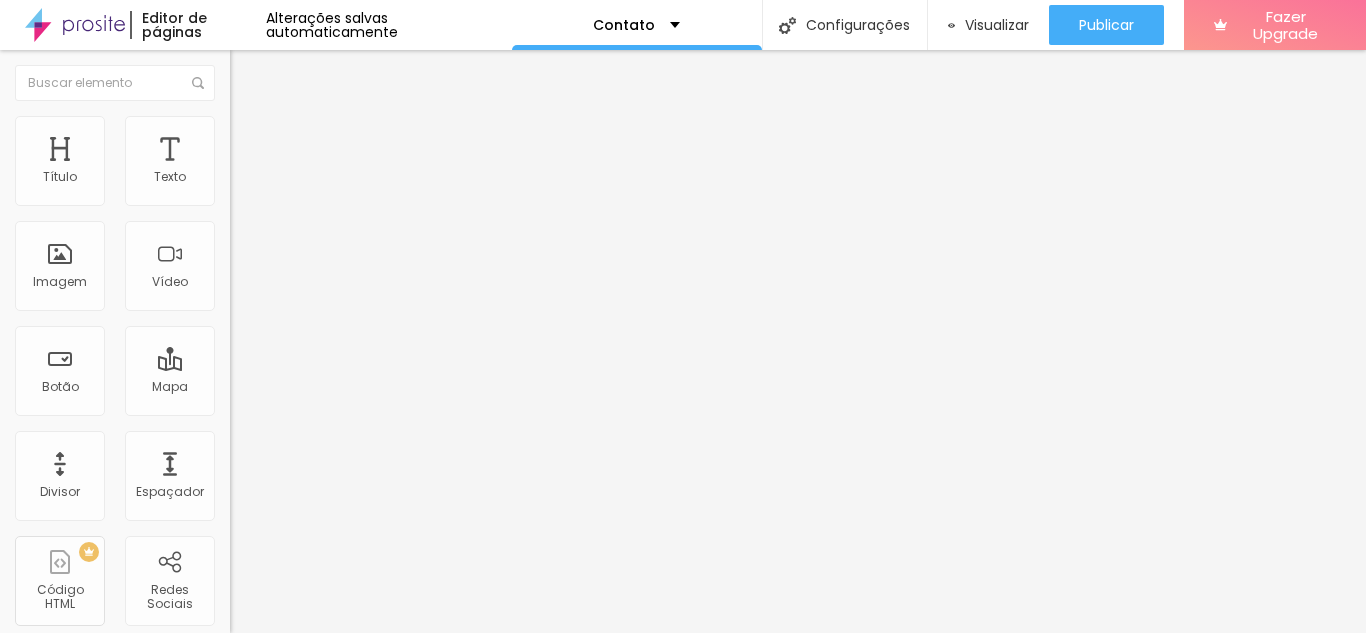 type on "21" 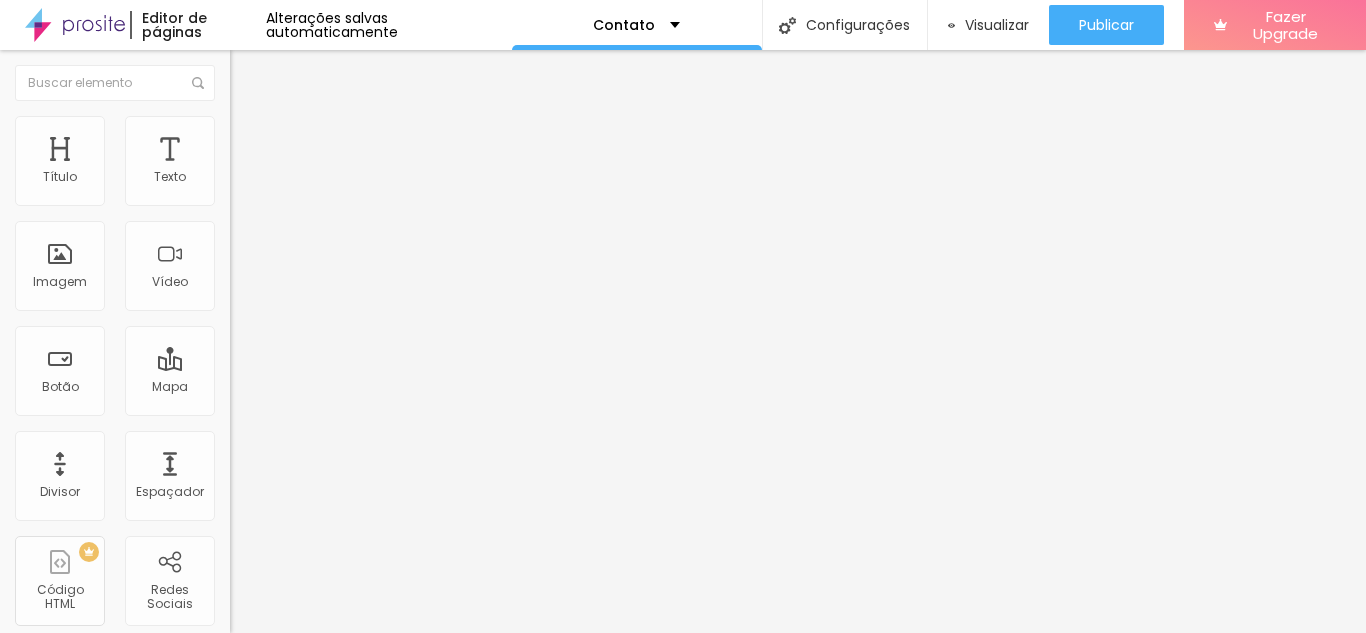 type on "25" 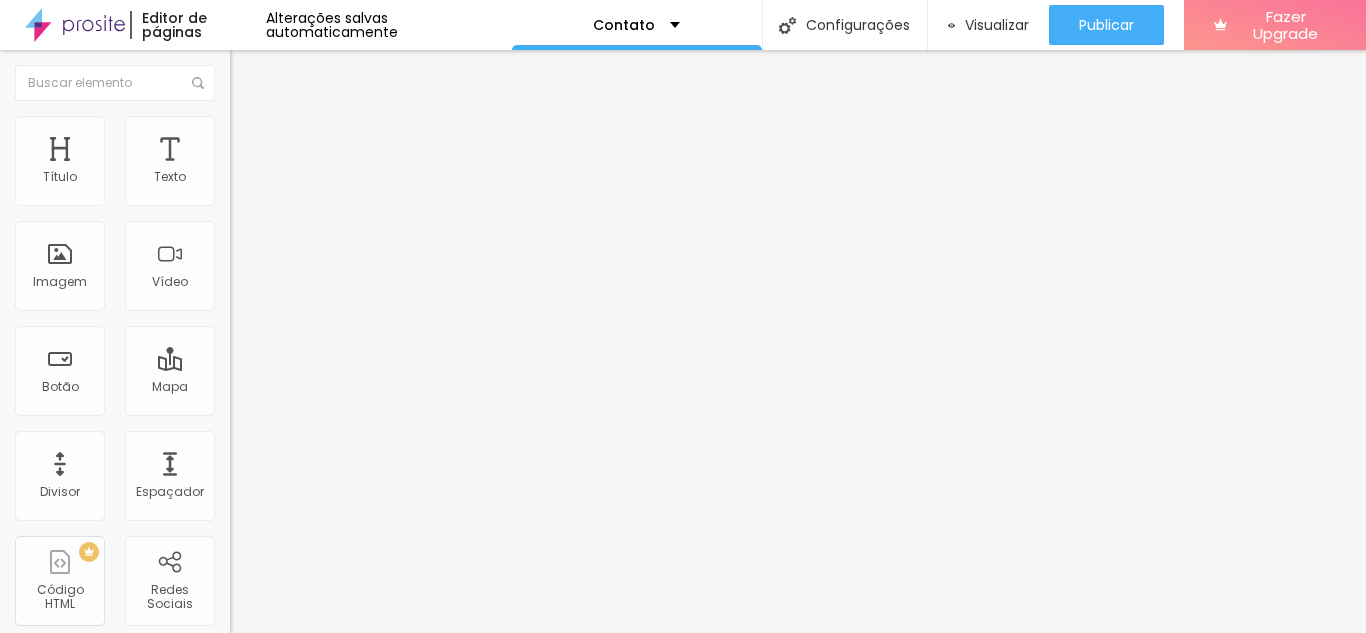 type on "13" 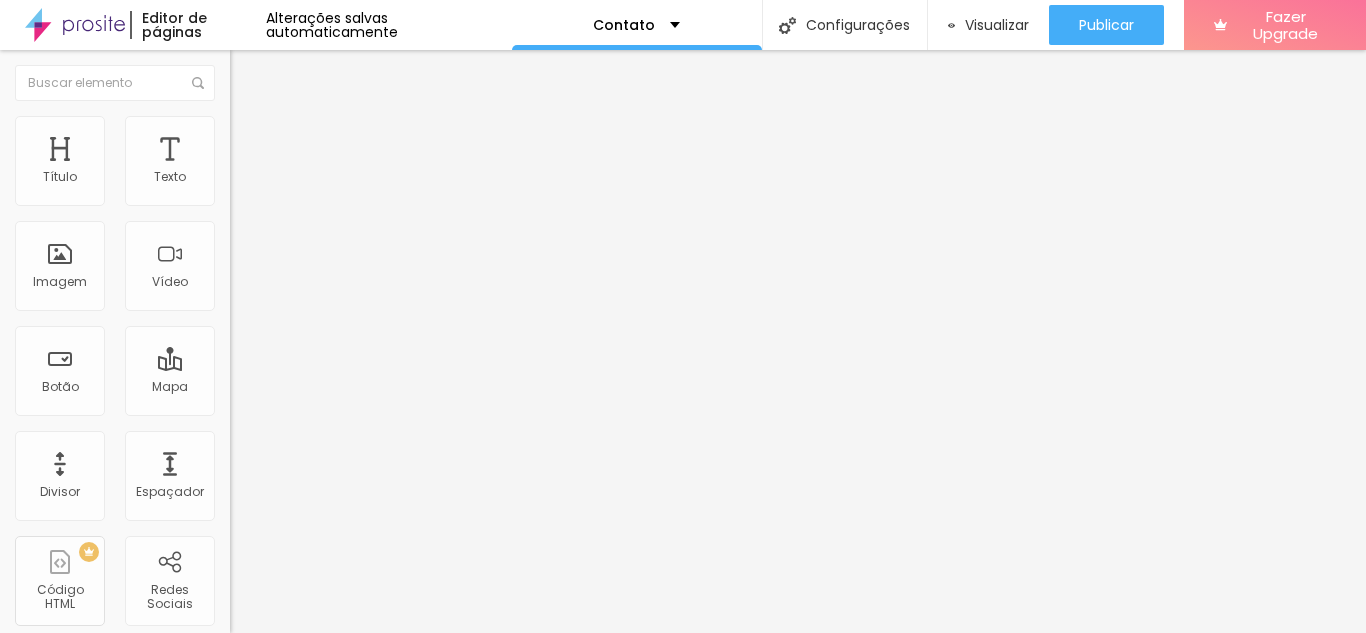 type on "13" 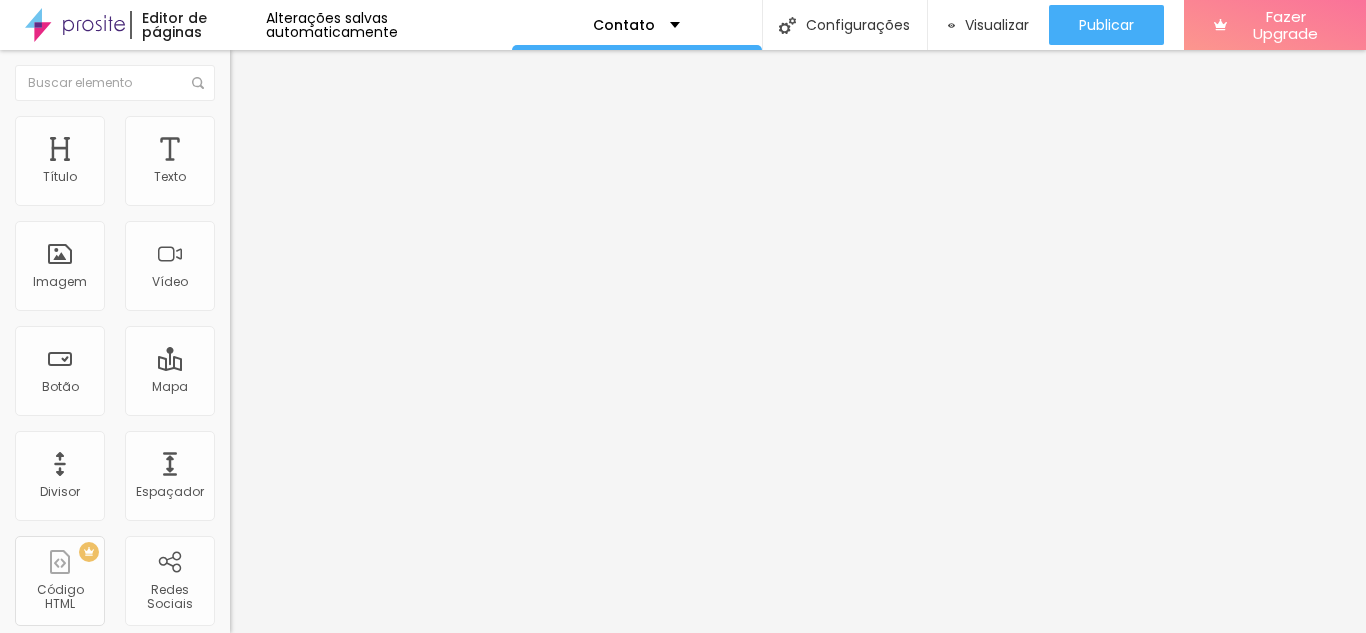 type on "14" 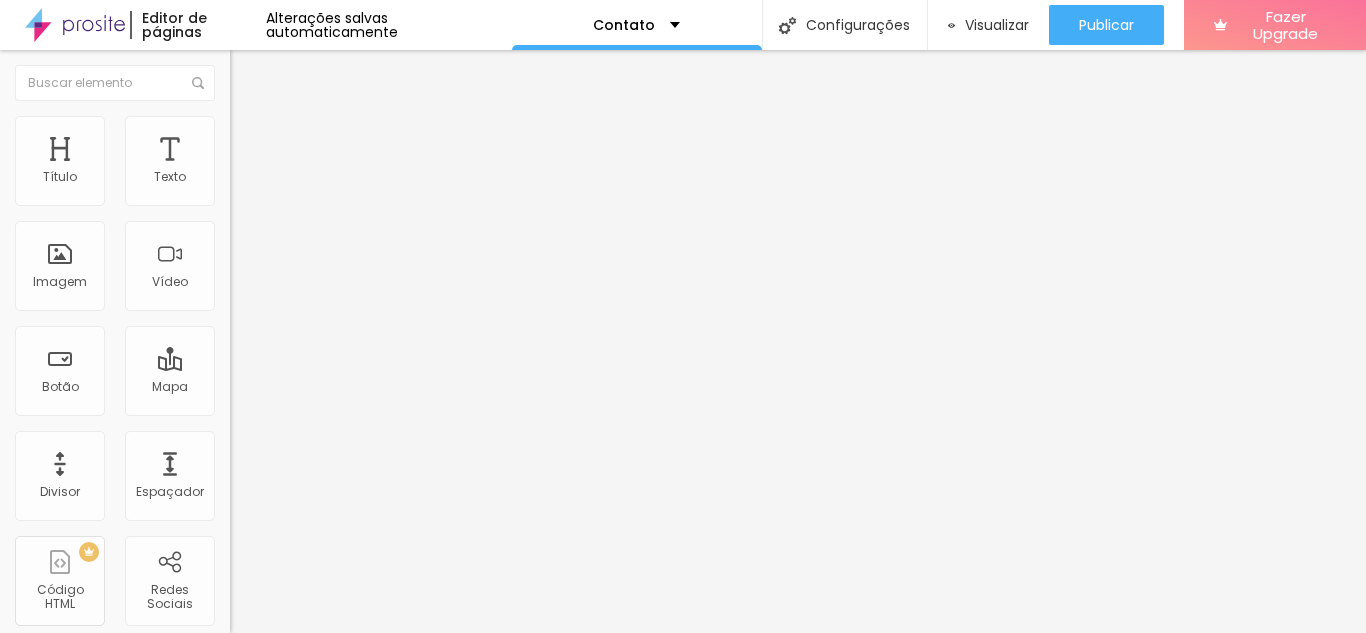 type on "14" 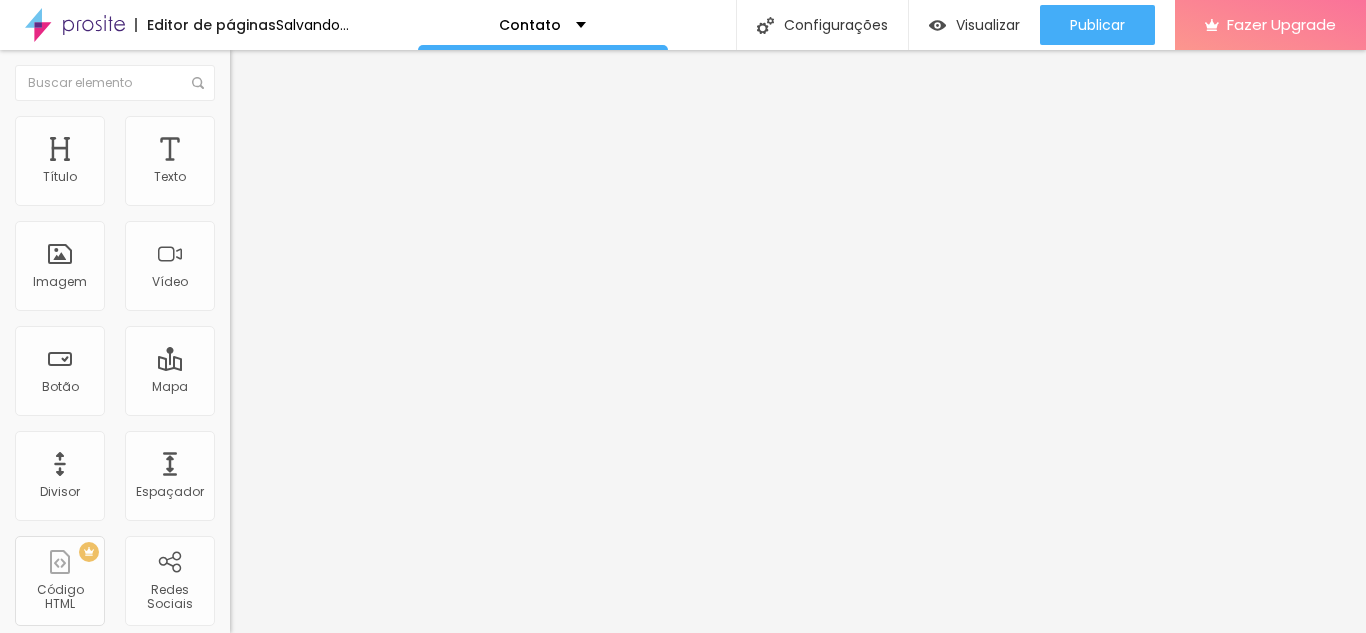 type on "15" 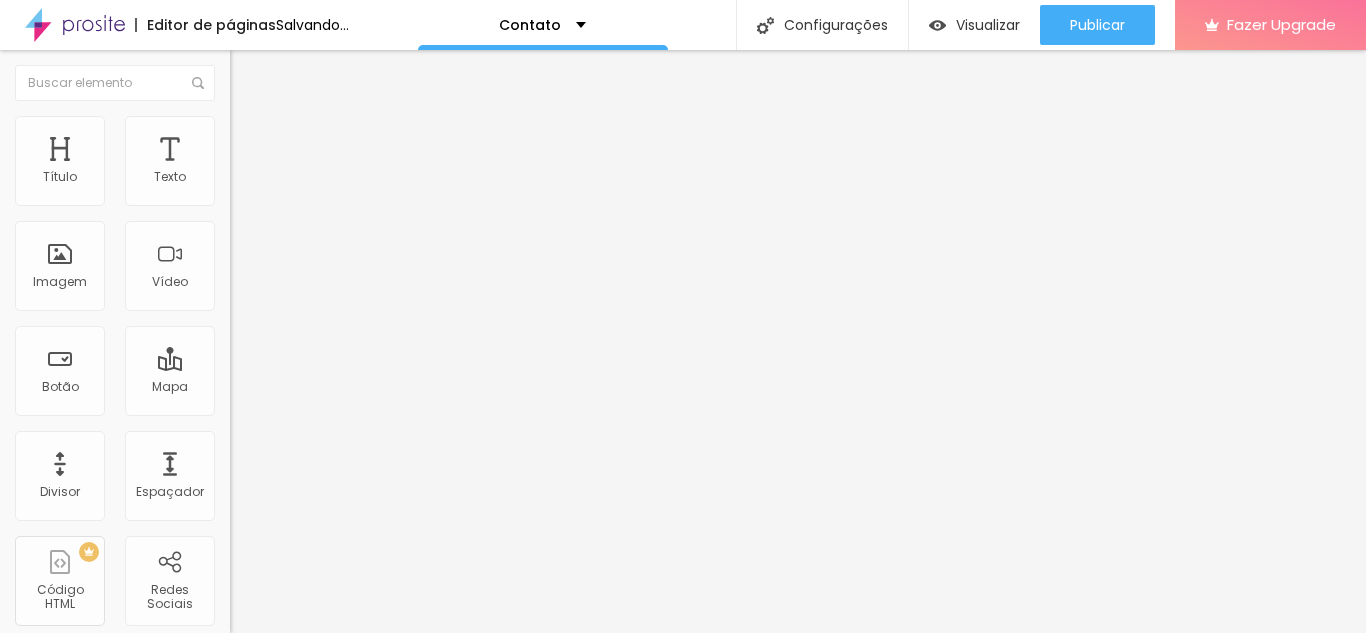 type on "15" 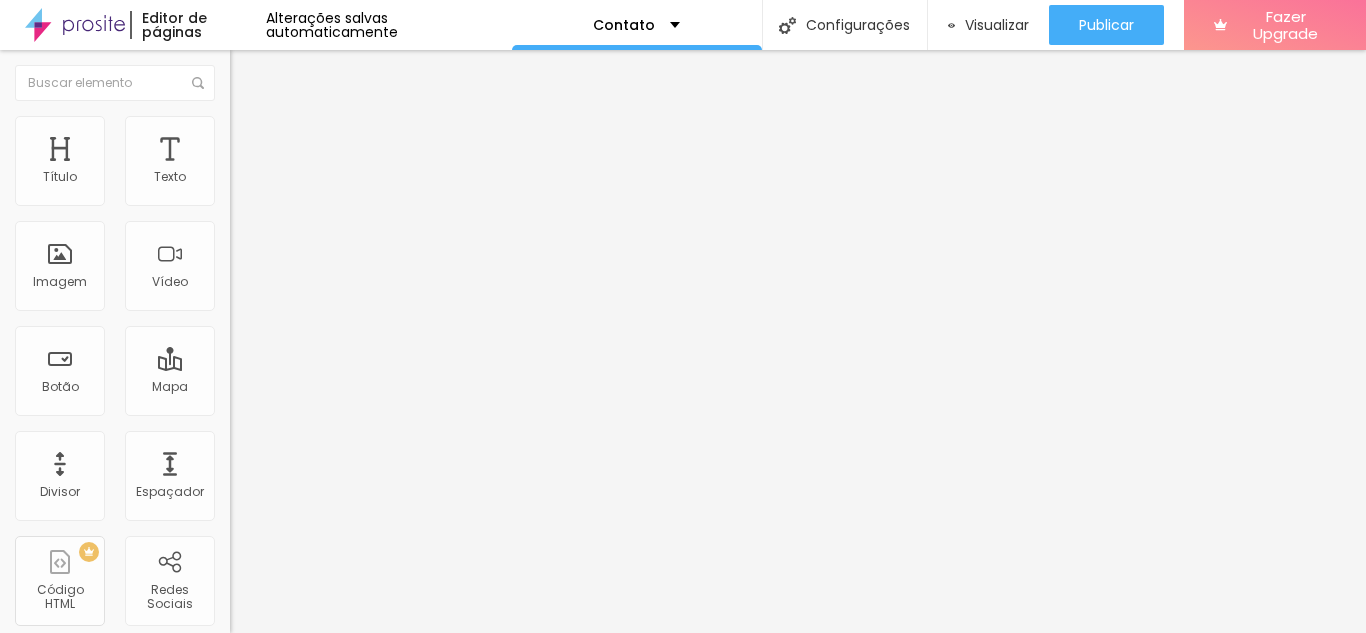 type on "14" 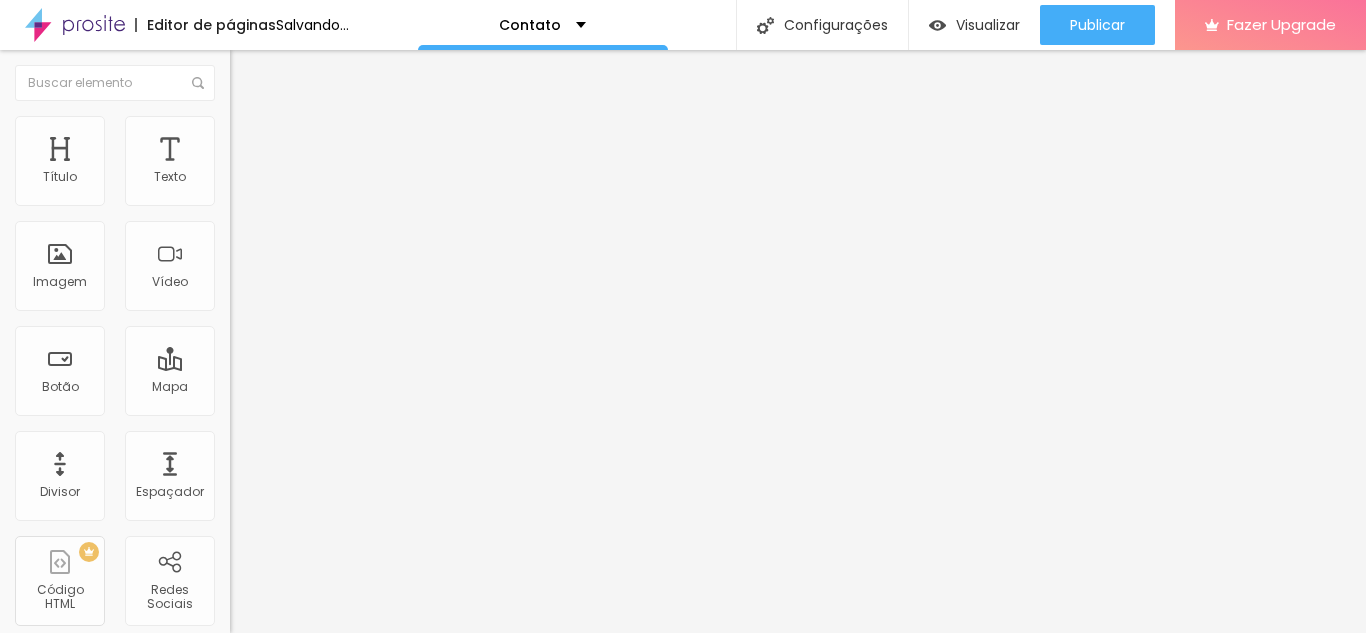 drag, startPoint x: 86, startPoint y: 331, endPoint x: 112, endPoint y: 337, distance: 26.683329 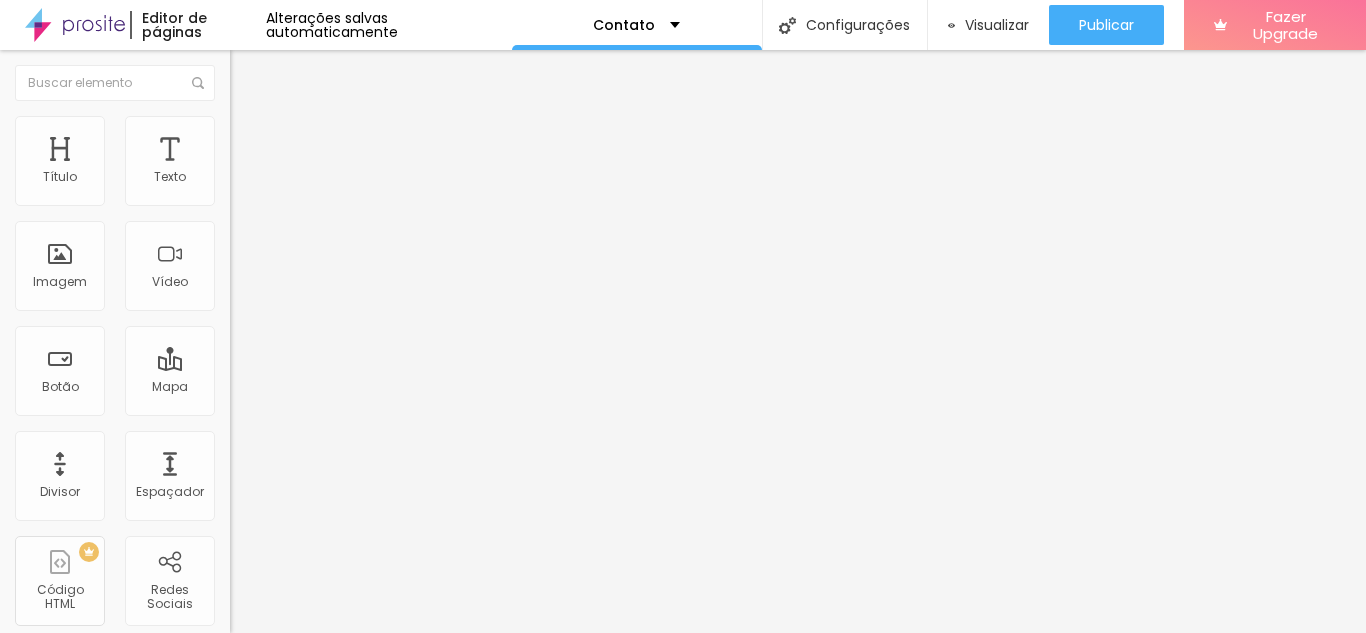 type on "14" 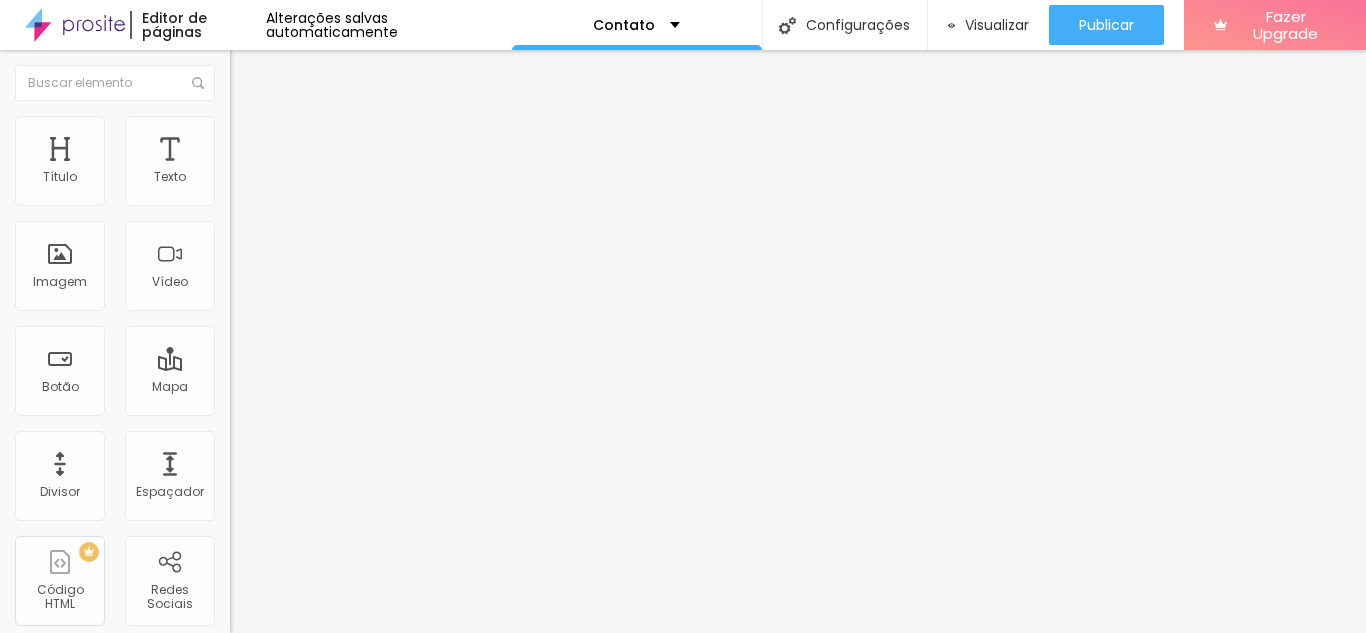 type on "13" 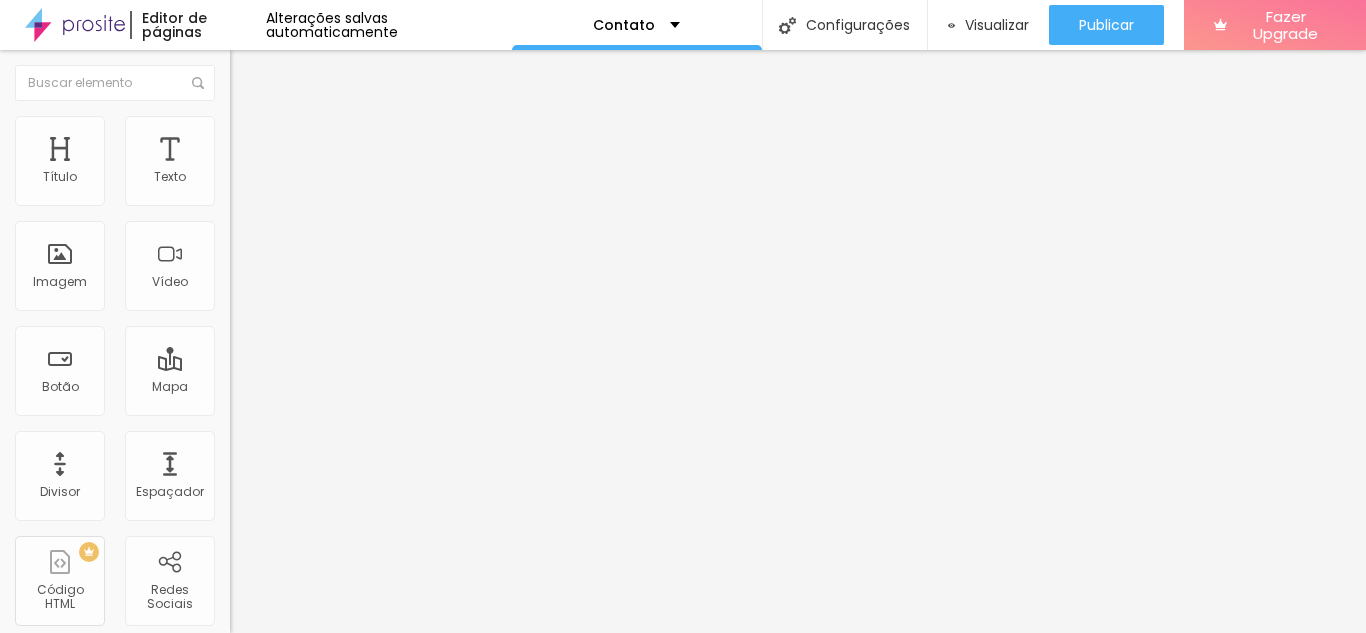 type on "13" 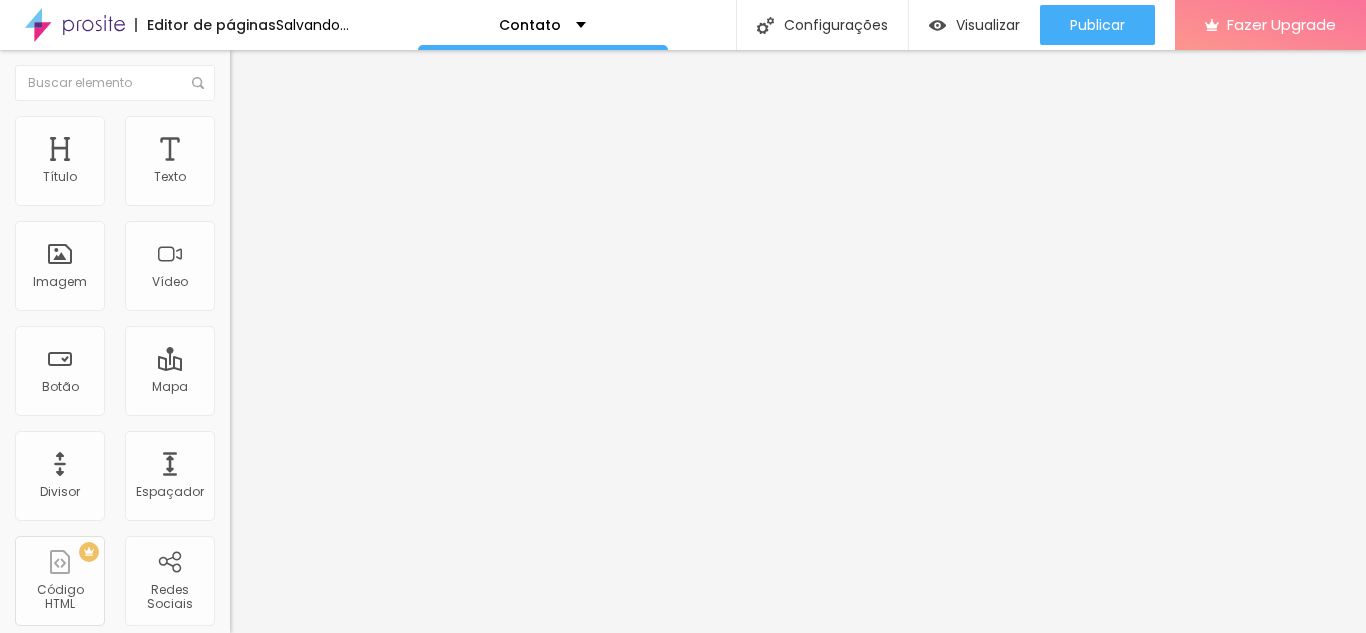 type on "11" 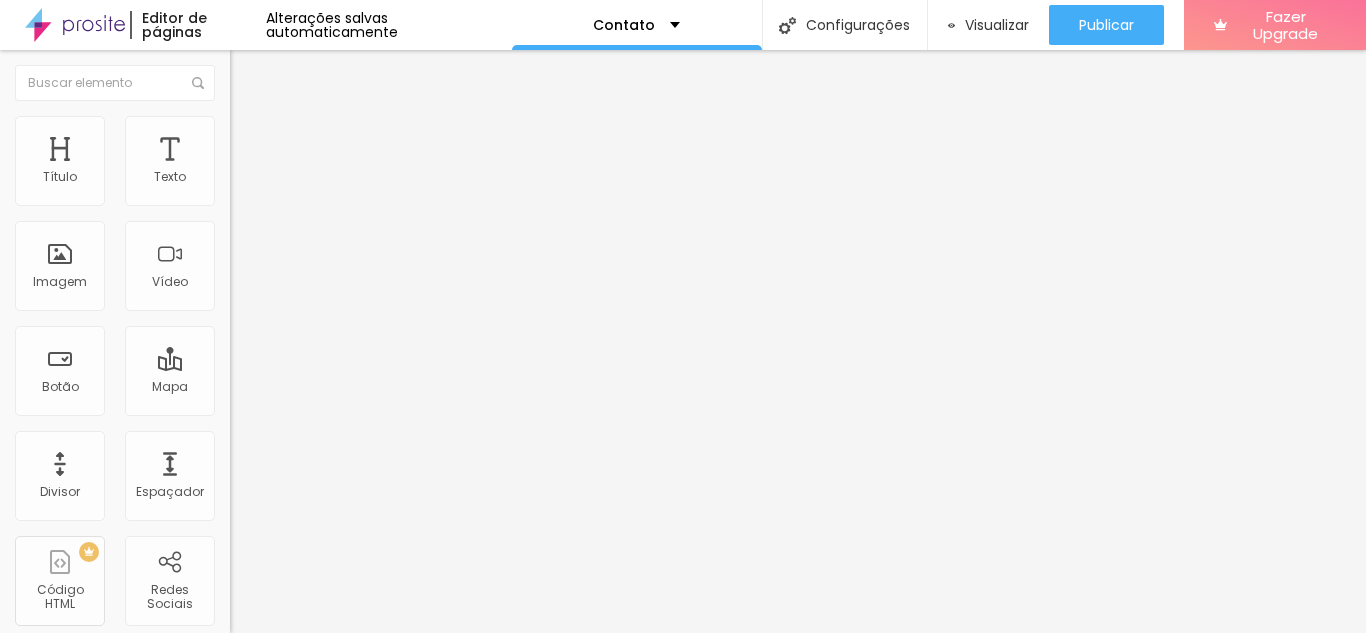 type on "10" 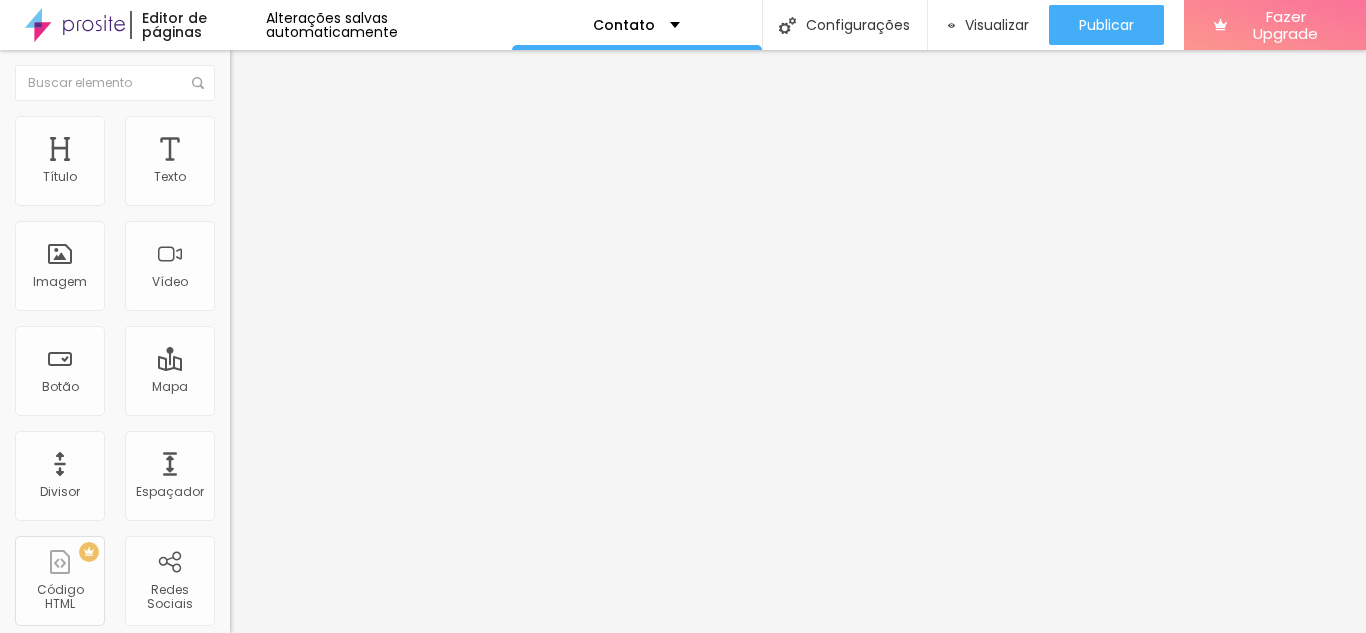 click at bounding box center [294, 299] 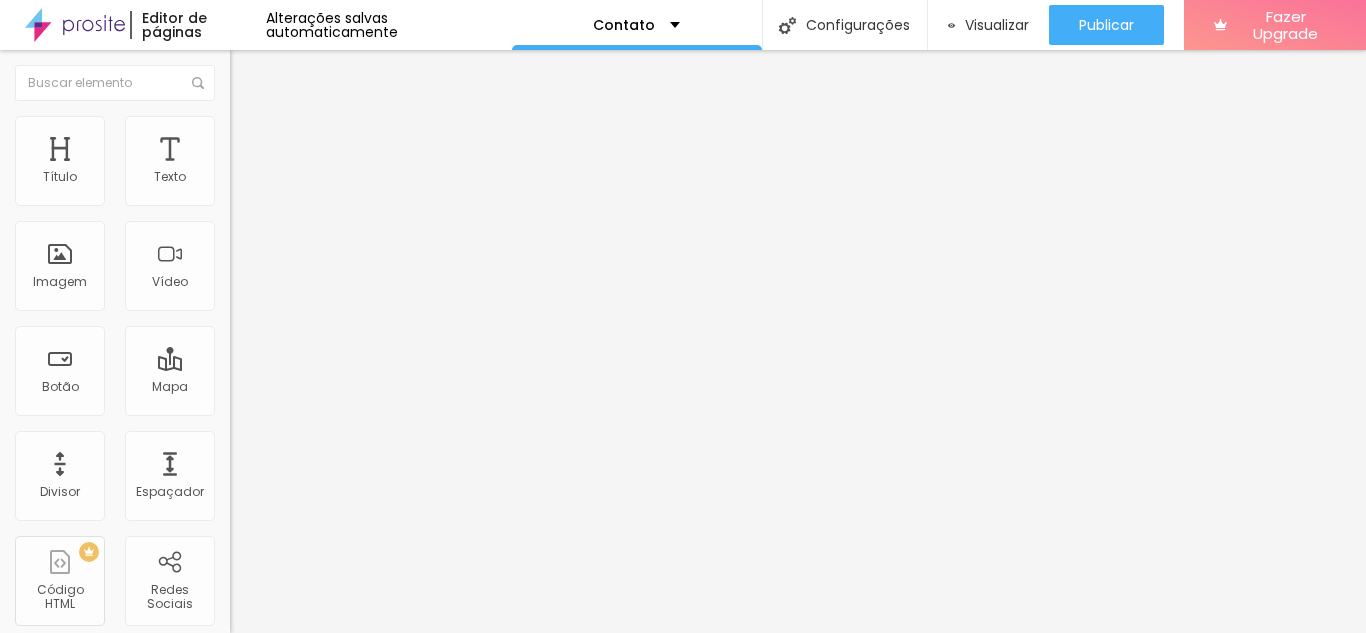 click at bounding box center [244, 354] 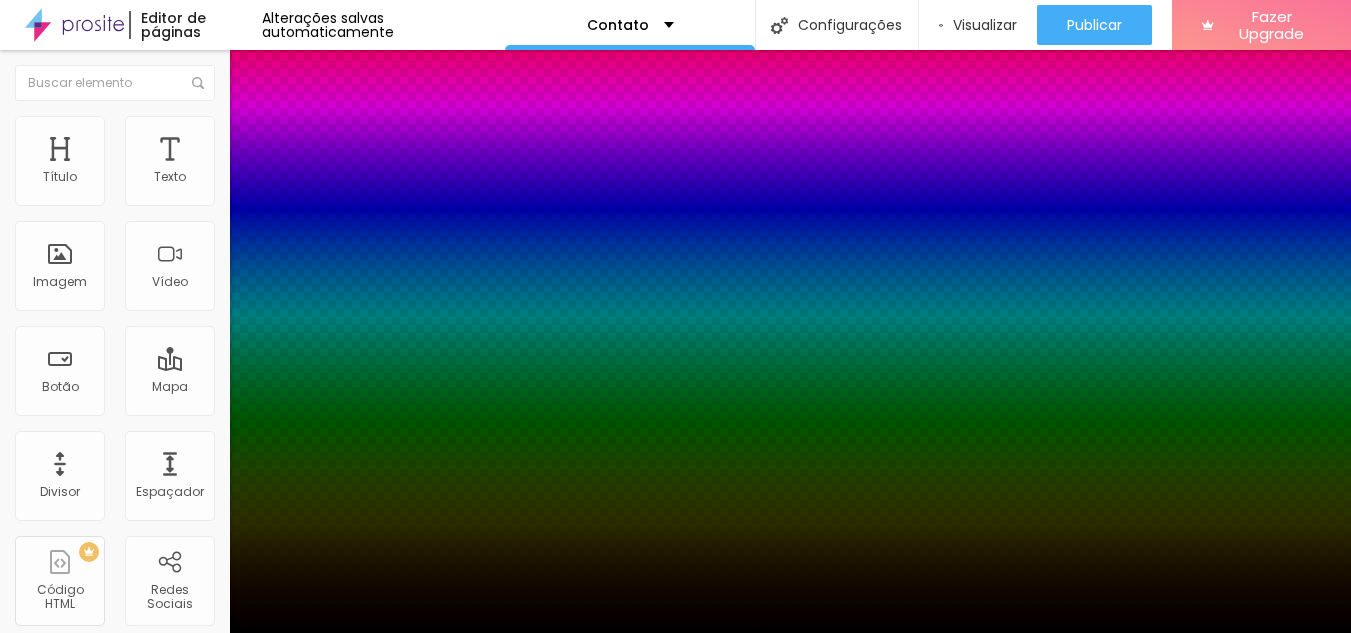 type on "2" 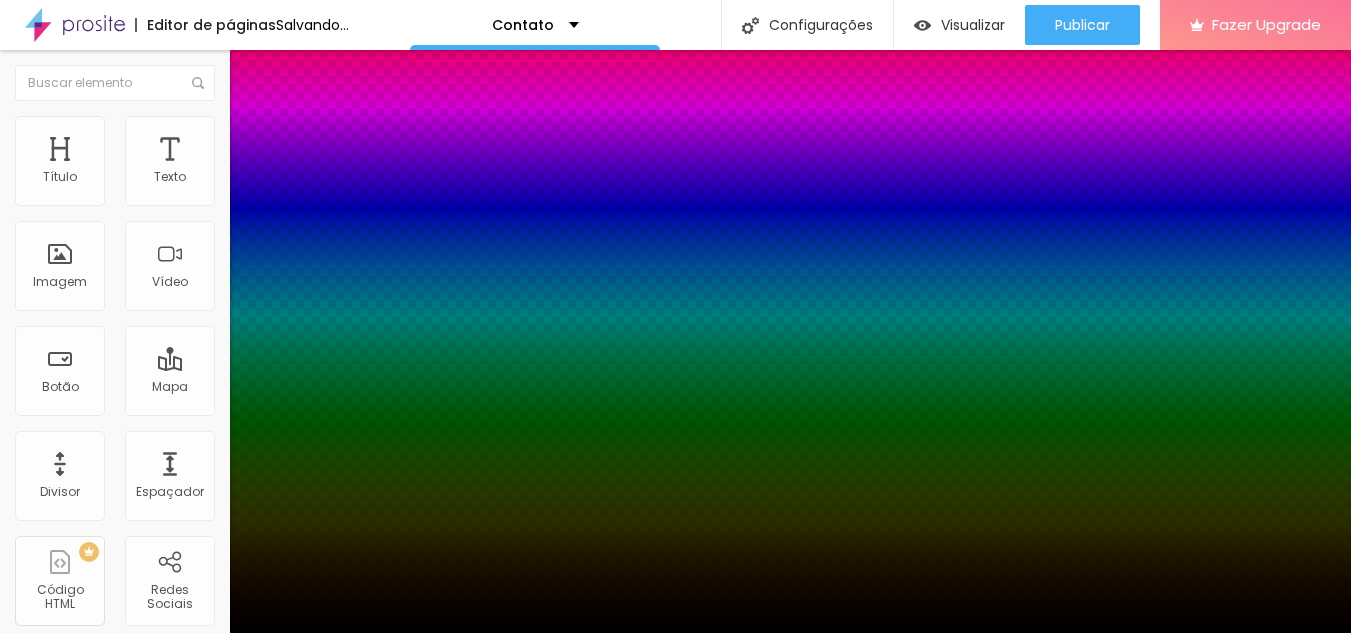 type on "1" 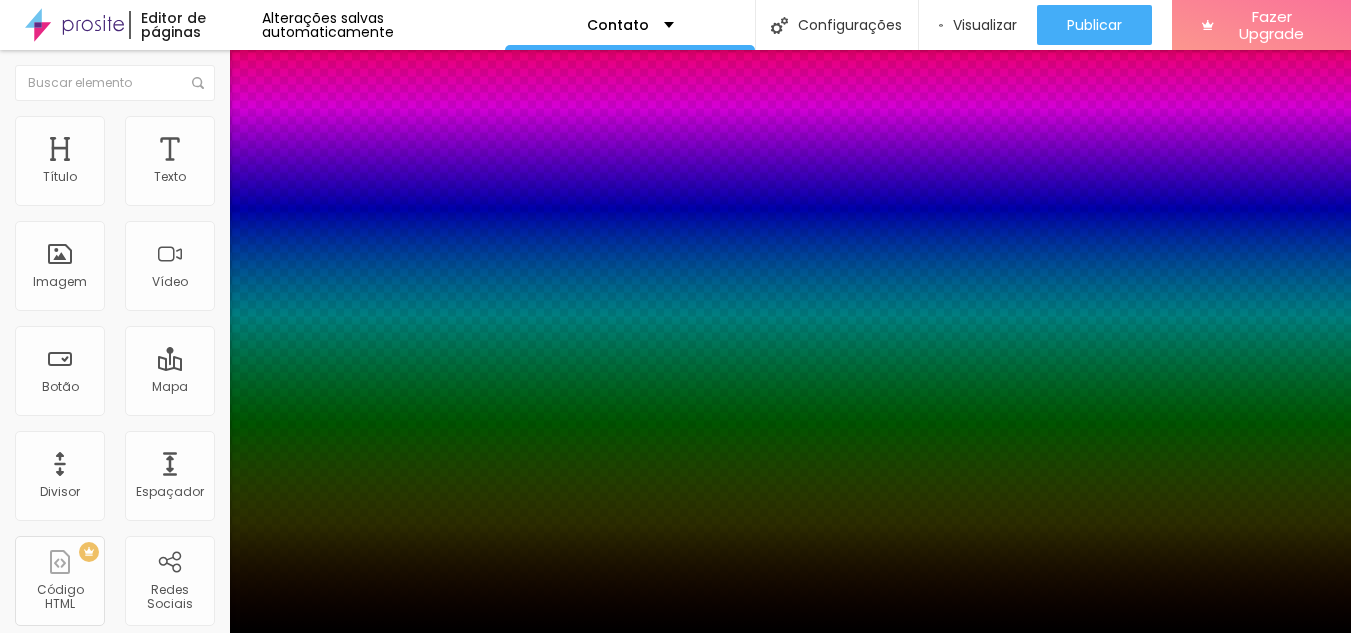 type on "3" 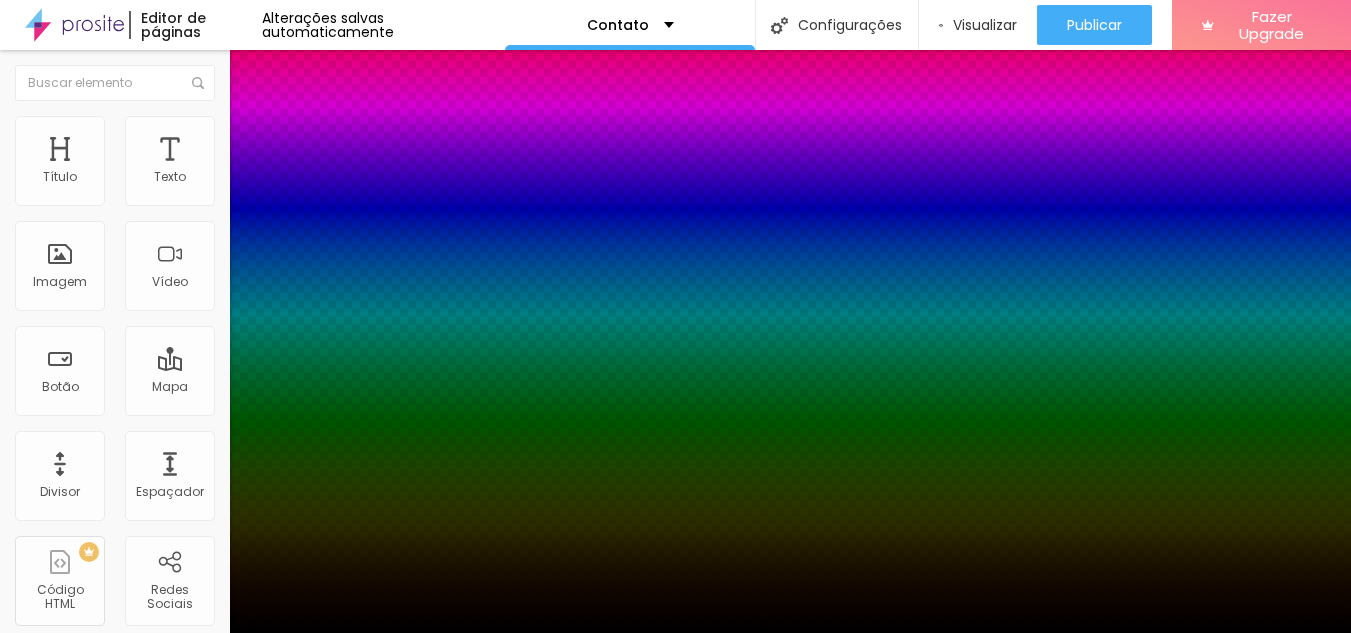 type on "3" 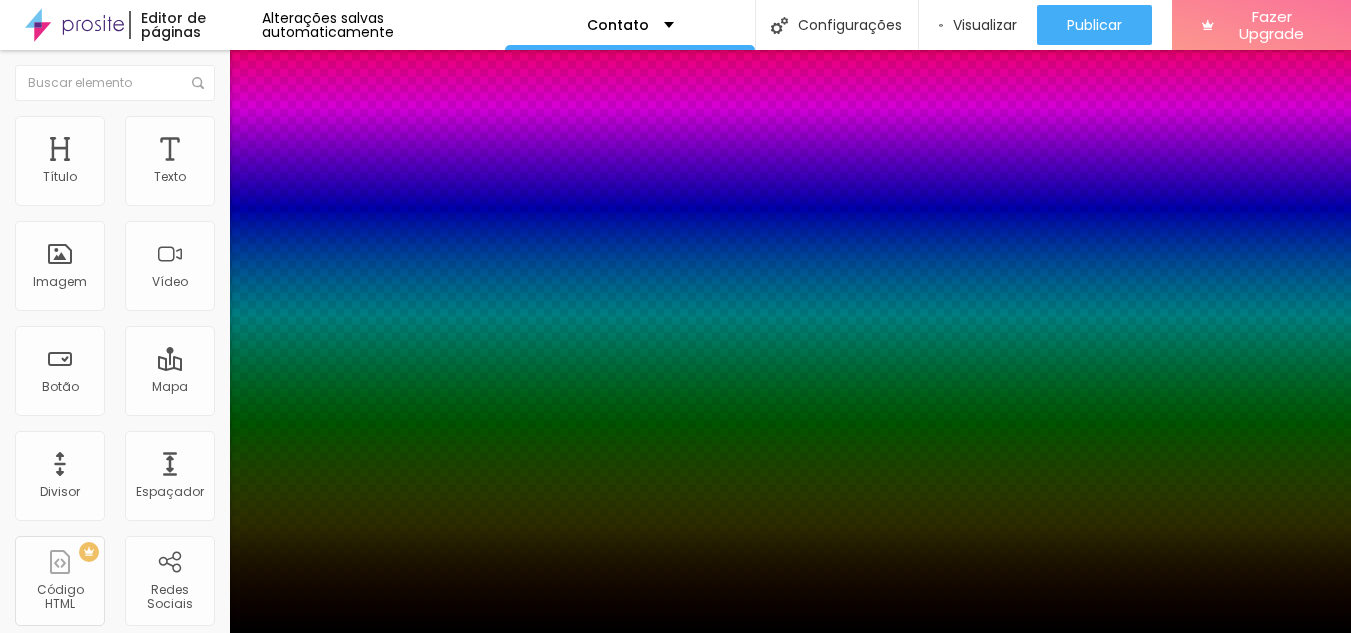 type on "4" 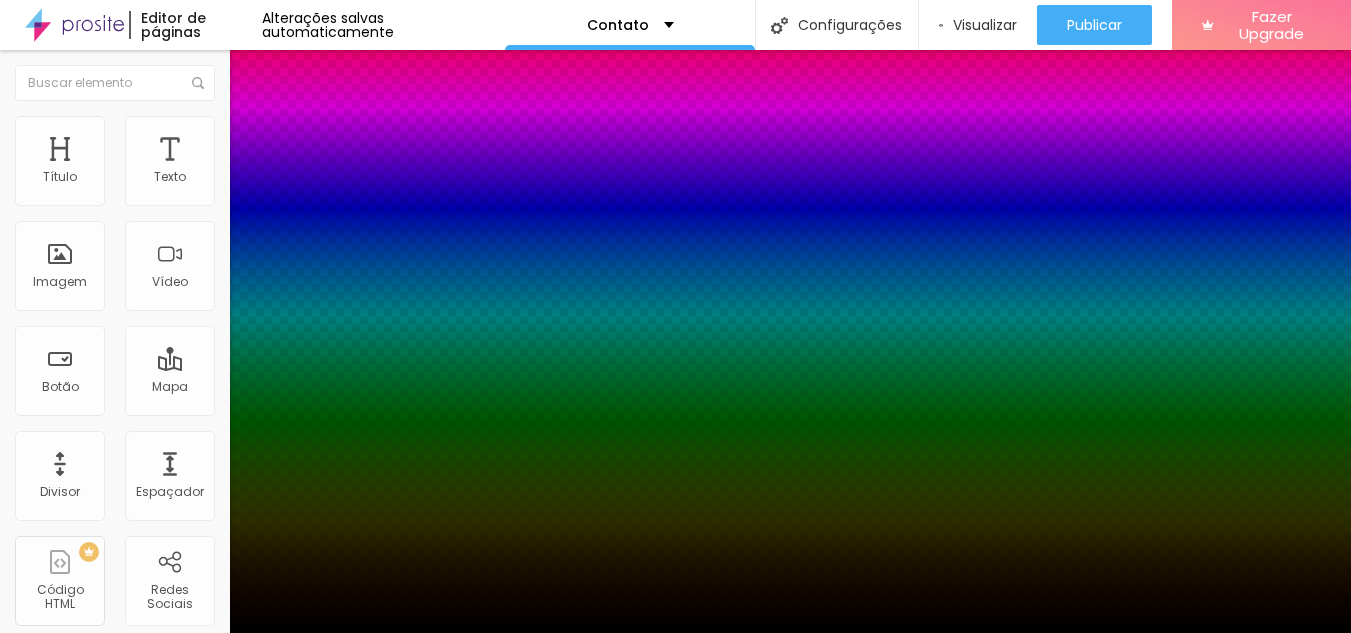 type on "4" 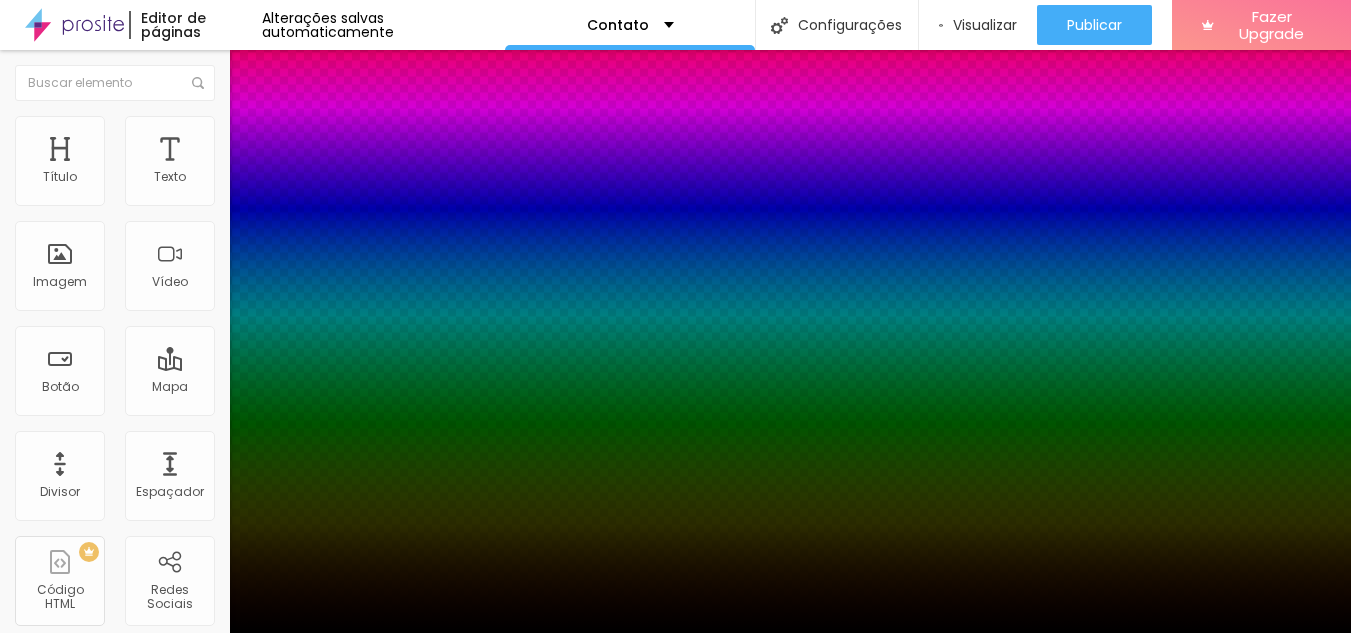 type on "3" 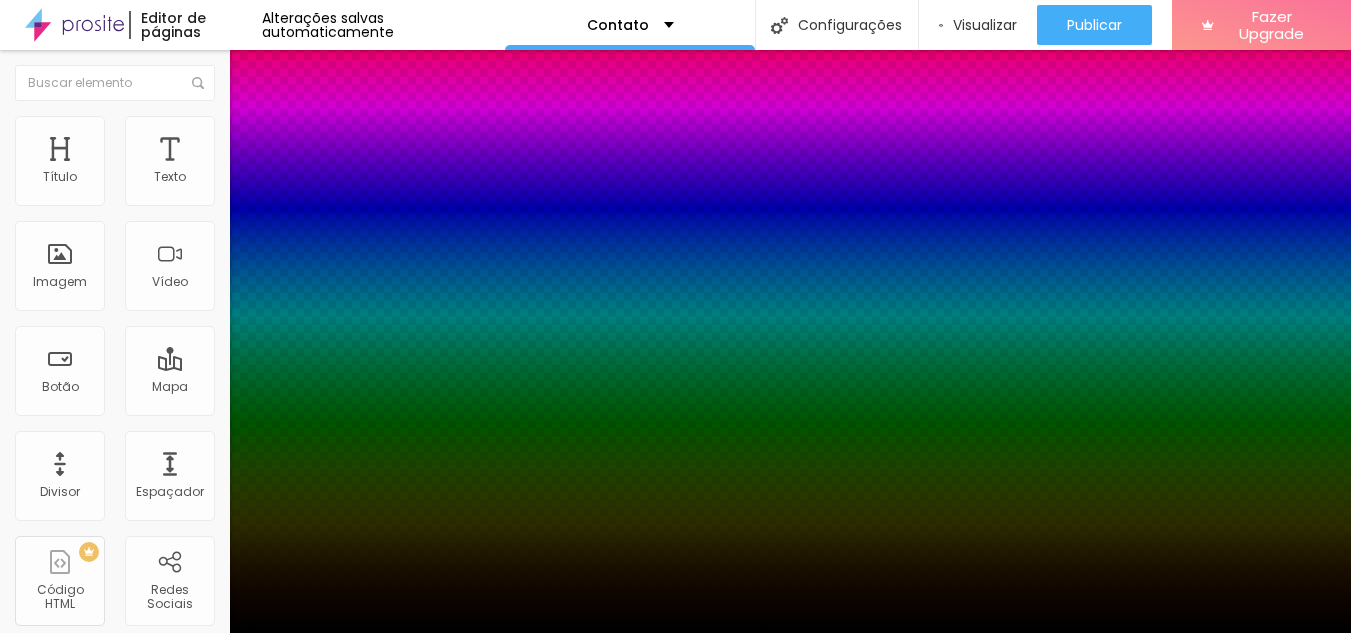 type on "3" 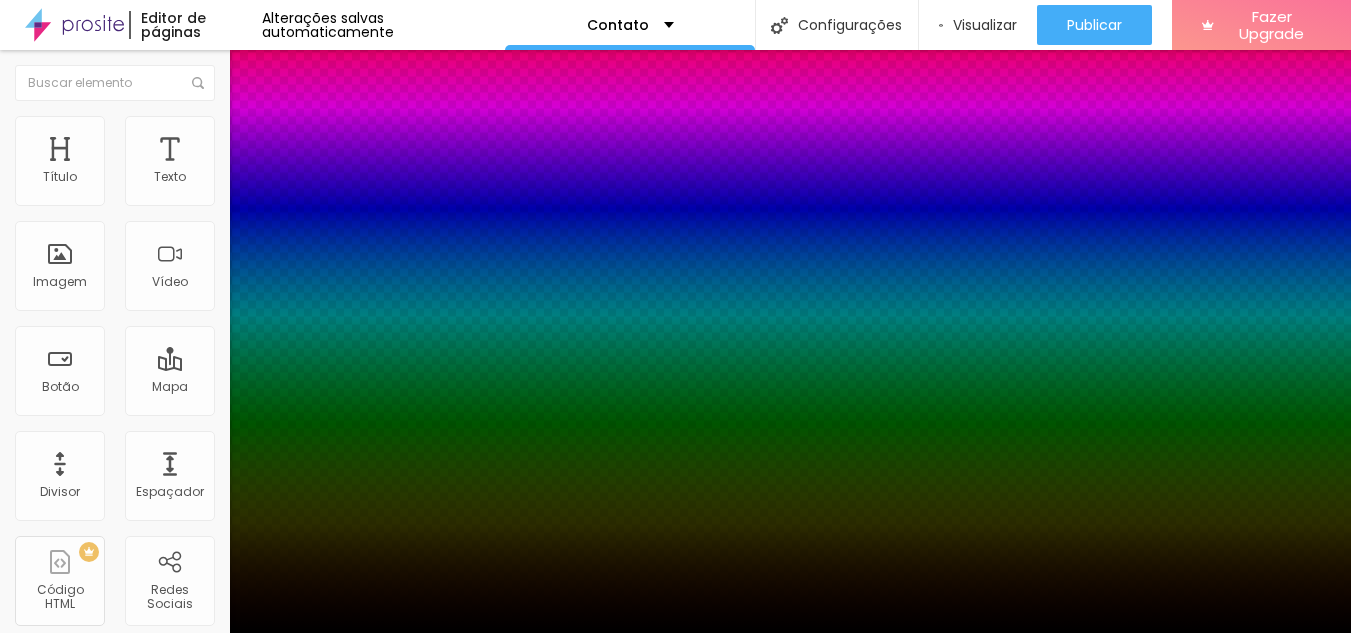 drag, startPoint x: 1343, startPoint y: 190, endPoint x: 1365, endPoint y: 195, distance: 22.561028 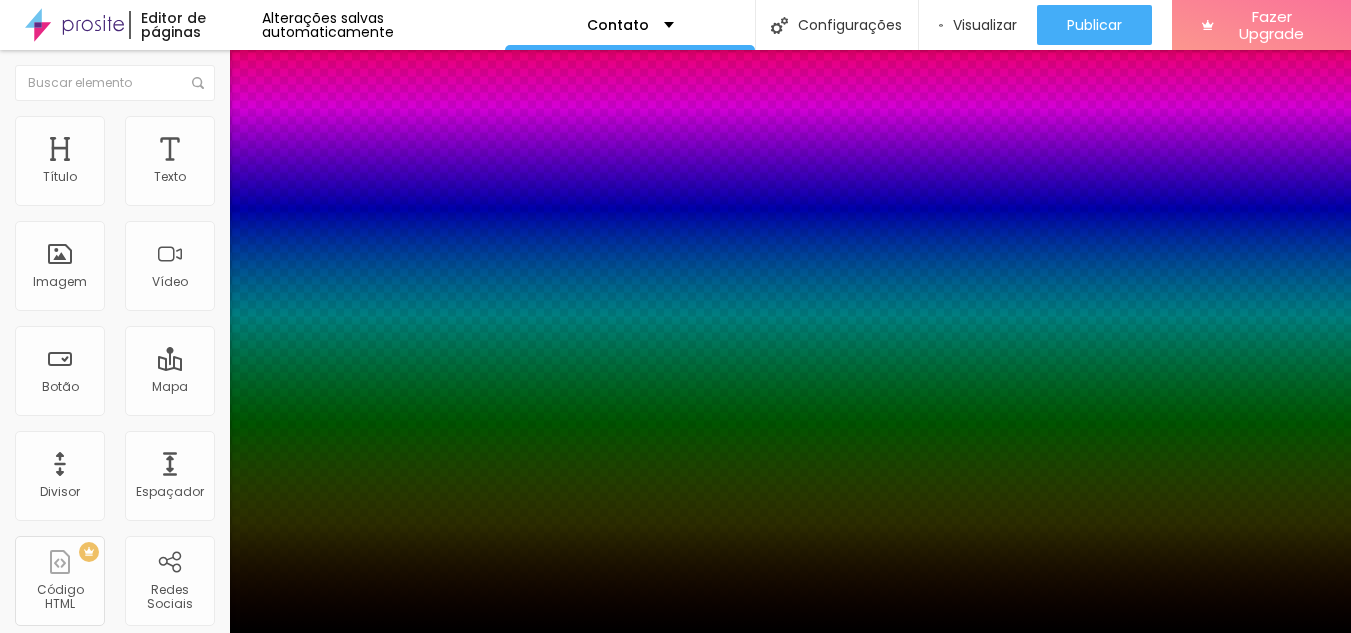click on "Editor de páginas Alterações salvas automaticamente Contato Configurações Configurações da página Clique para editar as configurações desta página como: Informações para compartilhamento, SEO, URL e layout. Visualizar Pre-visualização Clique para visualizar esta página antes de publicar. Publicar Publicar alterações Clique para publicar as ultimas alterações reaizadas Visualizar página   Fazer Upgrade Título Texto Imagem Vídeo Botão Mapa Divisor Espaçador   PREMIUM Código HTML Redes Sociais Formulário Ícone Perguntas frequentes Timer Botão de pagamento Botão do WhatsApp Novo Google Reviews Outros CRM Comentários do Facebook Antes/Depois Editar Redes Sociais Conteúdo Estilo Avançado Tamanho 25 px Espaçamento interno 5 Espaço entre items 10 Borda Voltar ao padrão Sombra DESATIVADO Voltar ao padrão
Arredondamento 30 px Espessura 5 px Cor #000000 Tipo" at bounding box center [675, 316] 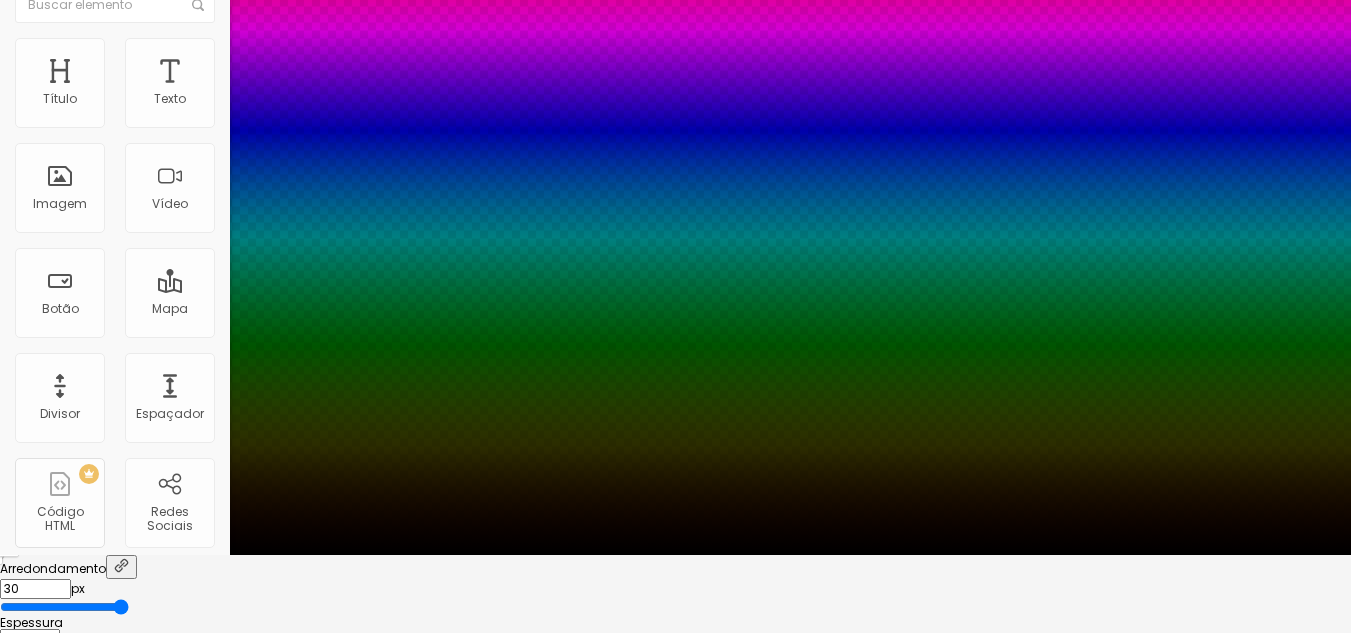 scroll, scrollTop: 80, scrollLeft: 0, axis: vertical 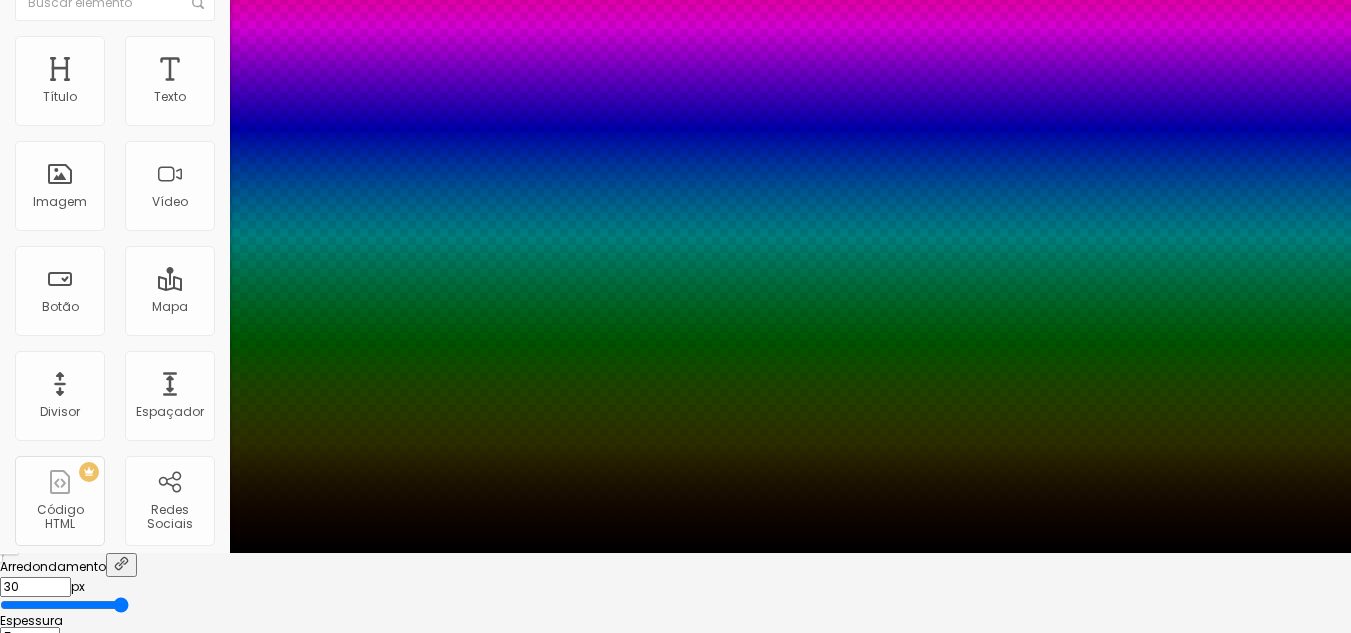 click on "#000000" at bounding box center (675, 686) 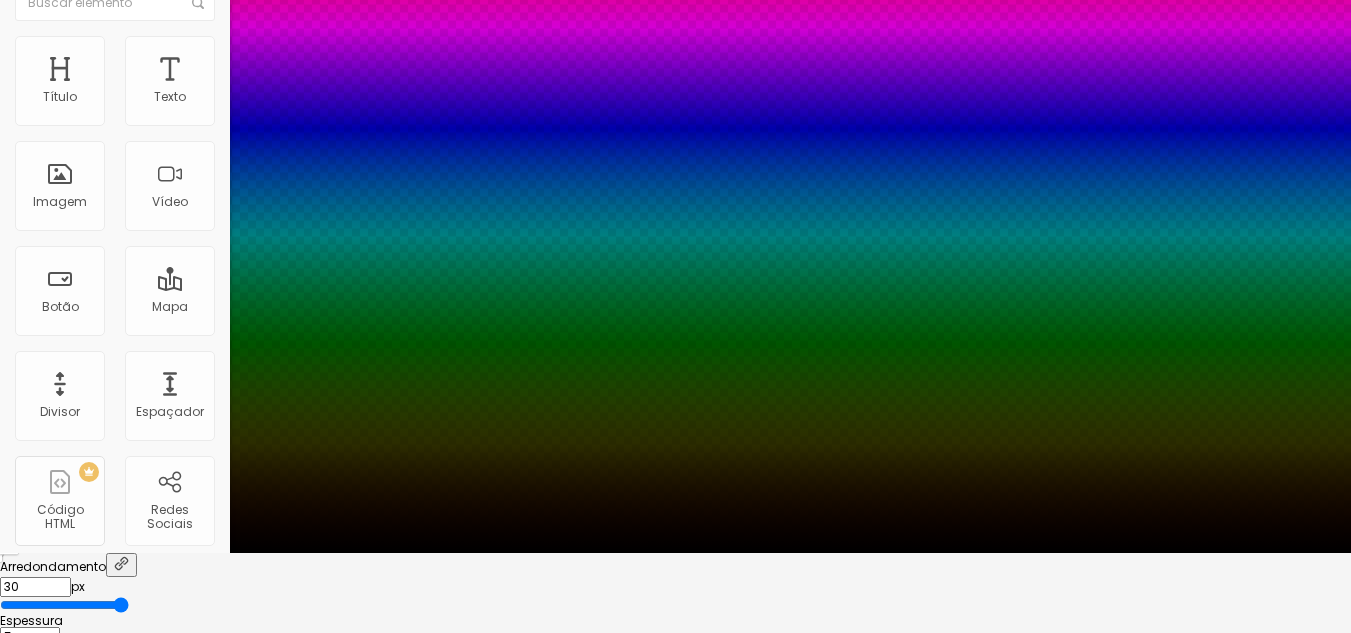 click at bounding box center [675, 676] 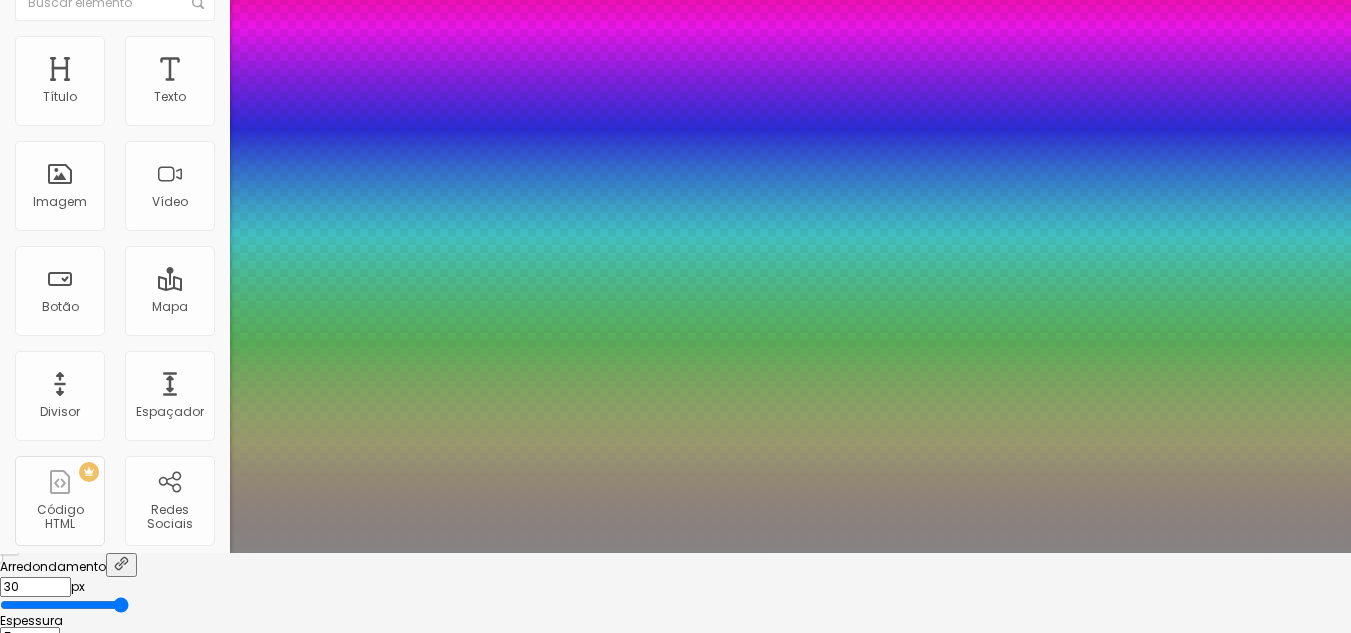 type on "#858484" 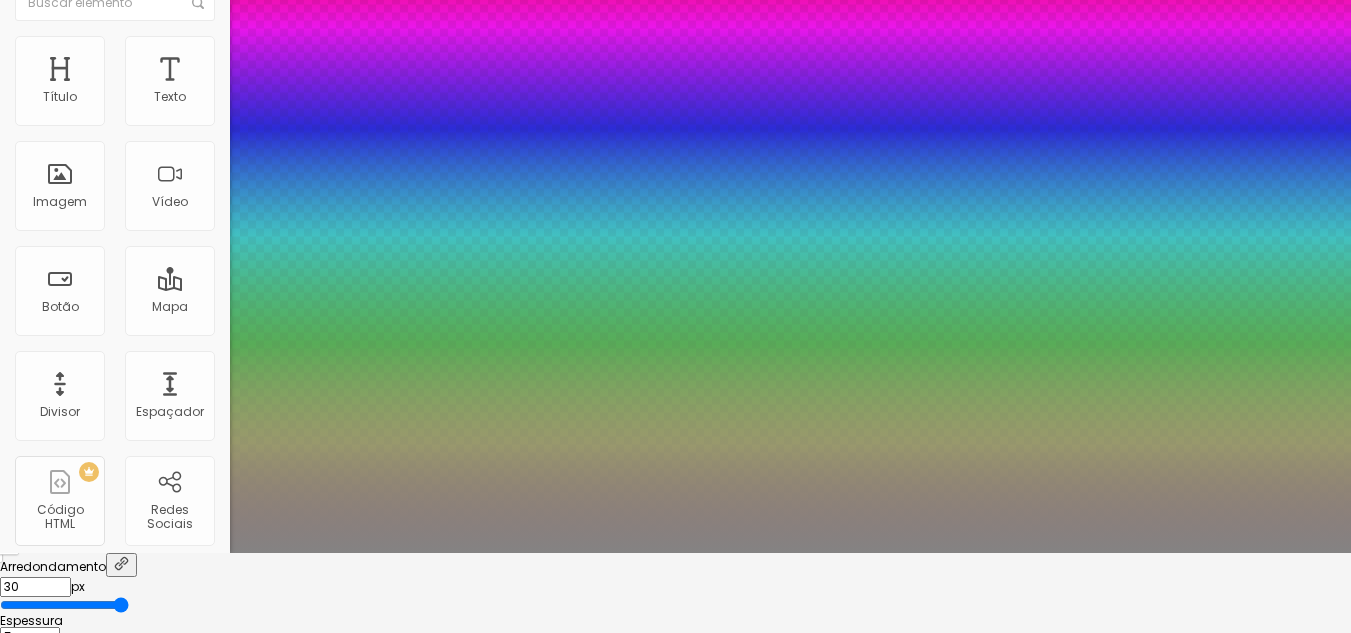 click at bounding box center (675, 236) 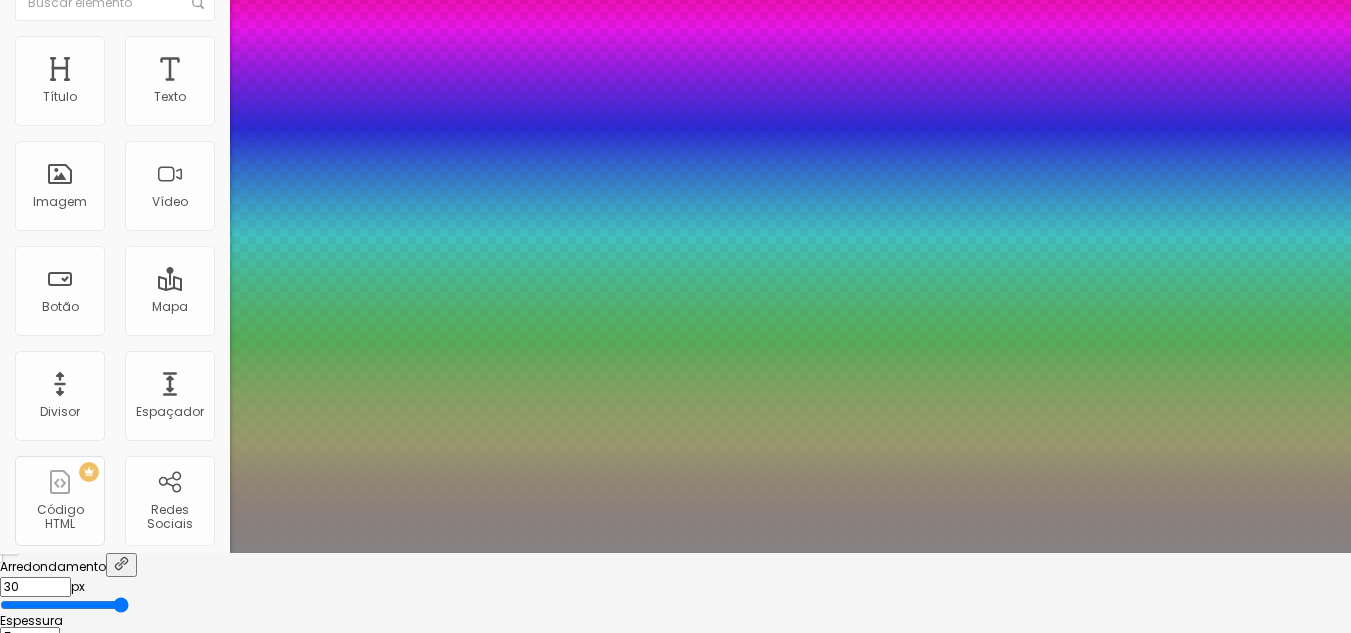 click at bounding box center [675, 553] 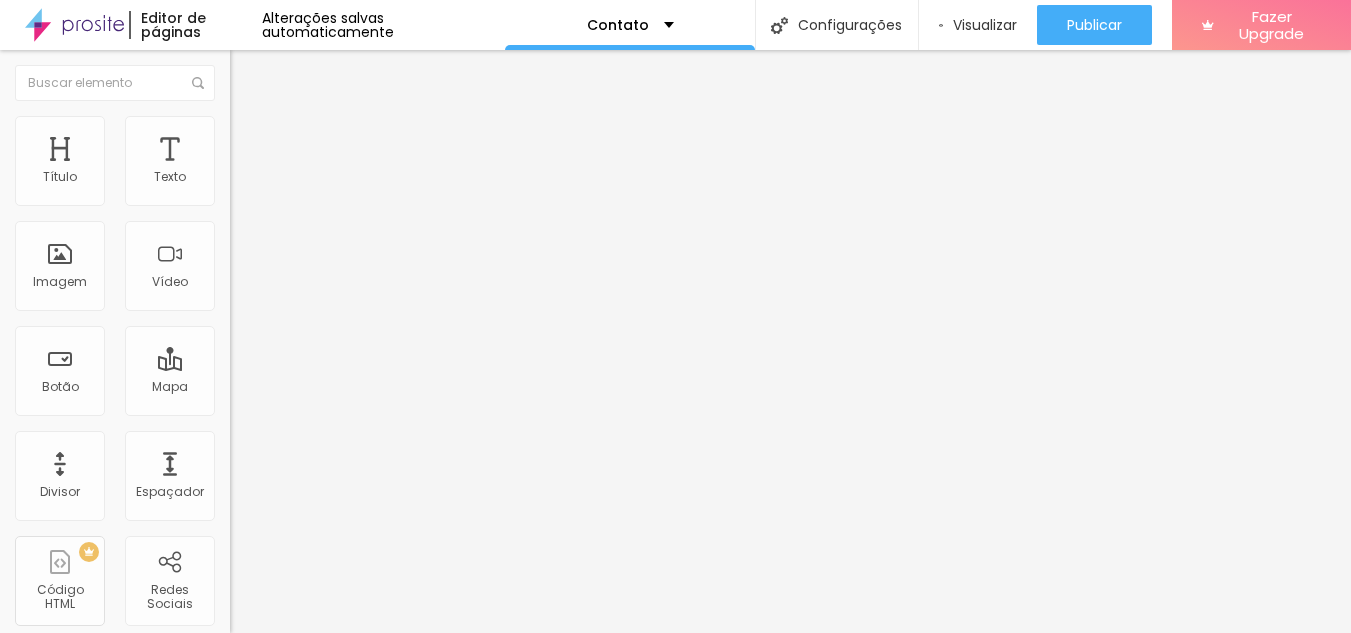 scroll, scrollTop: 0, scrollLeft: 0, axis: both 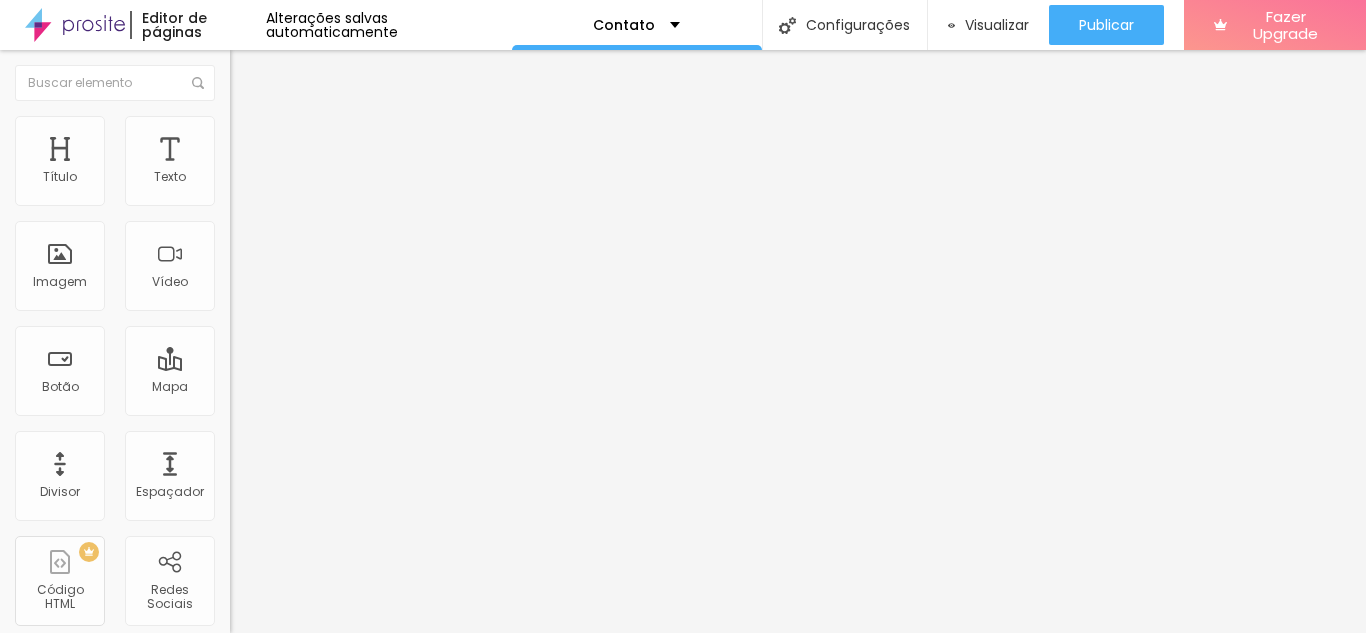 click on "Estilo" at bounding box center [345, 126] 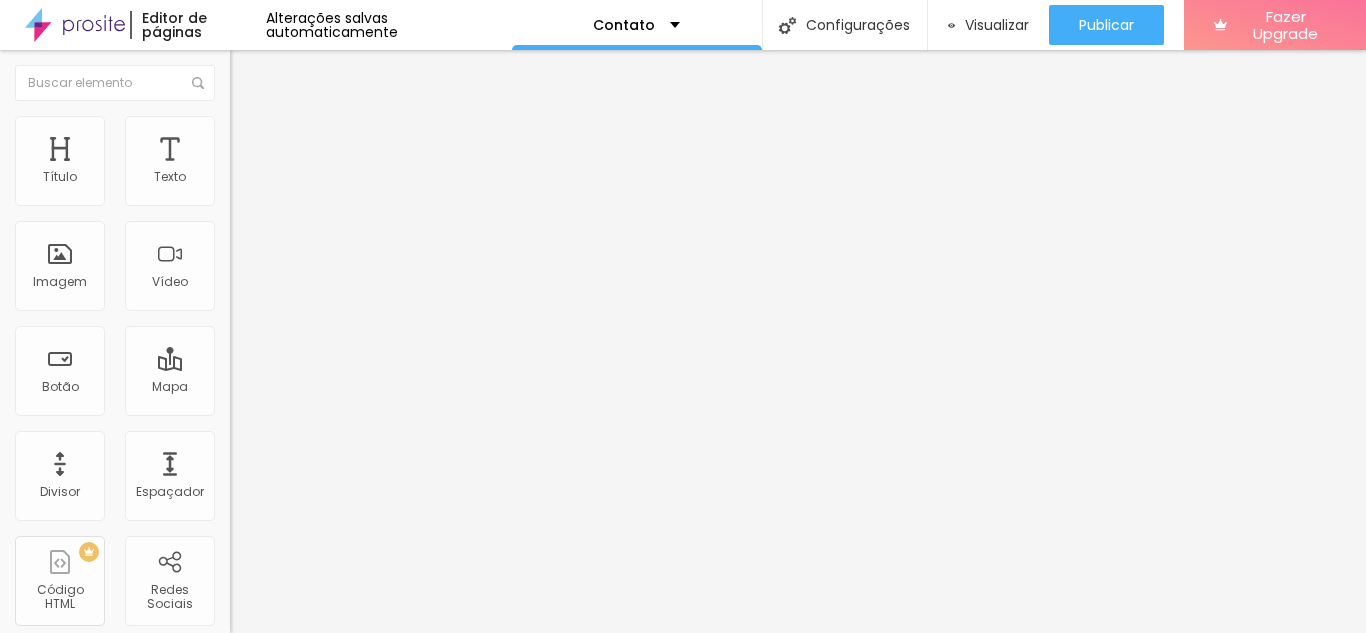 click 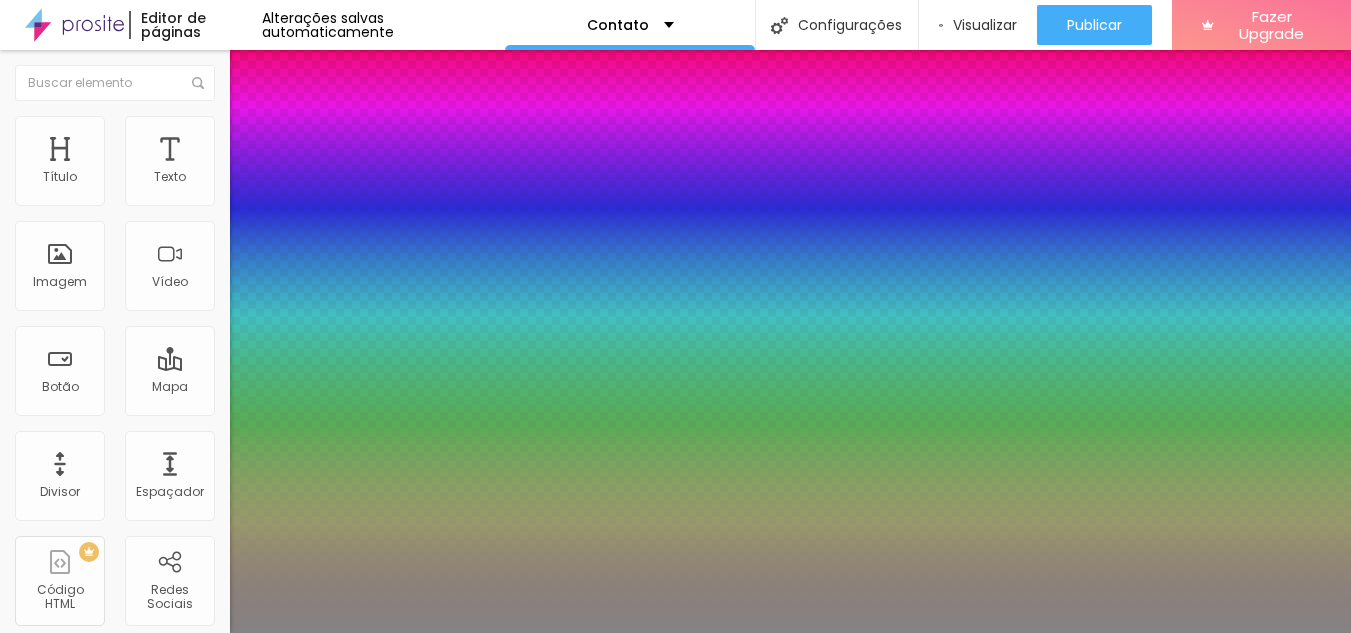 click on "#848383" at bounding box center [120, 766] 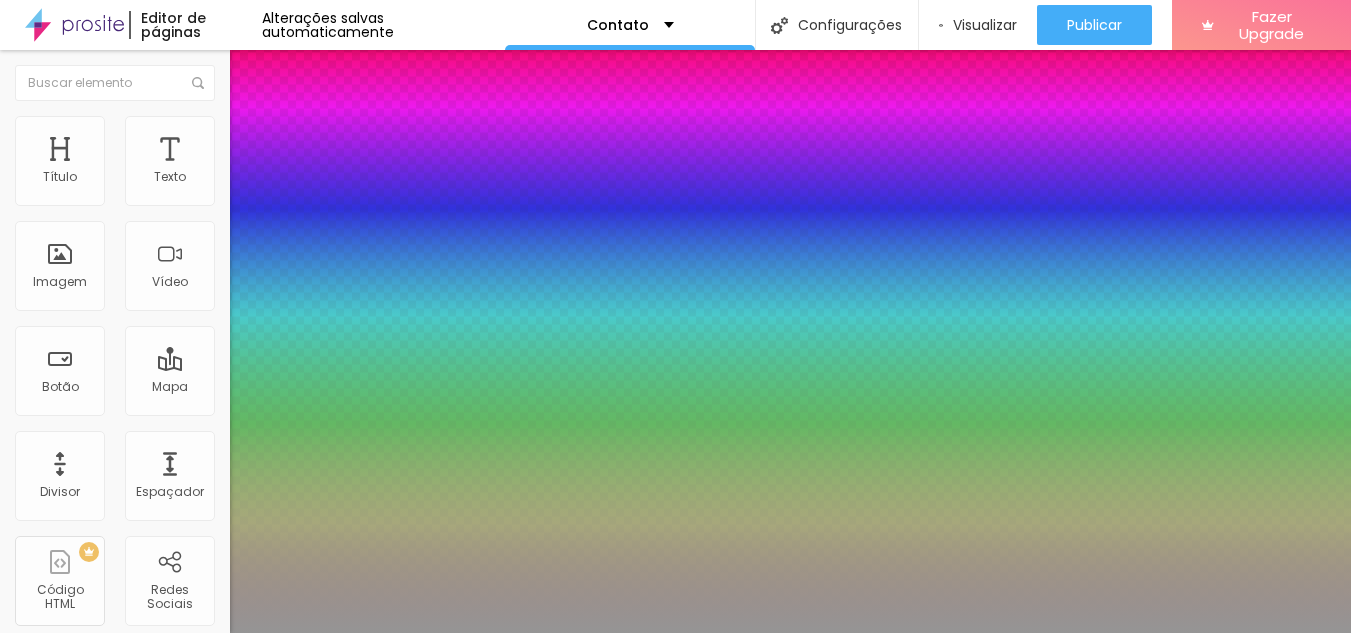 type on "#959595" 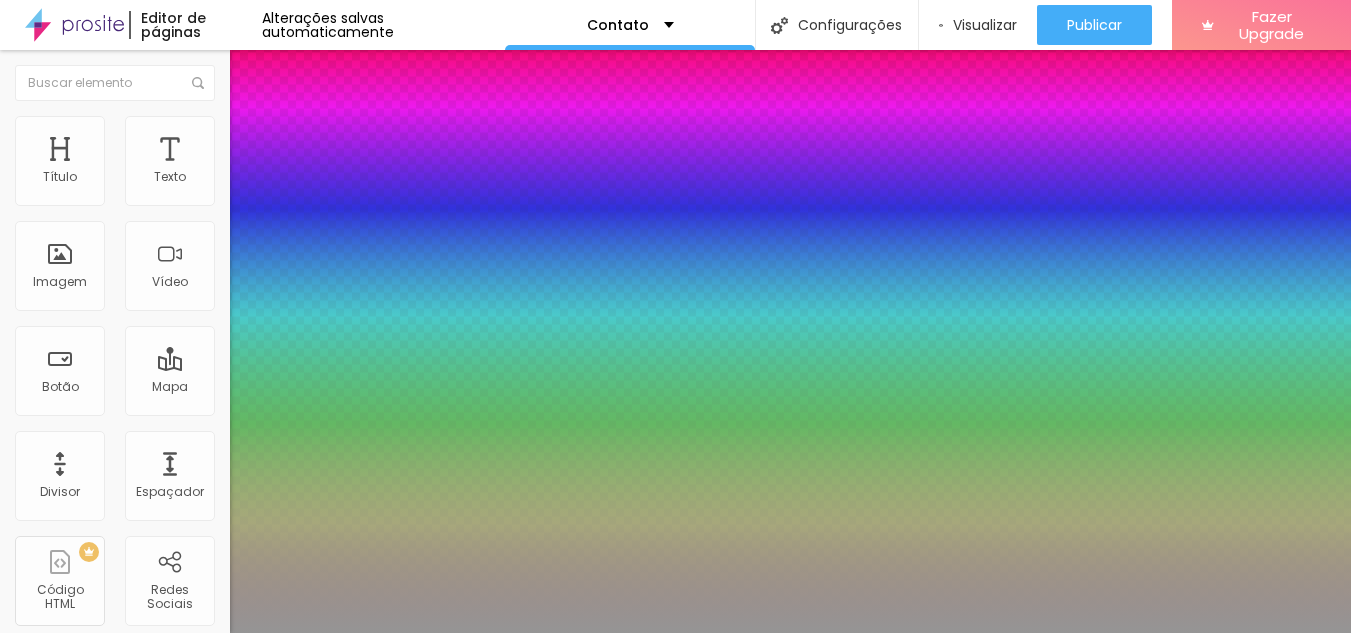 click at bounding box center (675, 633) 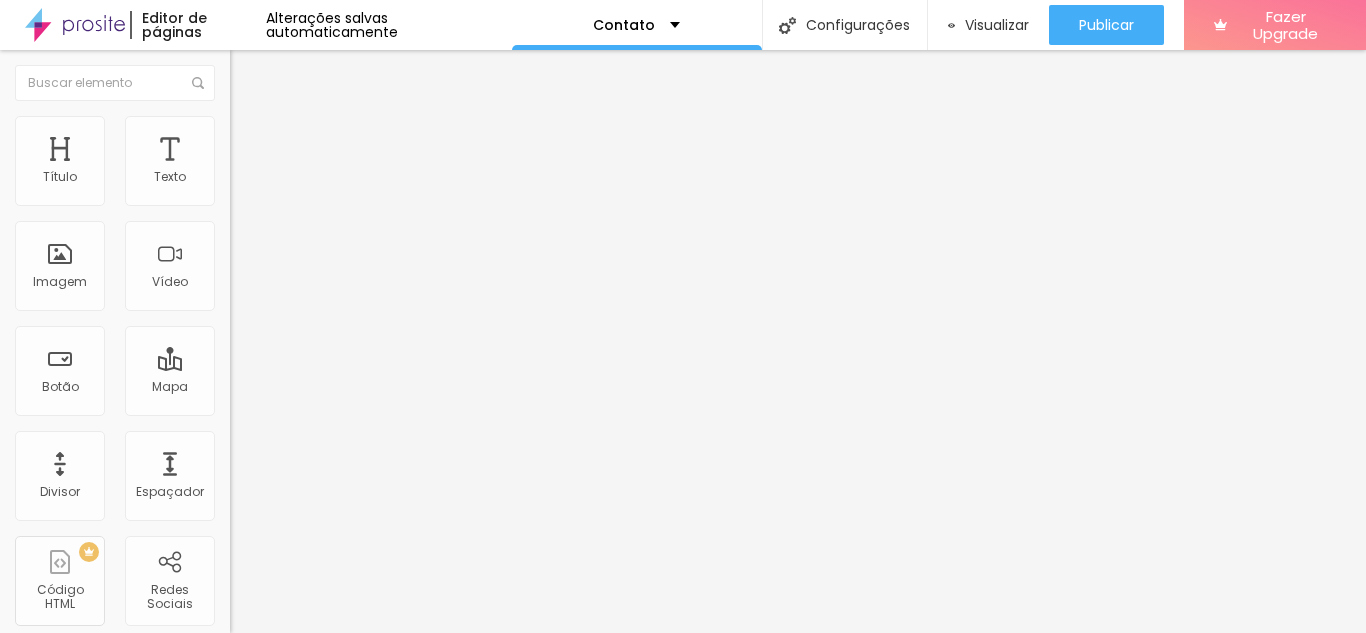 click 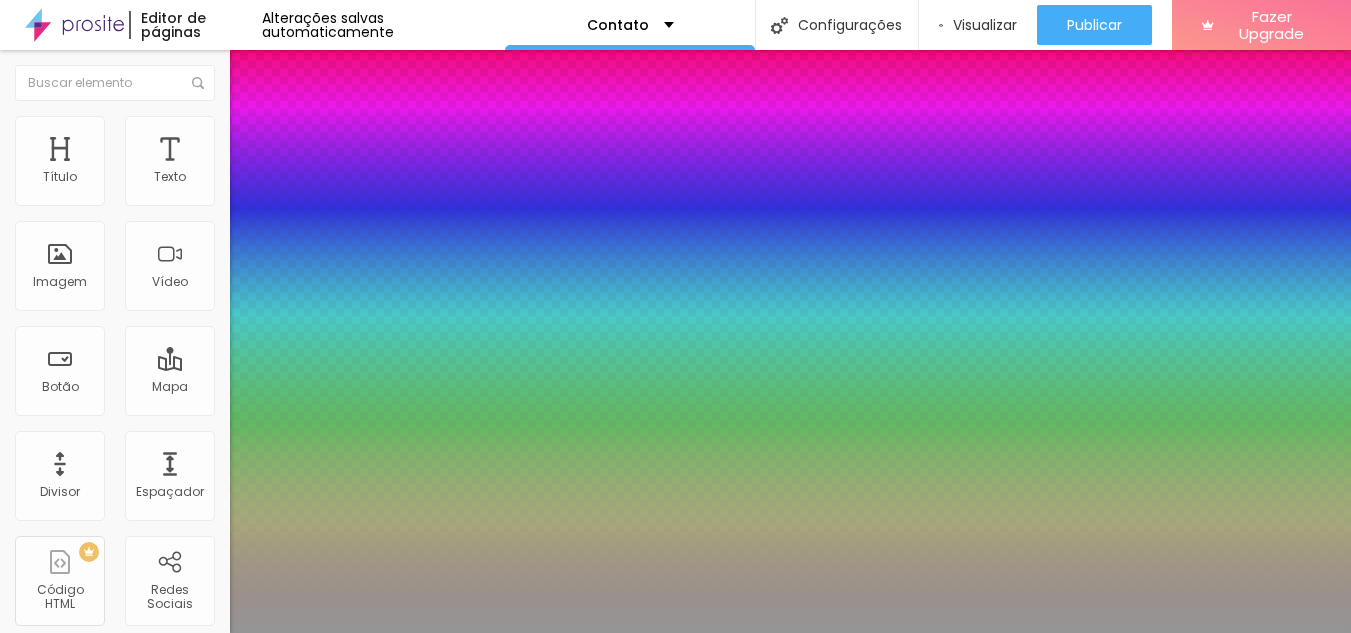 click at bounding box center (675, 633) 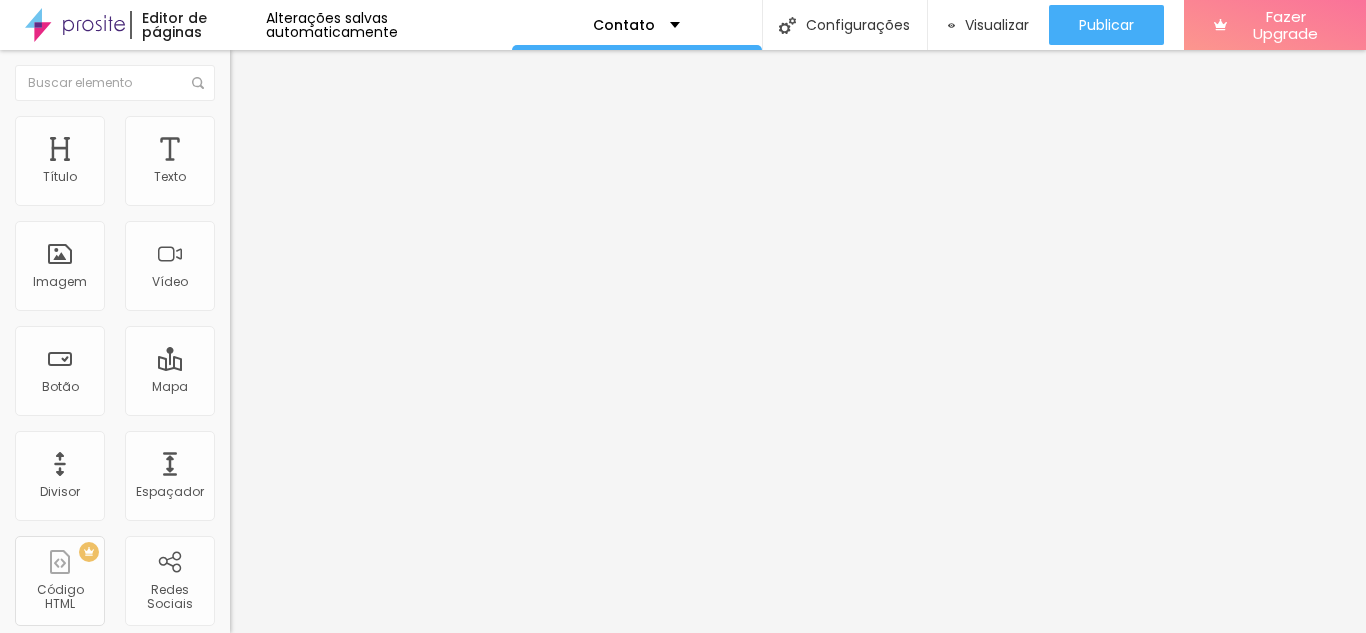 click 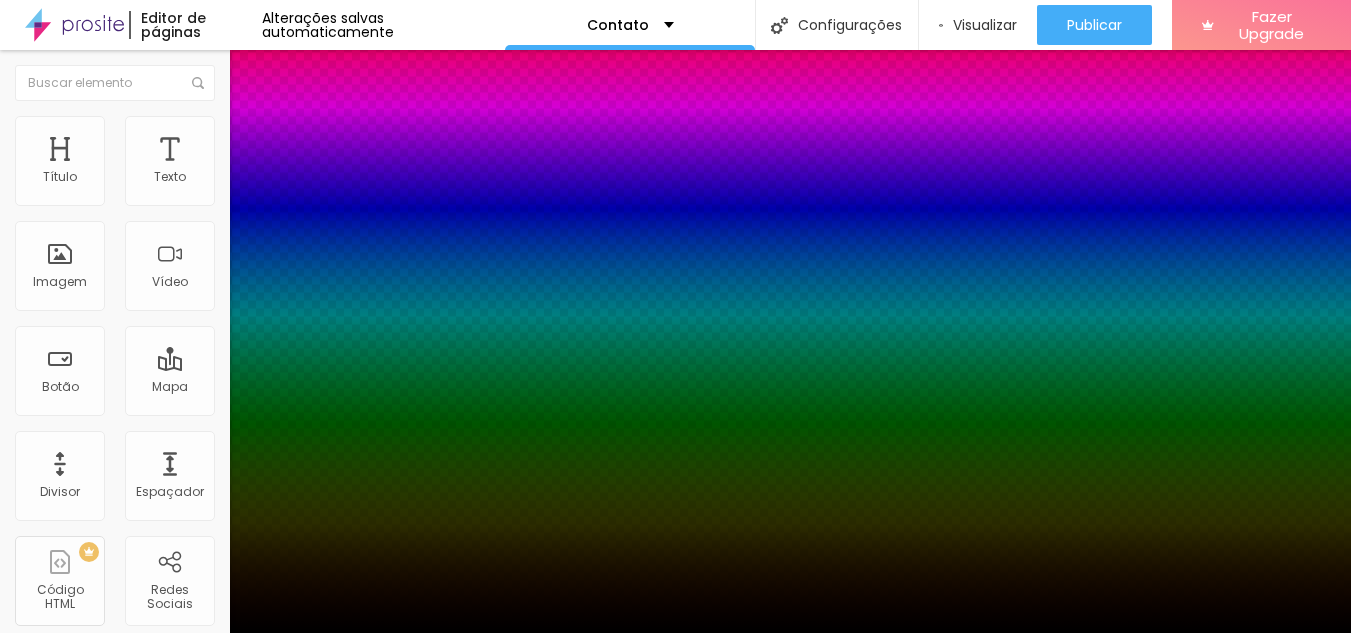 click at bounding box center [675, 645] 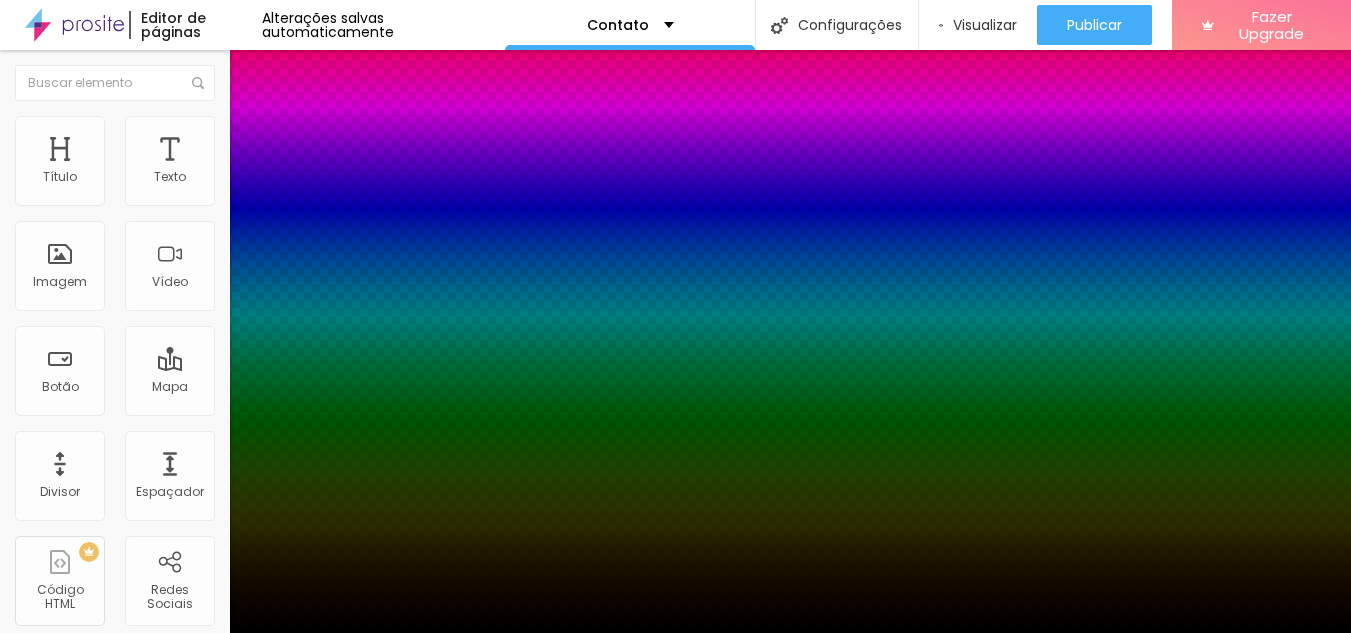 click on "Editor de páginas Alterações salvas automaticamente Contato Configurações Configurações da página Clique para editar as configurações desta página como: Informações para compartilhamento, SEO, URL e layout. Visualizar Pre-visualização Clique para visualizar esta página antes de publicar. Publicar Publicar alterações Clique para publicar as ultimas alterações reaizadas Visualizar página   Fazer Upgrade Título Texto Imagem Vídeo Botão Mapa Divisor Espaçador   PREMIUM Código HTML Redes Sociais Formulário Ícone Perguntas frequentes Timer Botão de pagamento Botão do WhatsApp Novo Google Reviews Outros CRM Comentários do Facebook Antes/Depois Editar Redes Sociais Conteúdo Estilo Avançado Tamanho 25 px Espaçamento interno 5 Espaço entre items 10 Borda Voltar ao padrão Sombra DESATIVADO Voltar ao padrão
Ativar sombra Tipo Externa Interna Cor #000000 Horizontal 2 Vertical 2 Borrar 4" at bounding box center (675, 316) 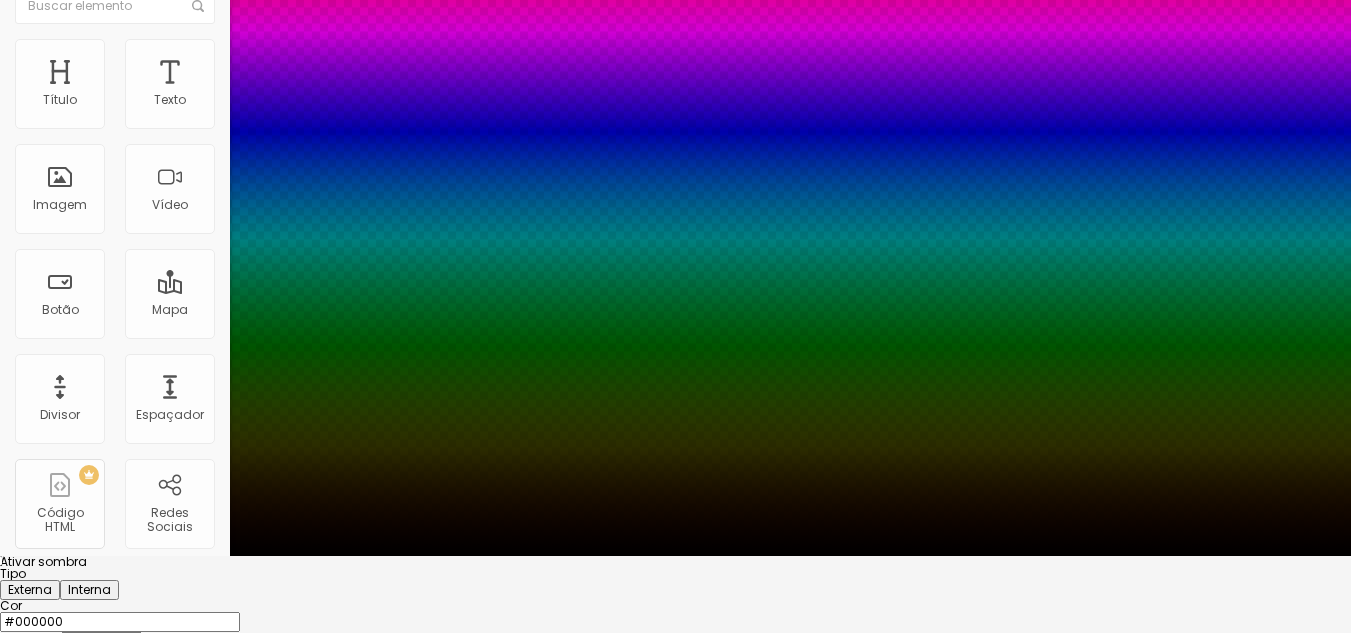 scroll, scrollTop: 98, scrollLeft: 0, axis: vertical 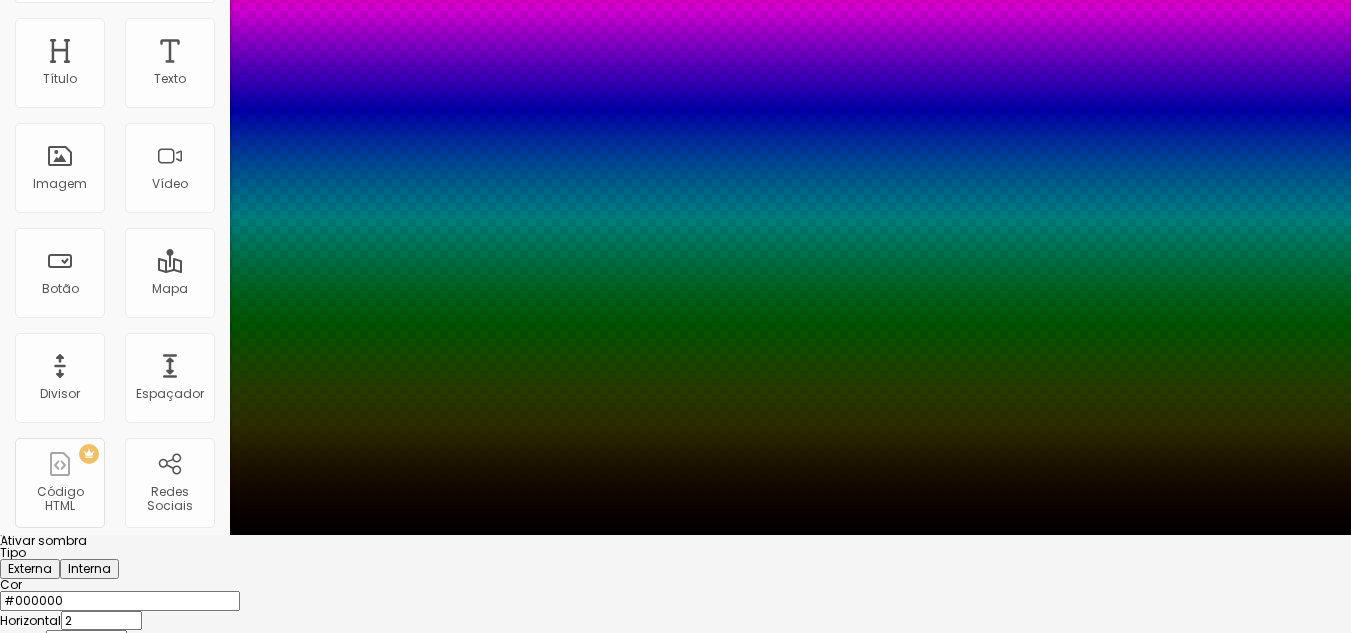 type on "0" 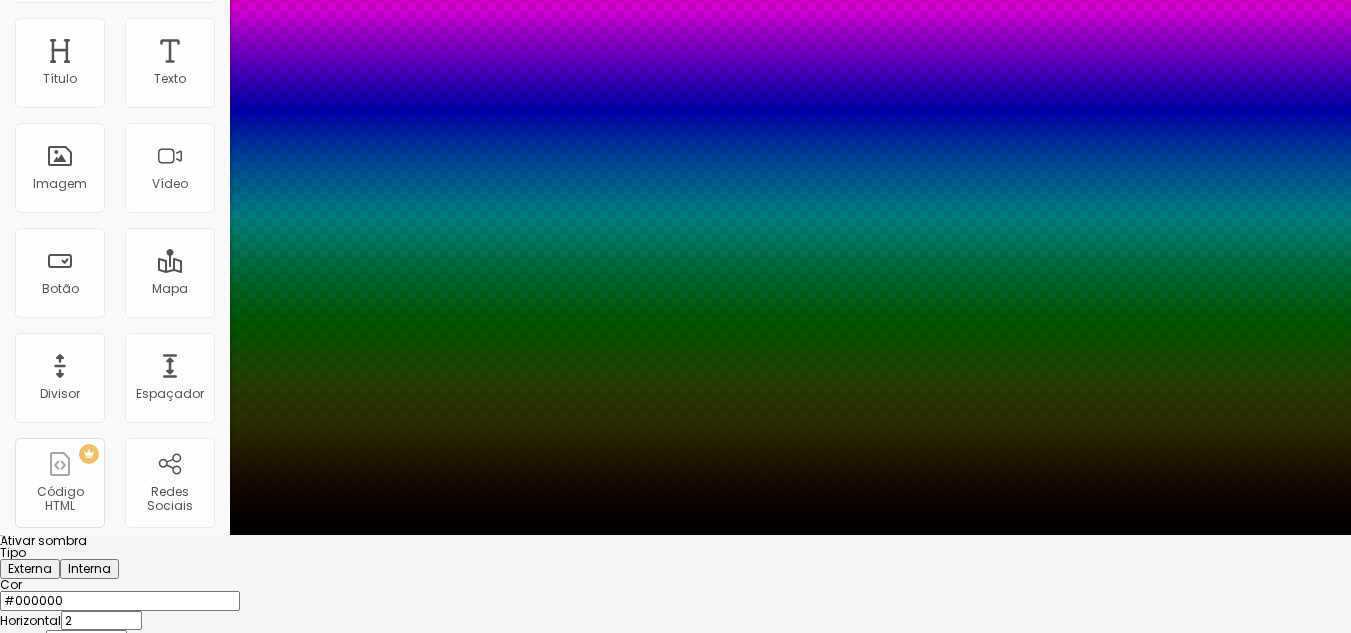 type on "88" 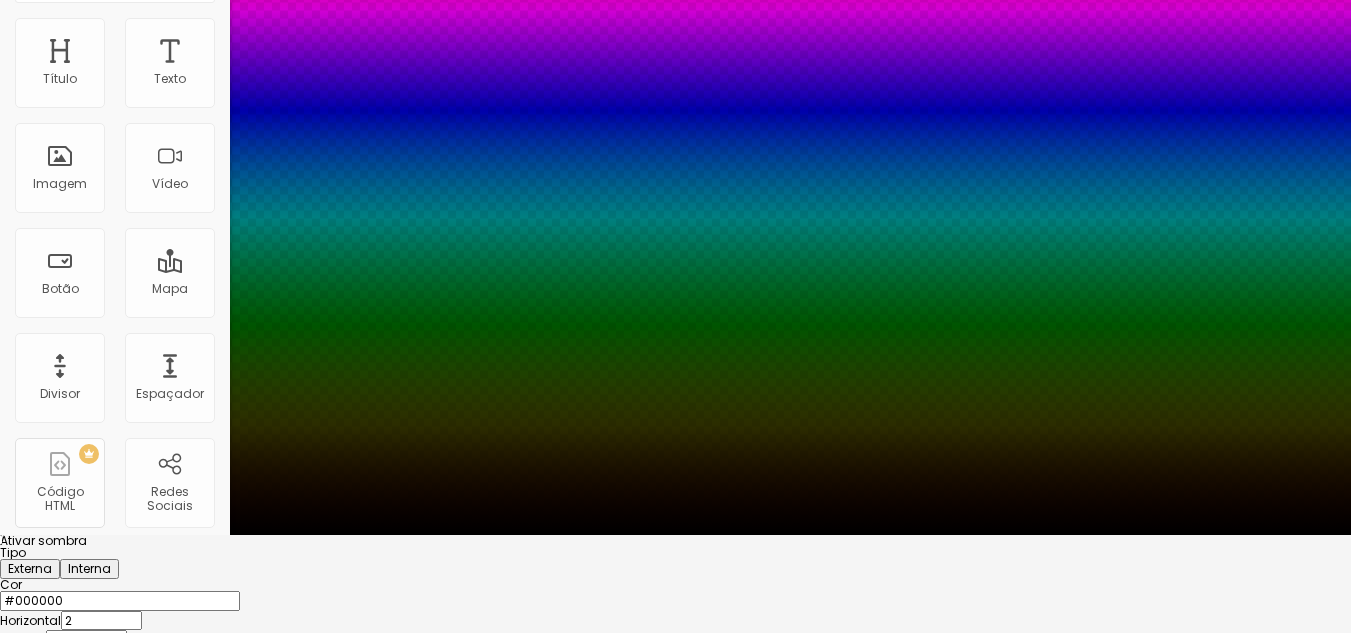 type on "88" 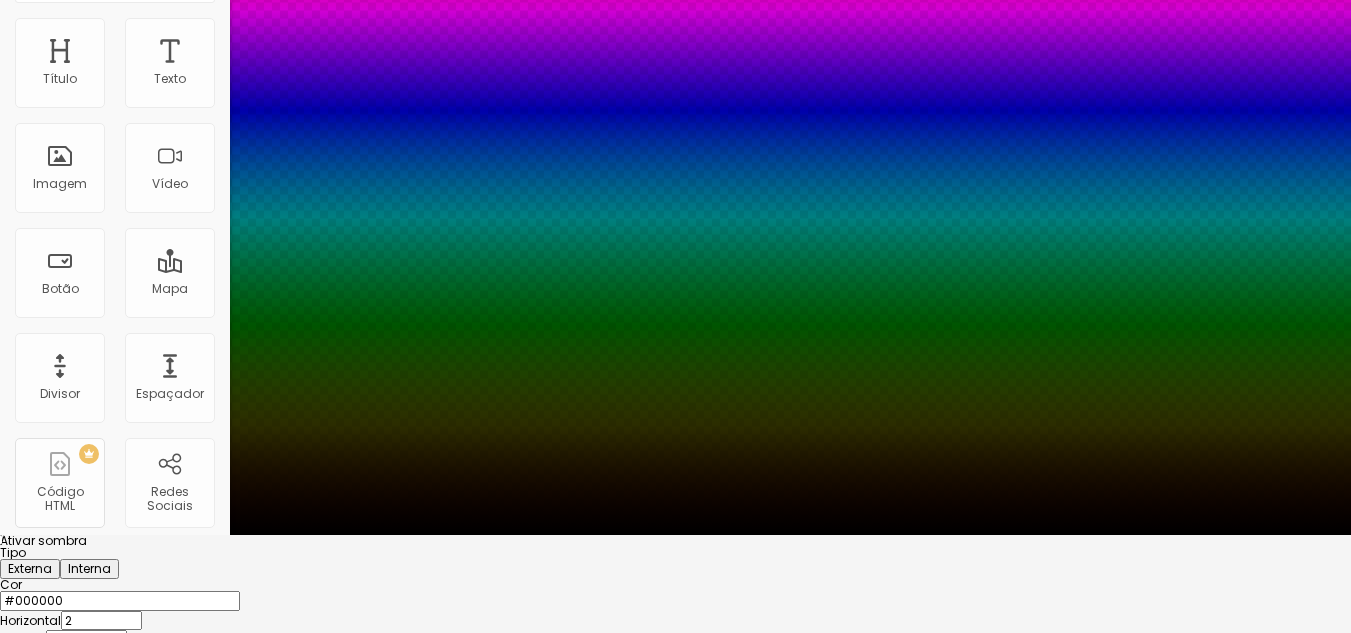 type on "3" 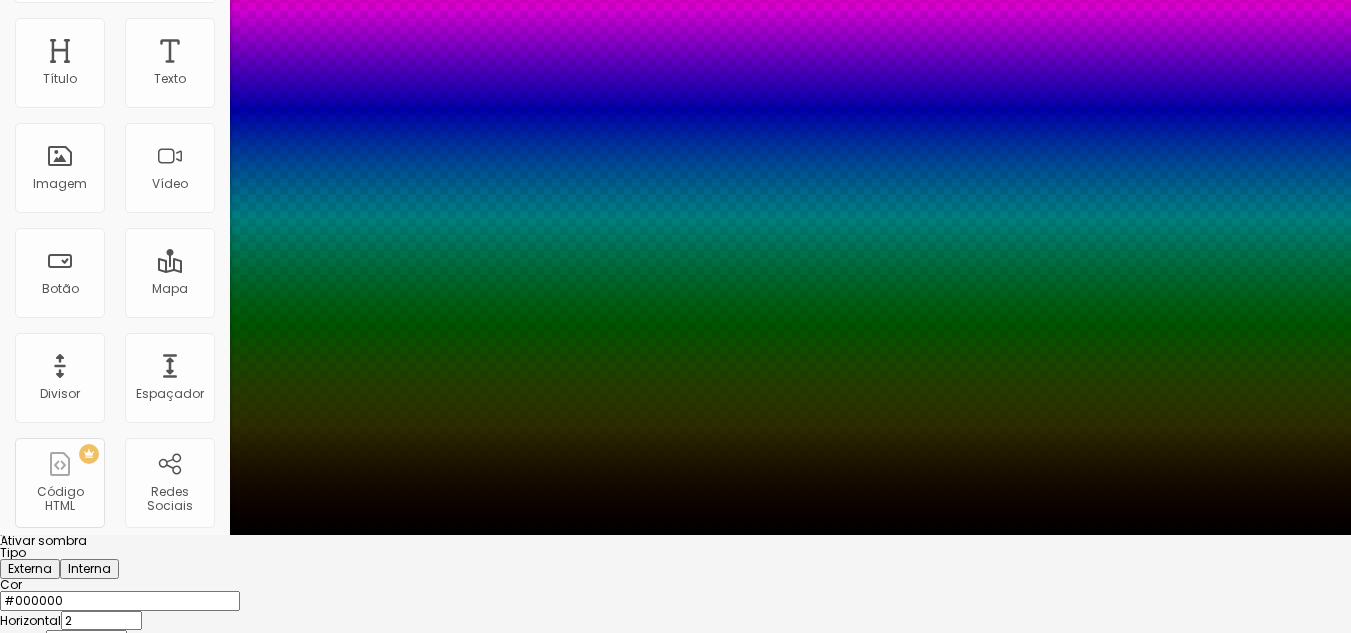 type on "3" 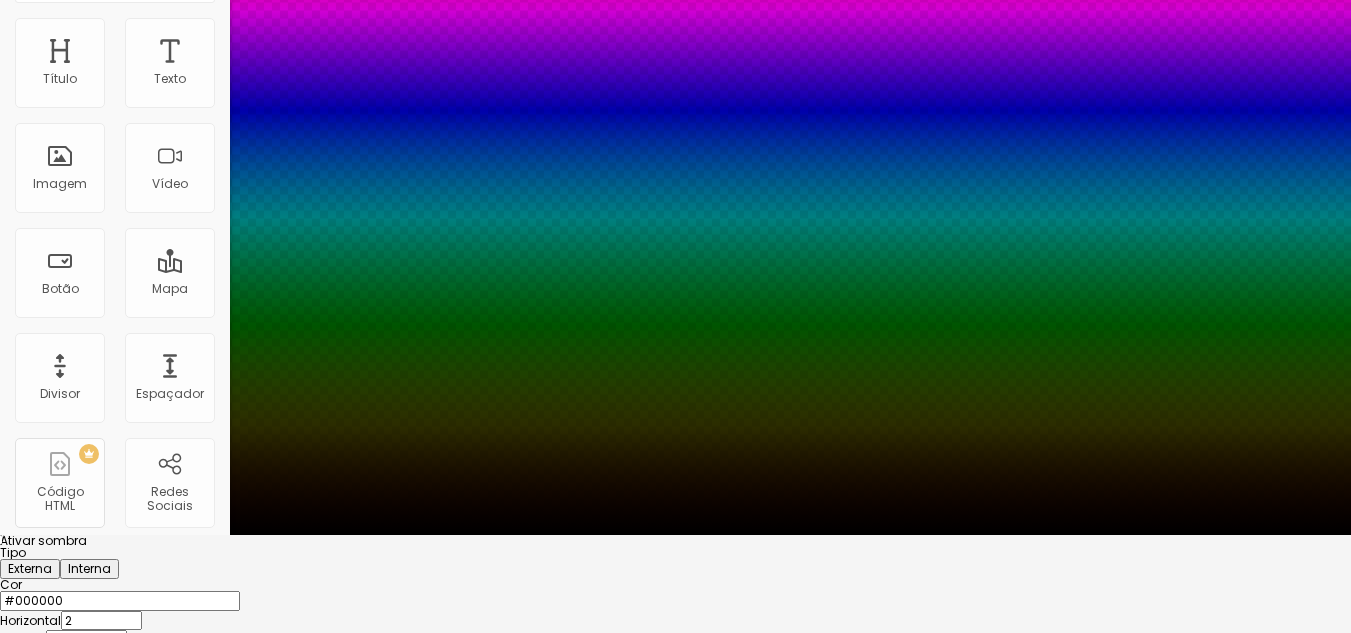 type on "6" 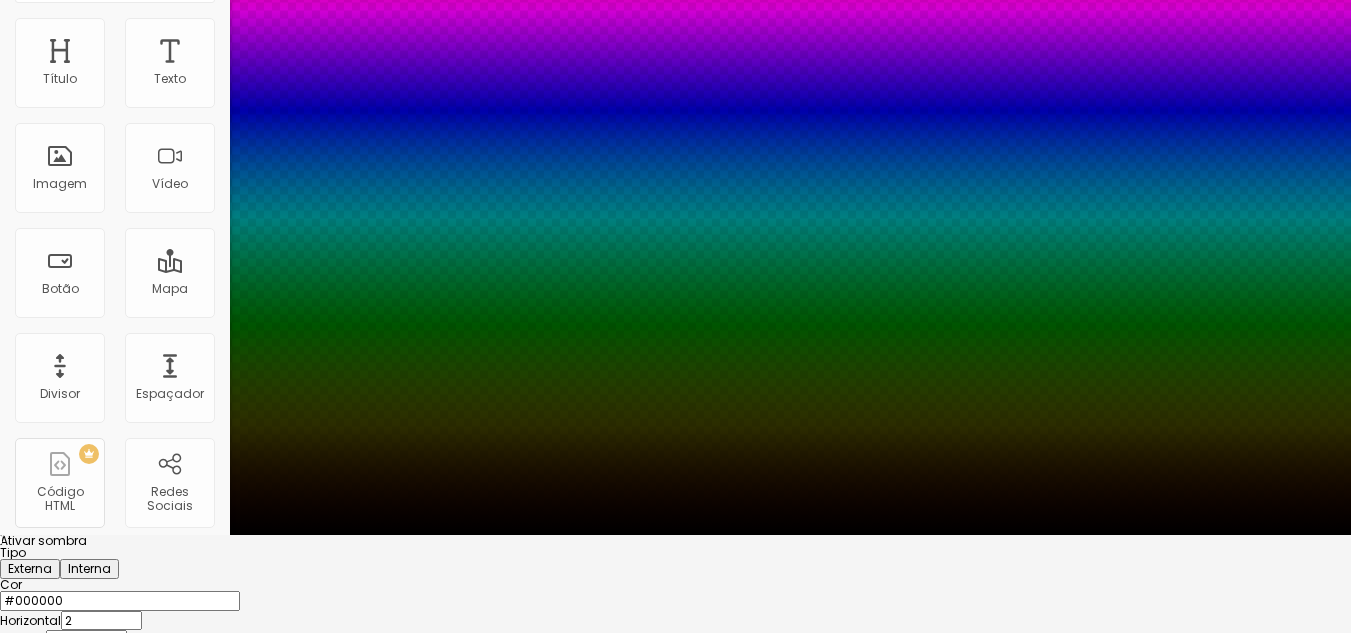 type on "6" 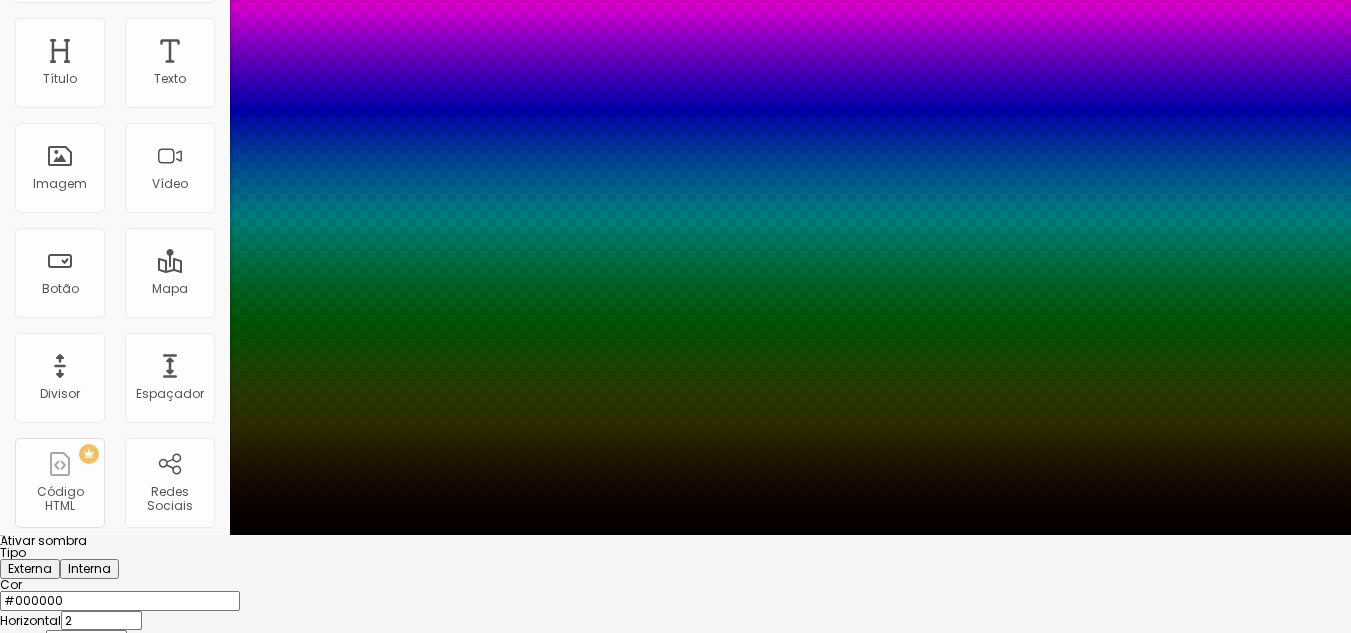 drag, startPoint x: 373, startPoint y: 568, endPoint x: 333, endPoint y: 568, distance: 40 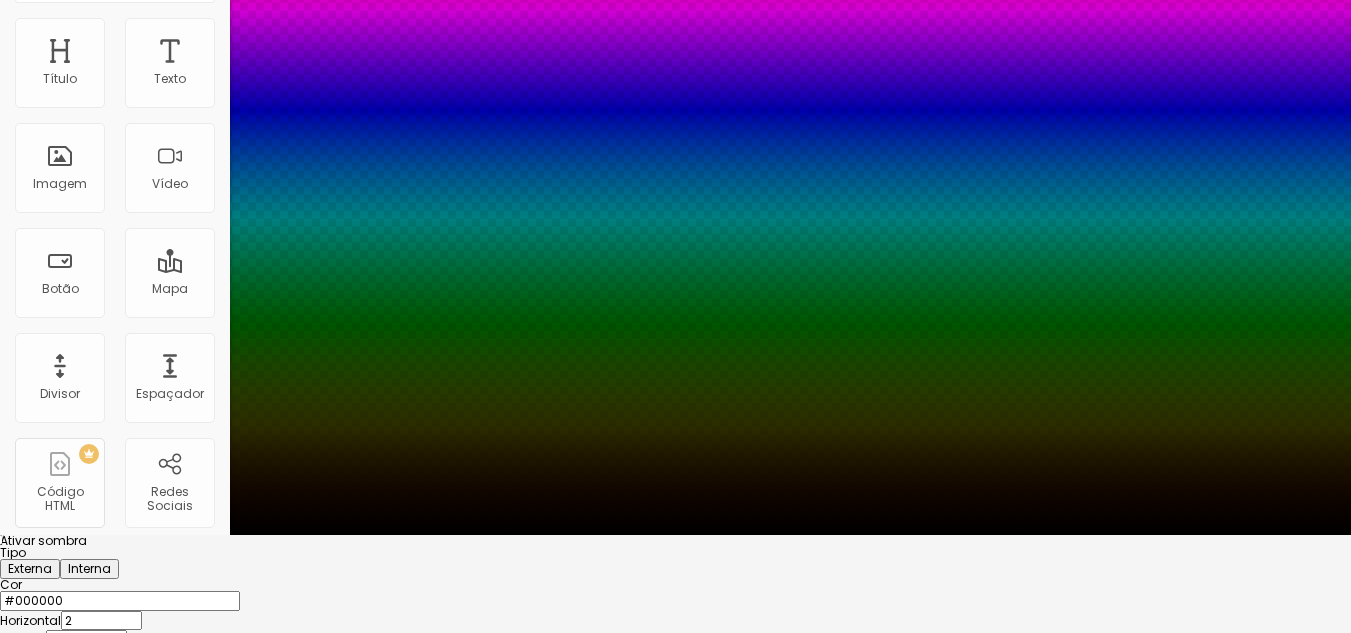 click at bounding box center (64, 738) 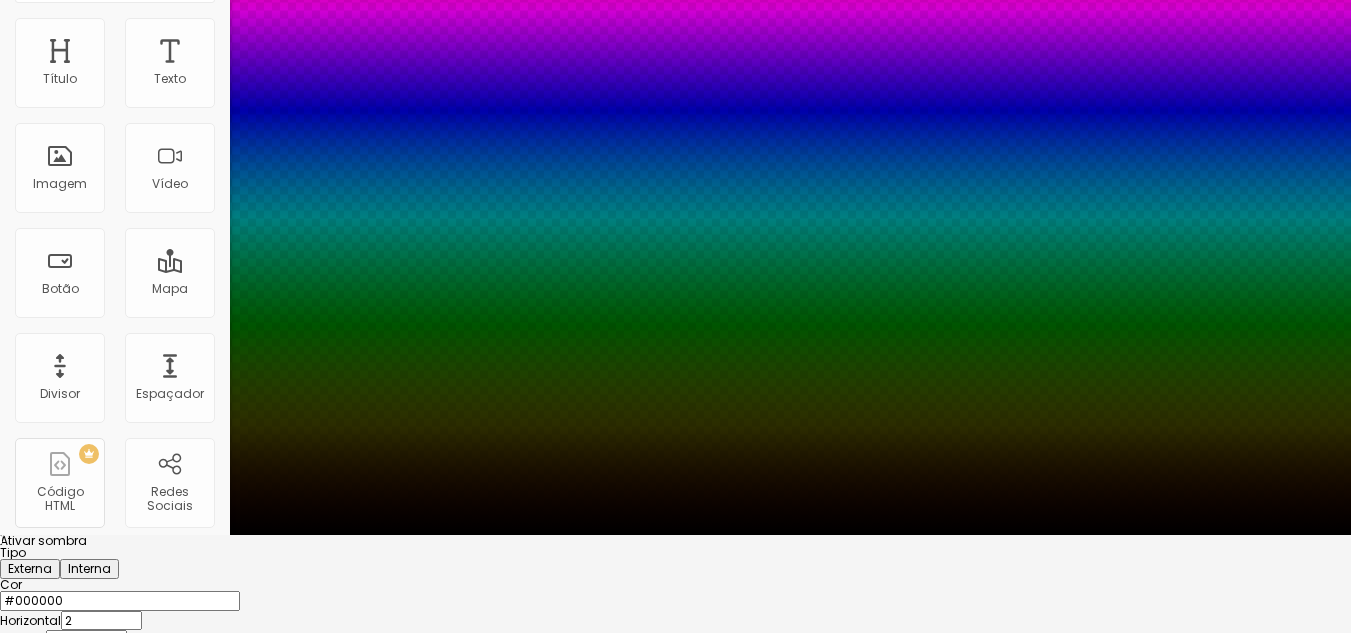 click at bounding box center (675, 535) 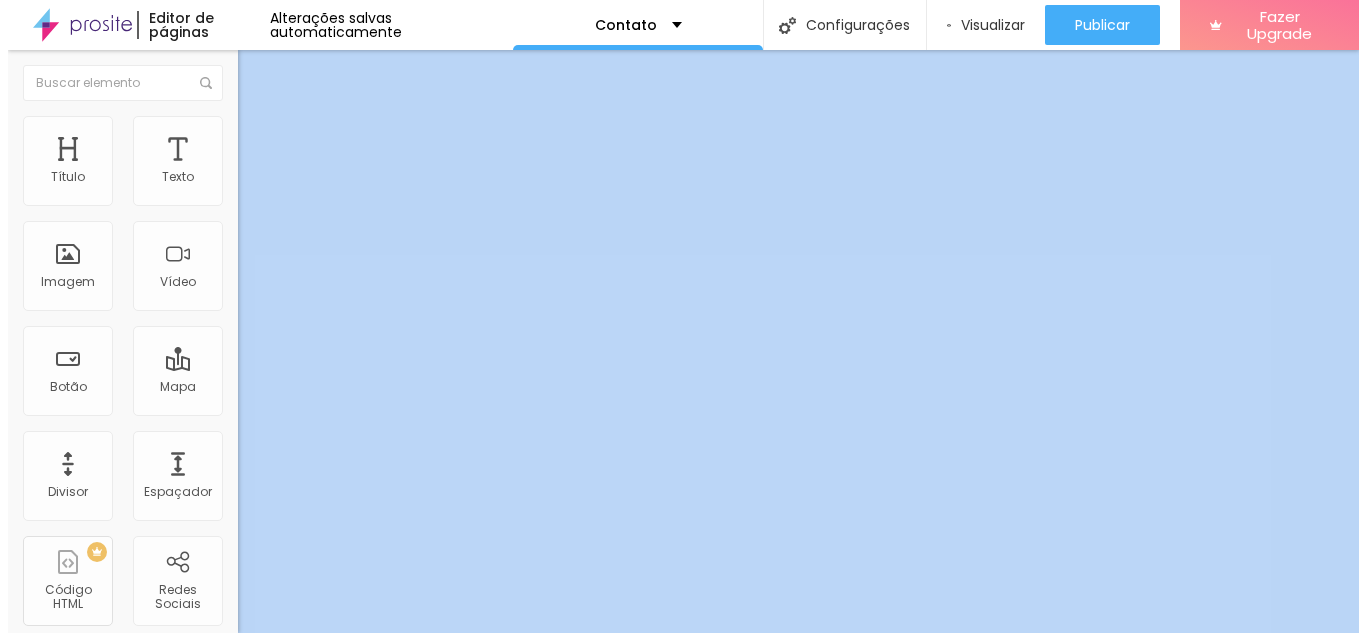 scroll, scrollTop: 0, scrollLeft: 0, axis: both 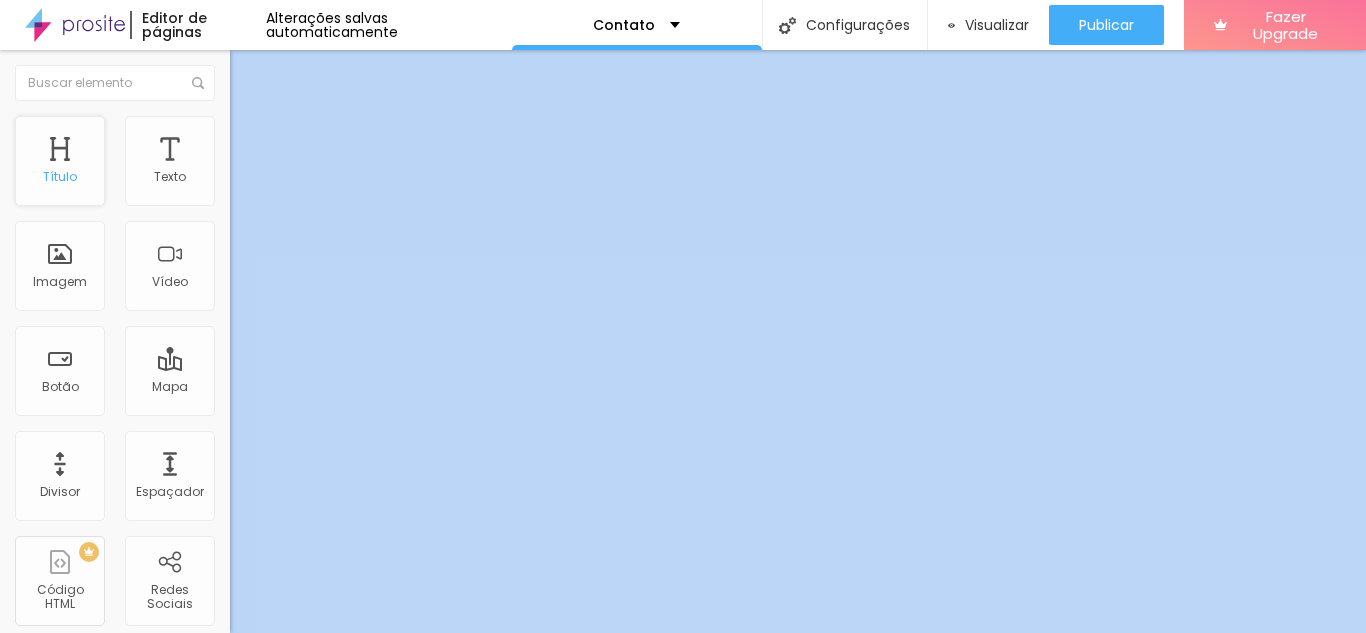 click on "Título" at bounding box center [60, 161] 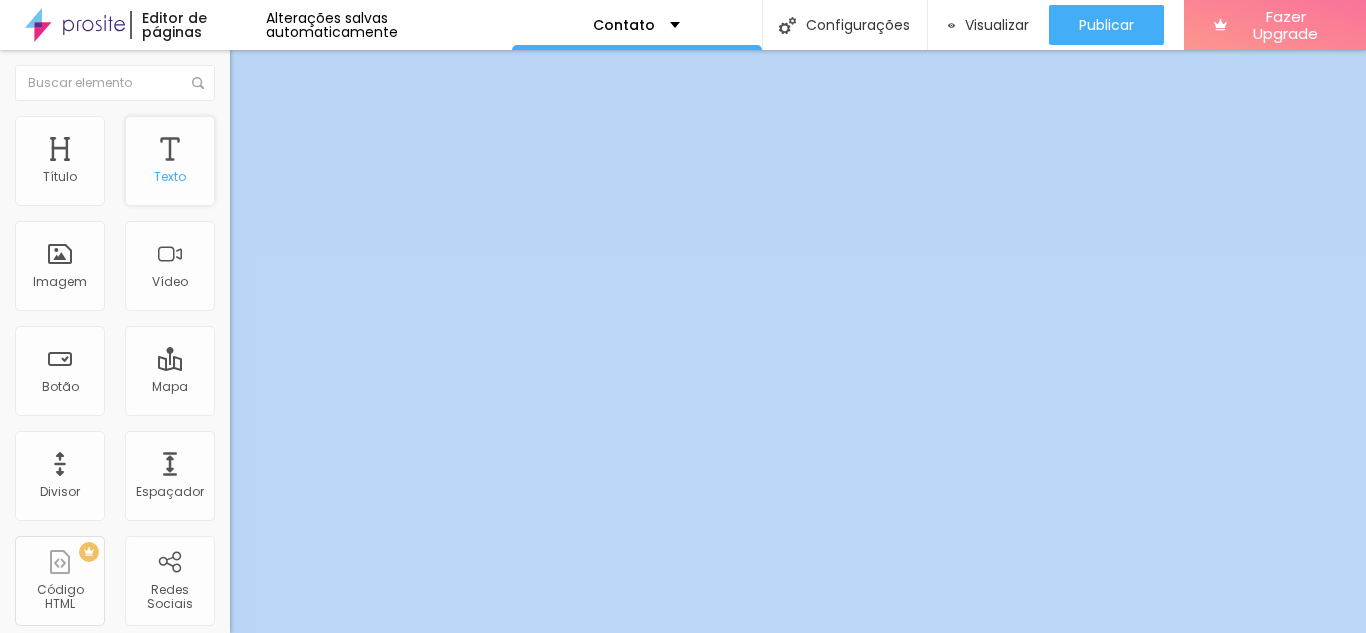 click on "Texto" at bounding box center (170, 177) 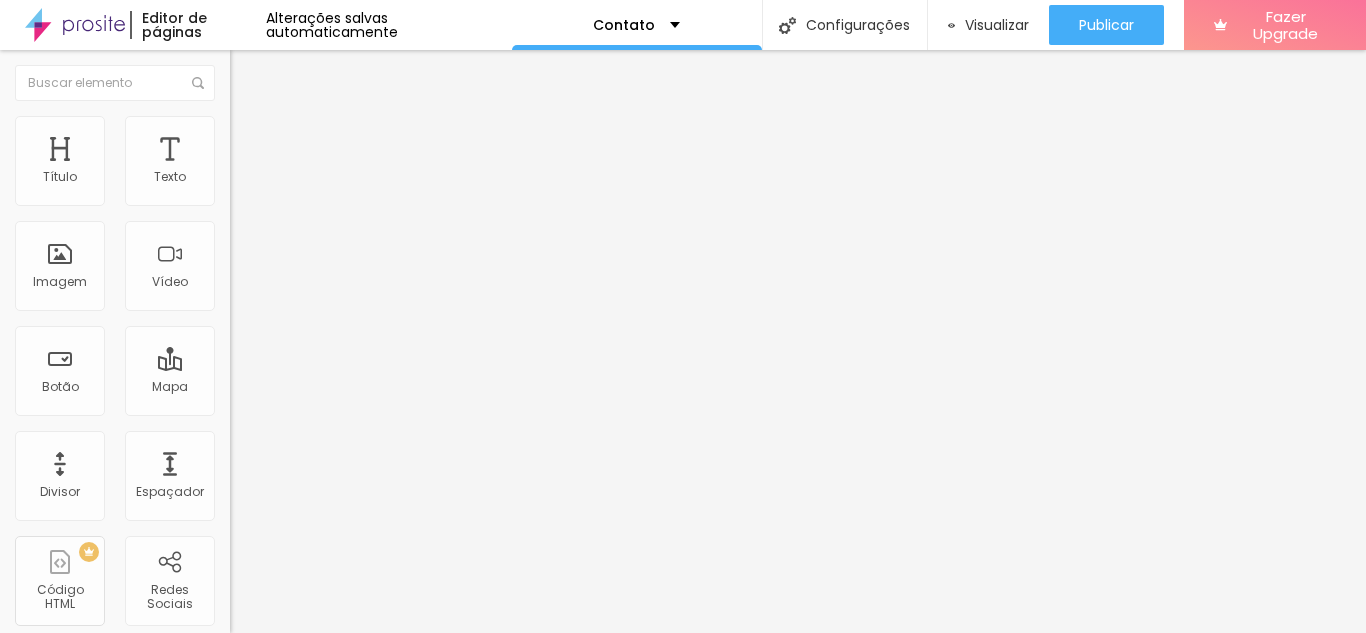 click on "Avançado" at bounding box center [345, 126] 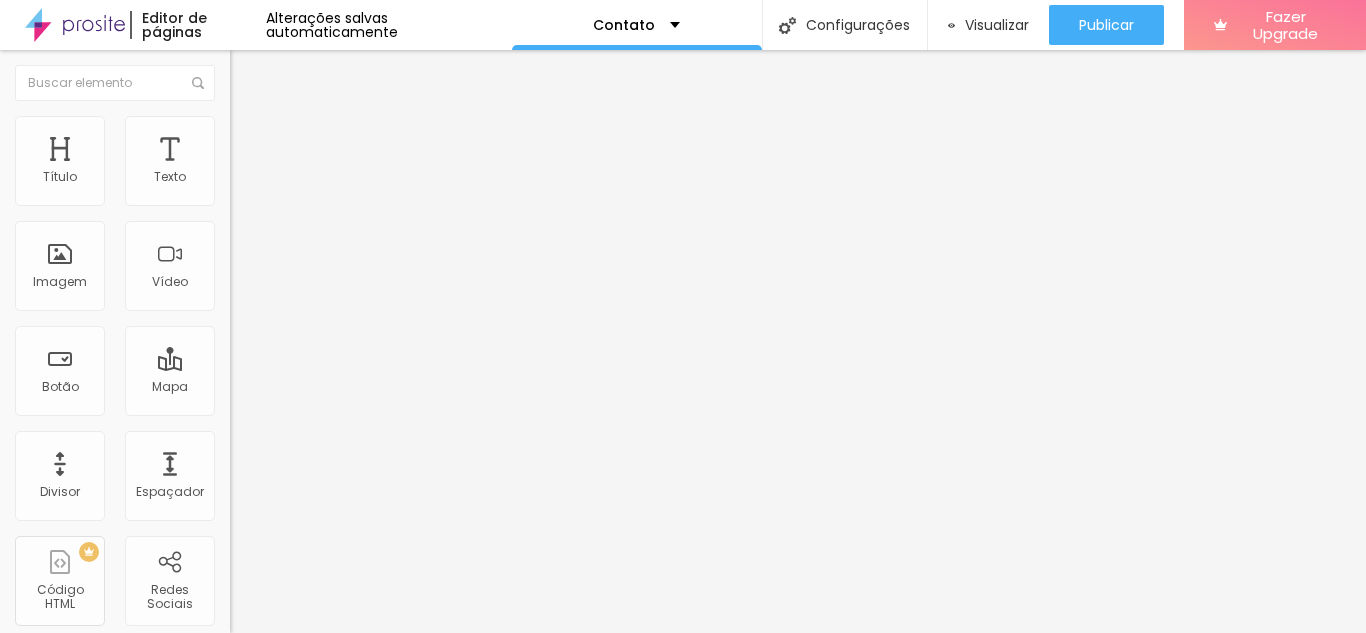 drag, startPoint x: 57, startPoint y: 239, endPoint x: 2, endPoint y: 236, distance: 55.081757 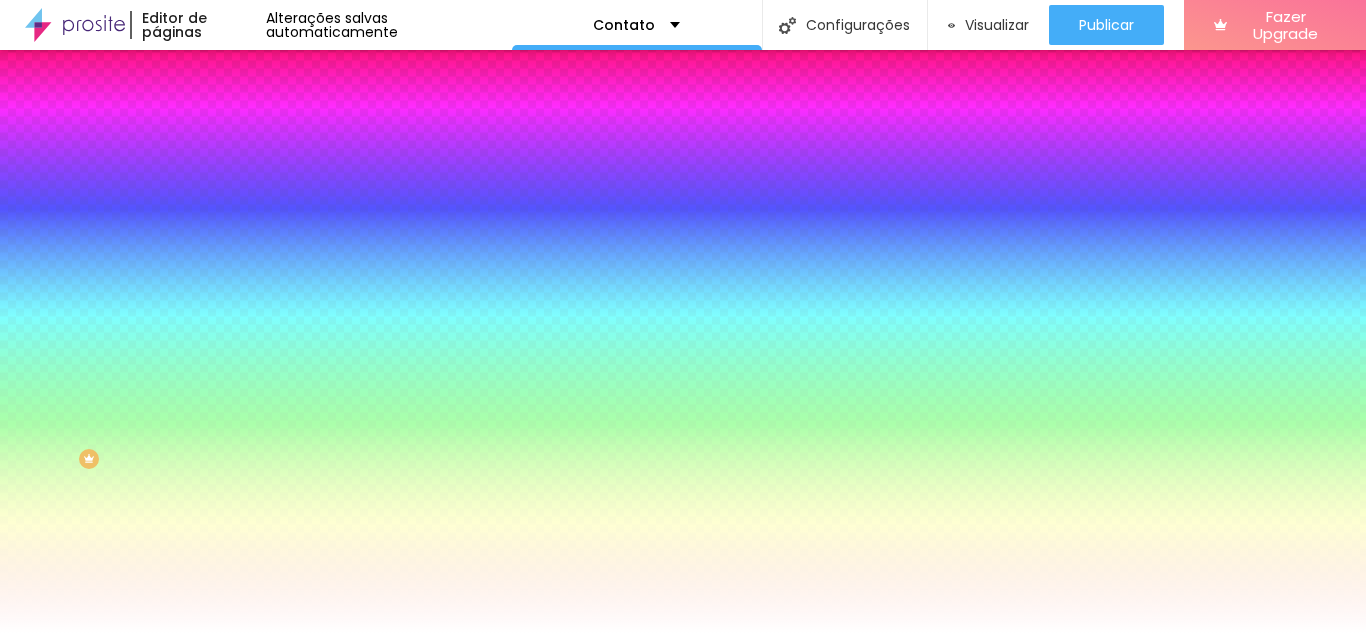 scroll, scrollTop: 0, scrollLeft: 0, axis: both 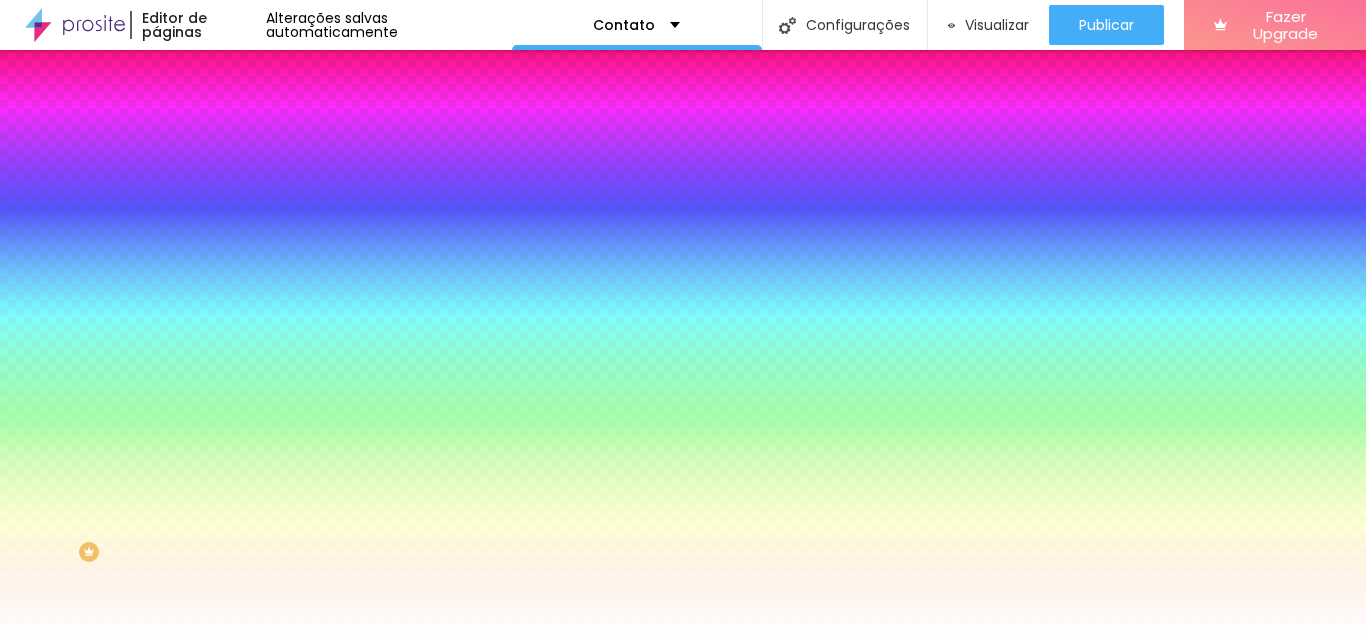 click on "Avançado" at bounding box center (345, 146) 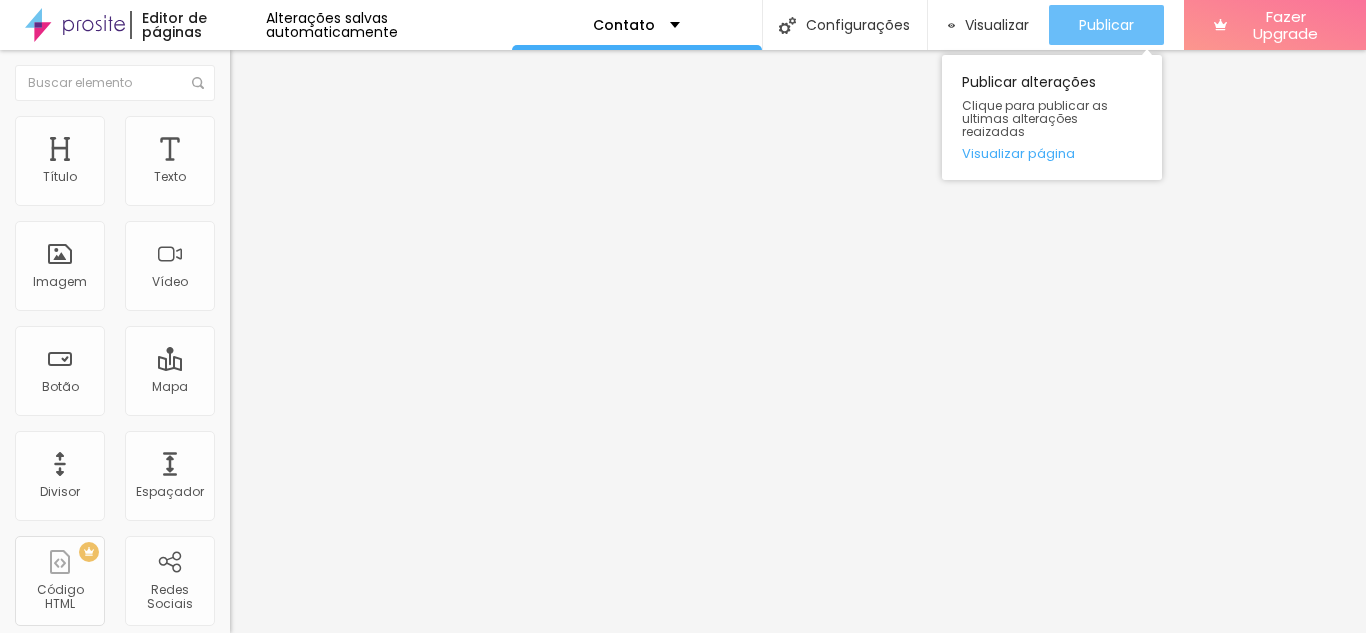 click on "Publicar" at bounding box center [1106, 25] 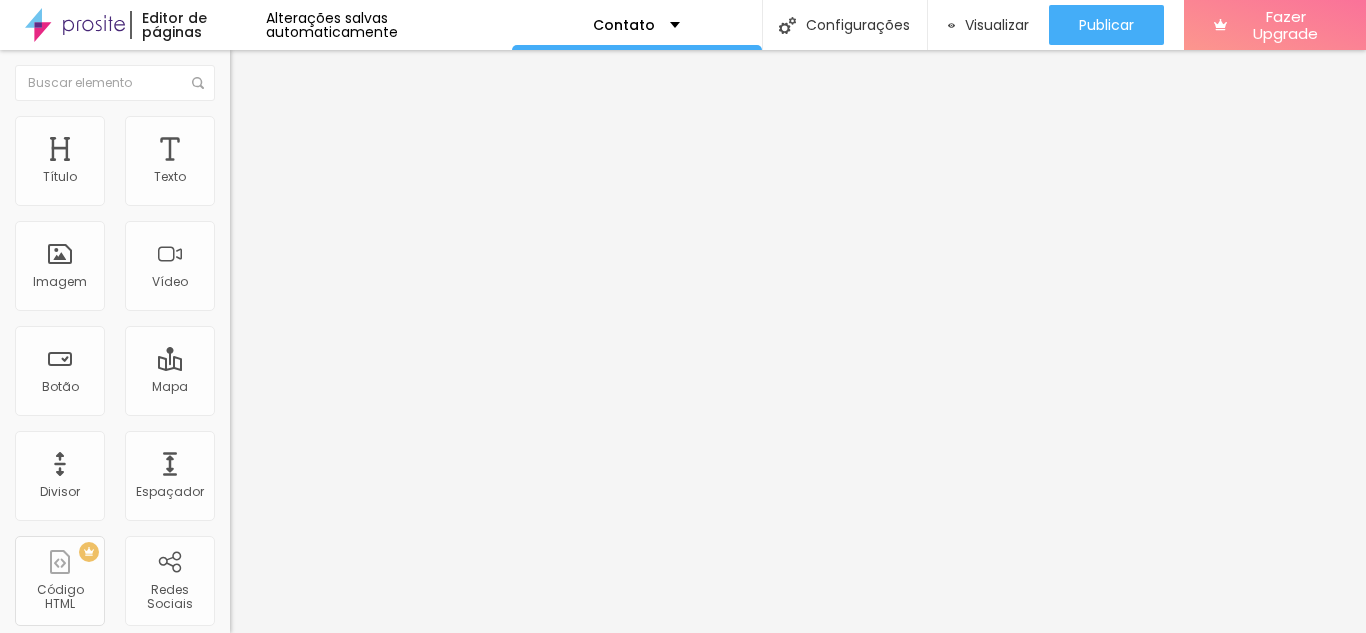 click on "Instagram" at bounding box center (345, 901) 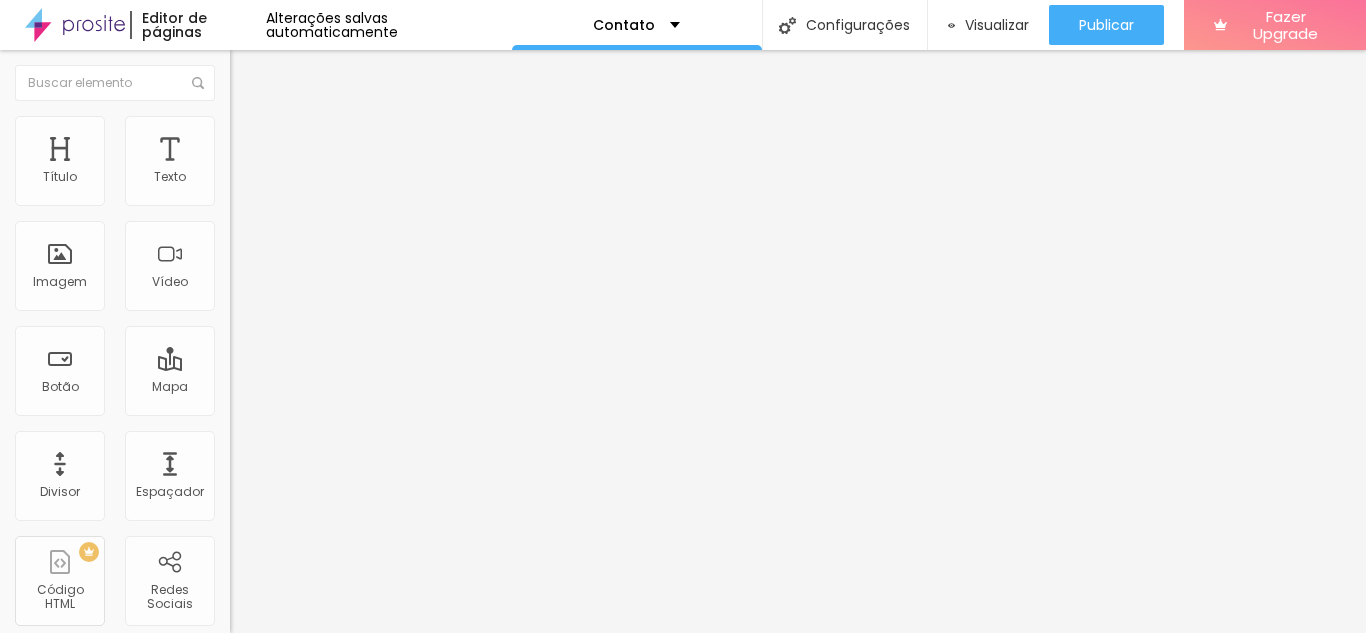 scroll, scrollTop: 251, scrollLeft: 0, axis: vertical 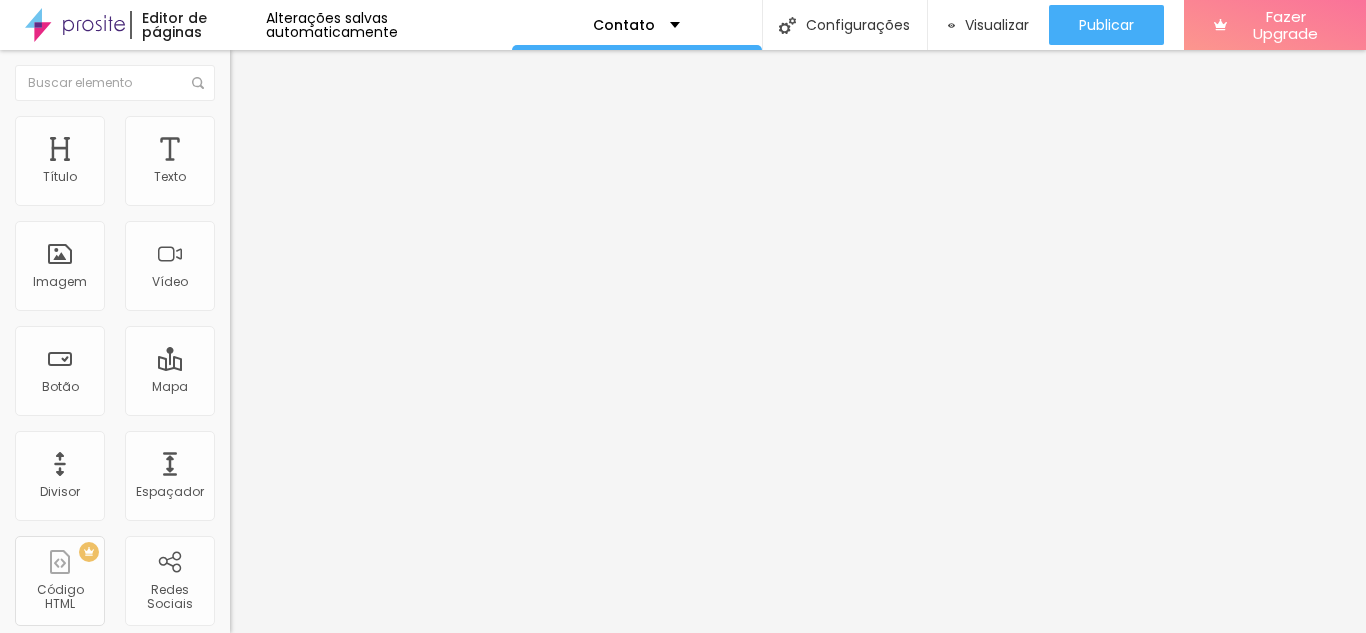 click on "Soundcloud" at bounding box center (345, 1500) 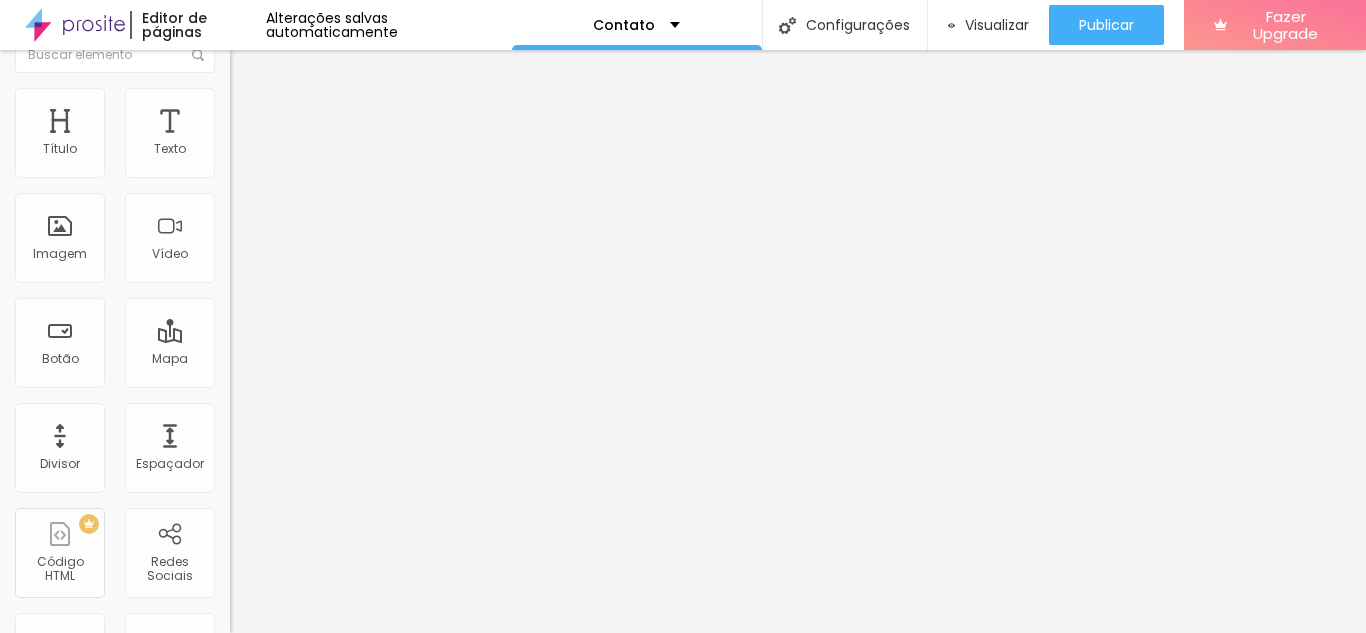scroll, scrollTop: 0, scrollLeft: 0, axis: both 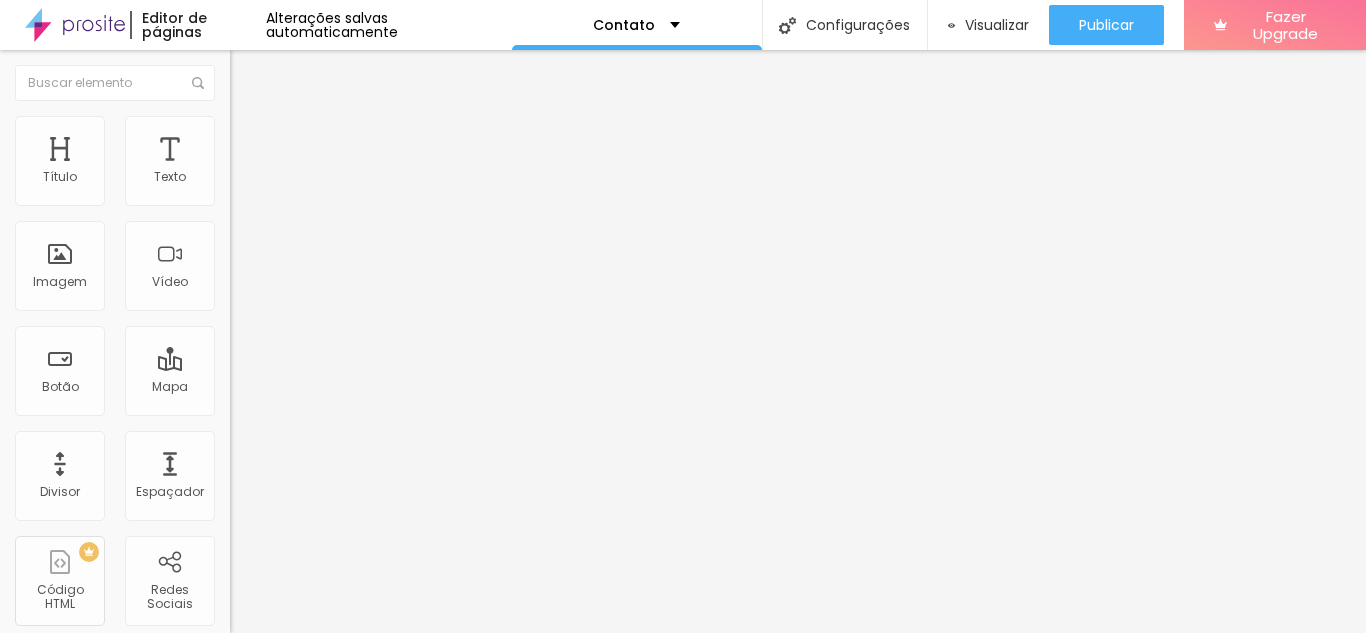 click on "Estilo" at bounding box center (345, 126) 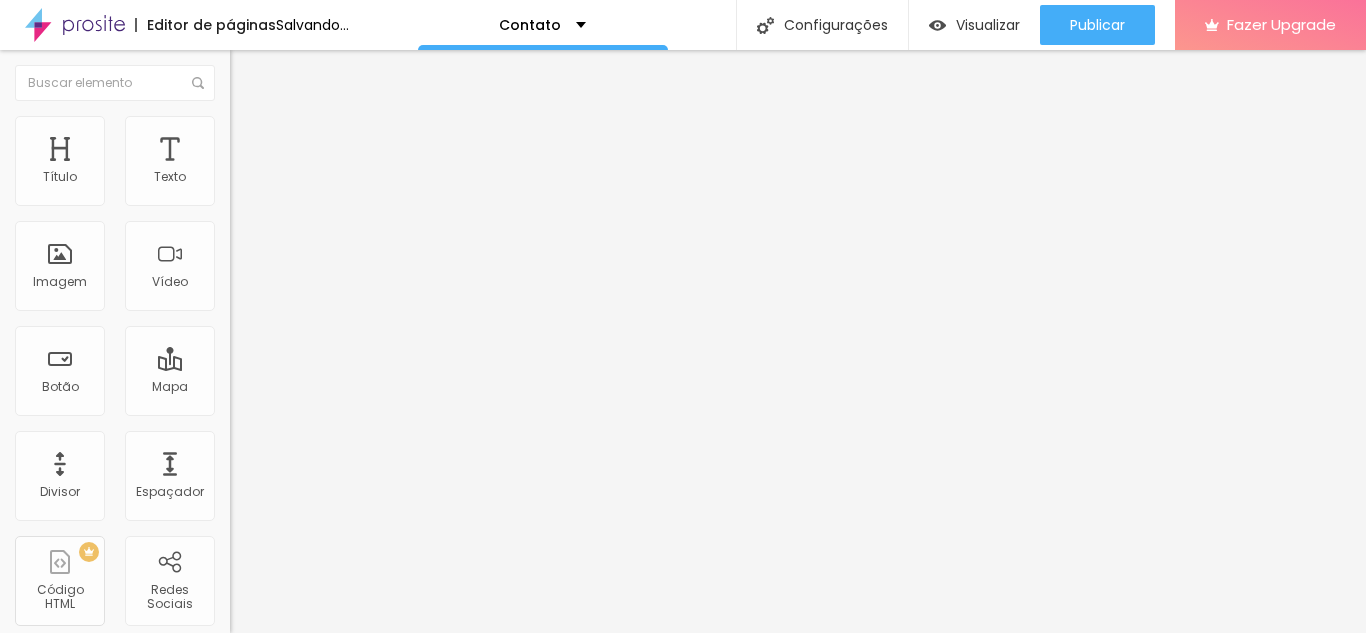 click on "Facebook" at bounding box center [345, 1762] 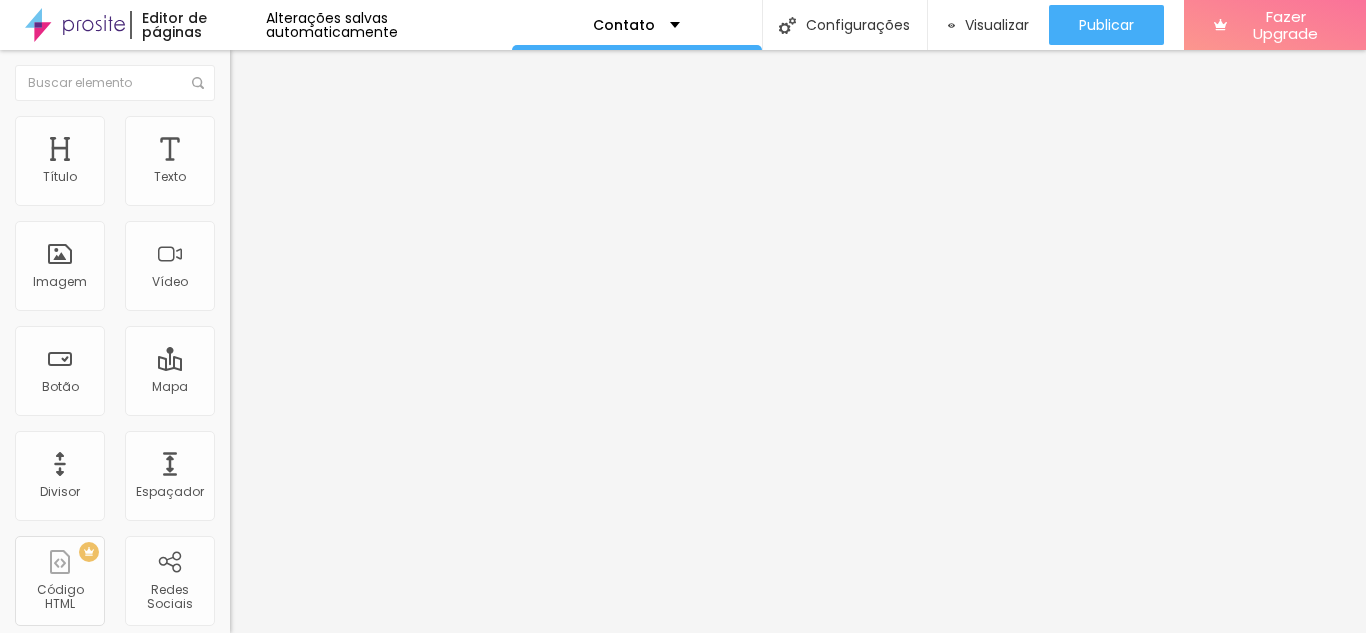 click on "TikTok Instagram WhatsApp Facebook Youtube Messenger Pinterest Vimeo Twitter Linkedin Spotify Flickr Tumblr Telegram Soundcloud Snapchat" at bounding box center [683, 949] 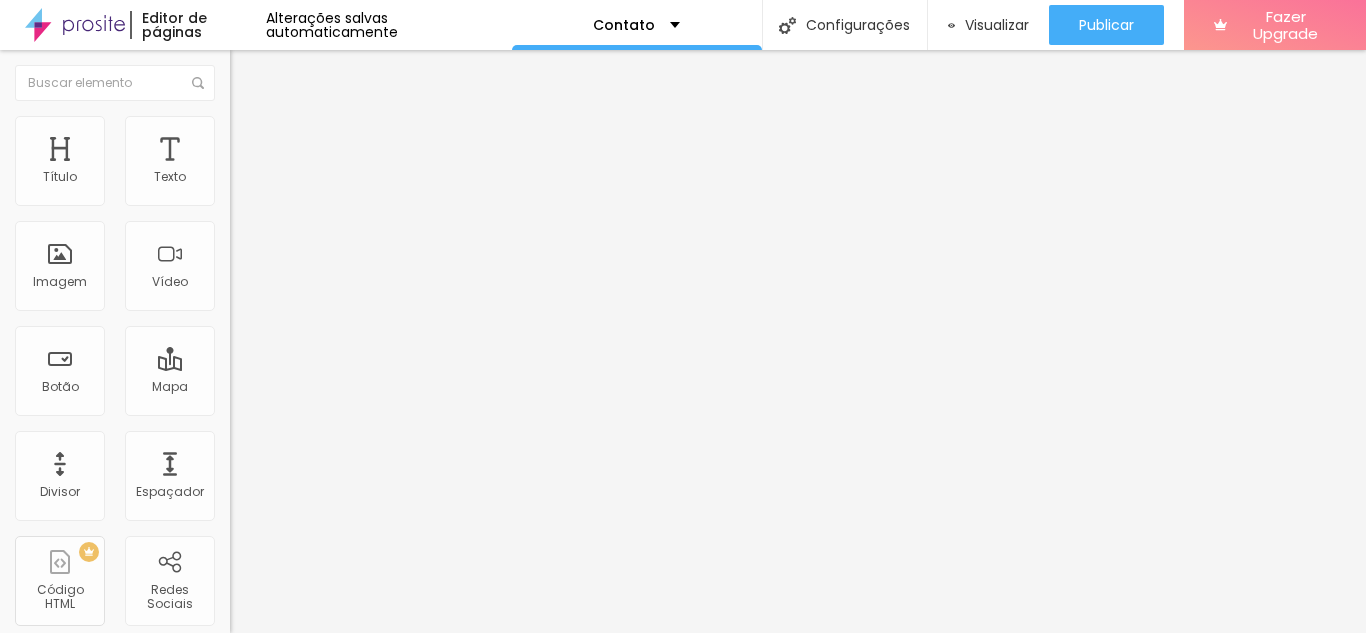 click on "Facebook" at bounding box center (345, 1762) 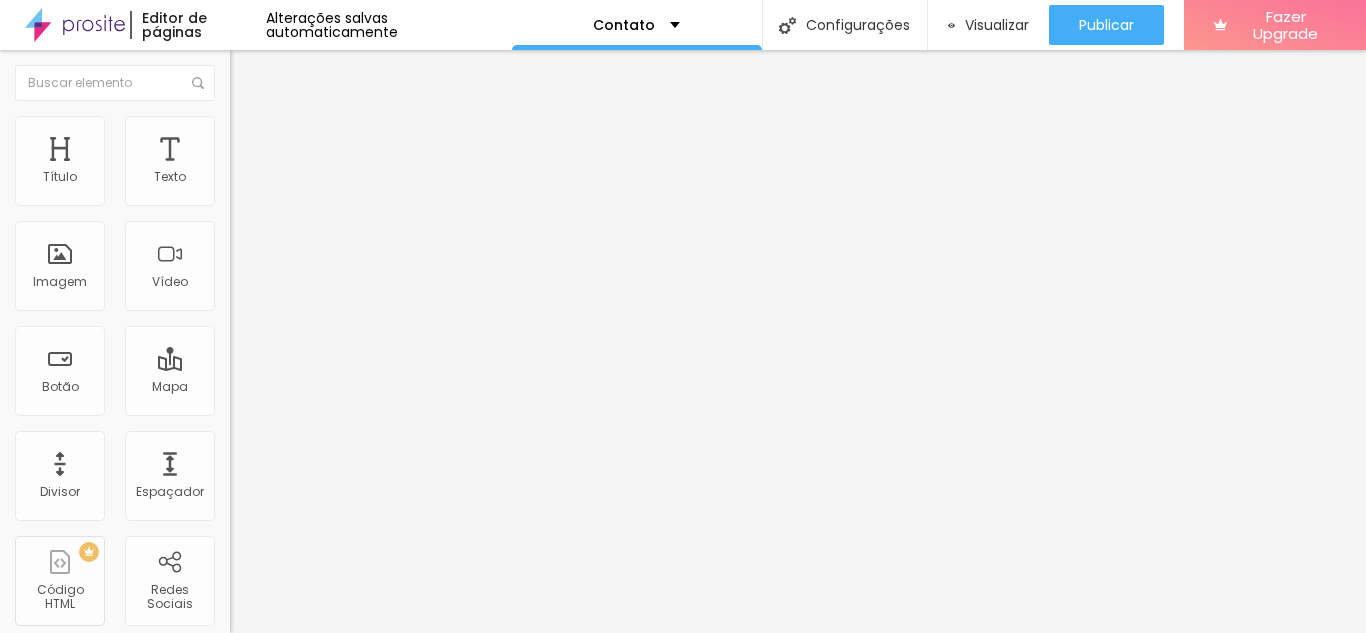 scroll, scrollTop: 94, scrollLeft: 0, axis: vertical 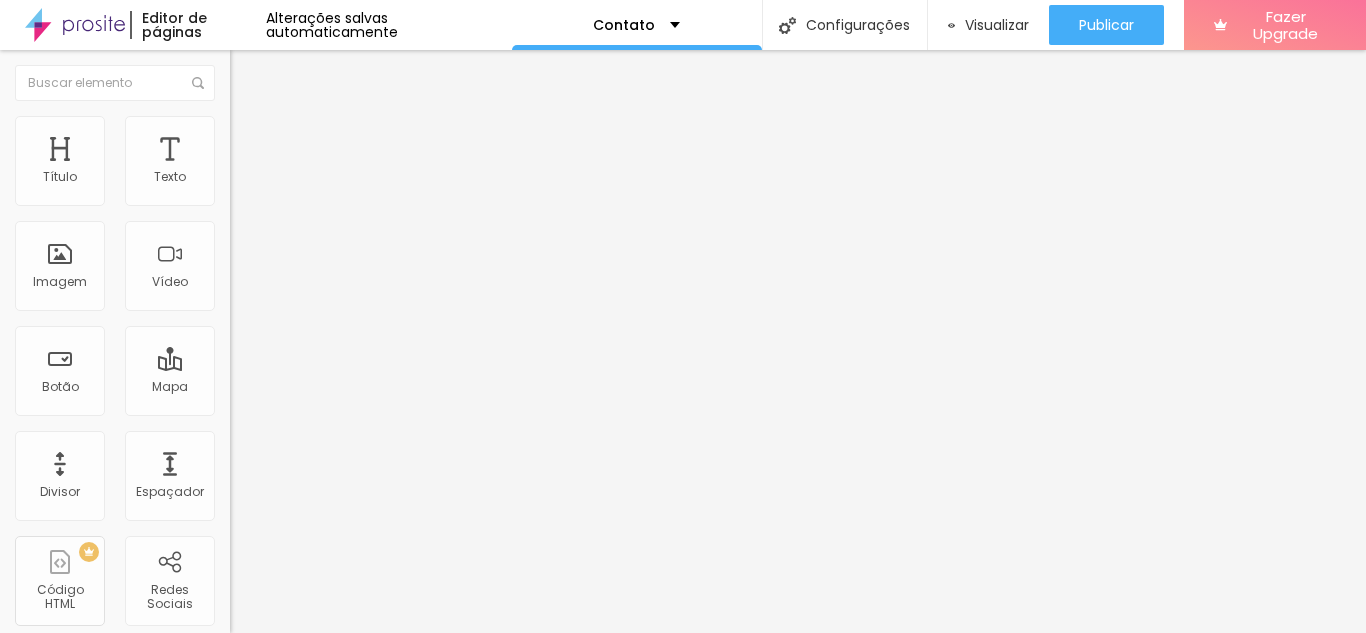 click on "WhatsApp Rede social WhatsApp Endereço URL https:// Abrir em uma nova aba Instagram Rede social Instagram Endereço URL https://www.instagram.com/captureproducoes_?igsh=aWVqazU2YnduY2Ey Abrir em uma nova aba Messenger Rede social Messenger Endereço URL https:// Abrir em uma nova aba" at bounding box center (345, 1058) 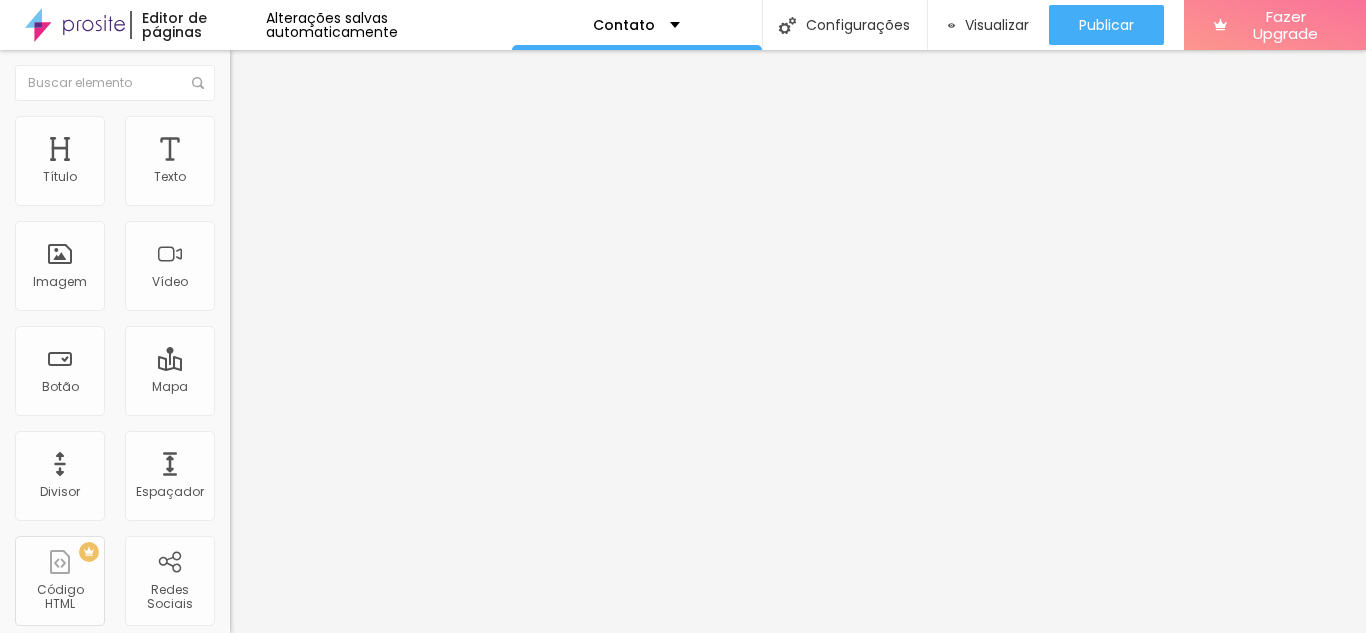 scroll, scrollTop: 270, scrollLeft: 0, axis: vertical 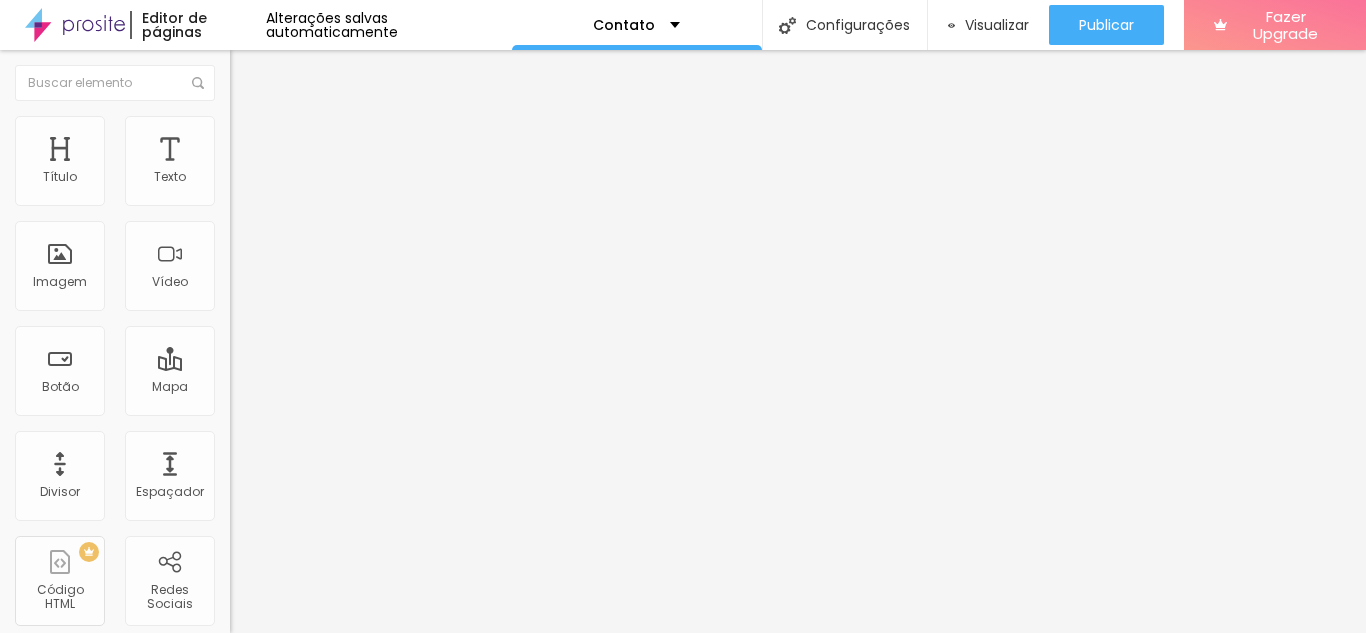 click on "Rede social Messenger Endereço URL https:// Abrir em uma nova aba" at bounding box center (345, 1795) 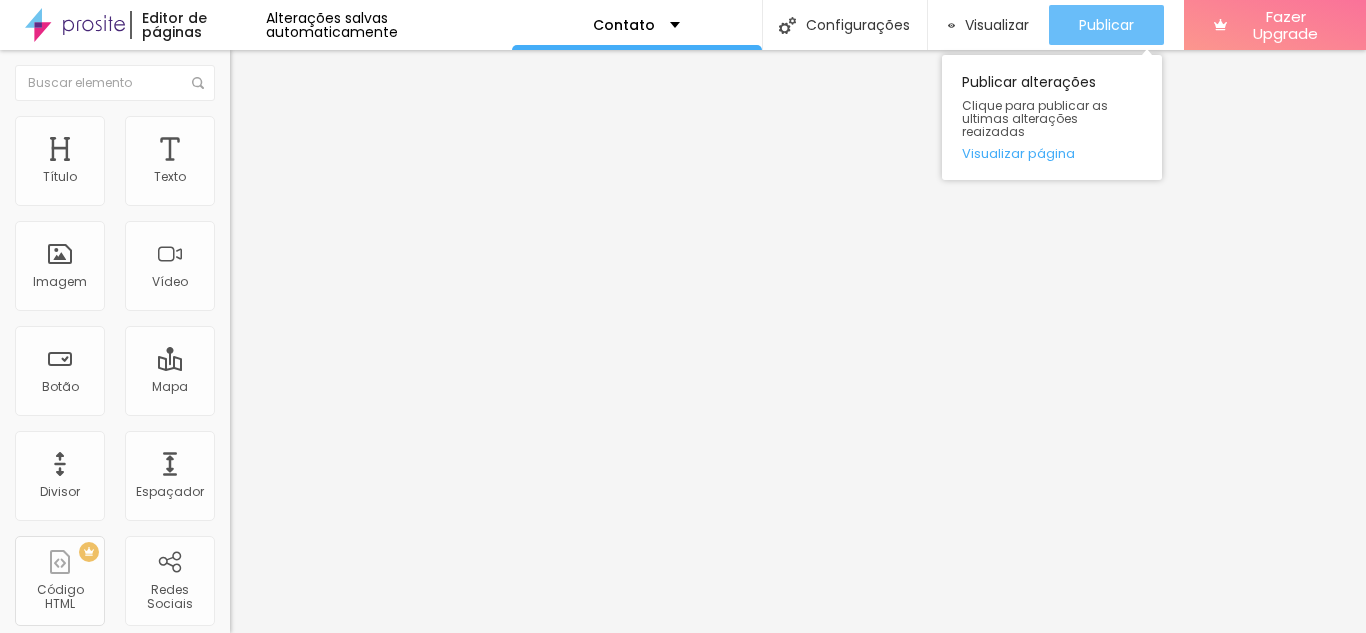 click on "Publicar" at bounding box center (1106, 25) 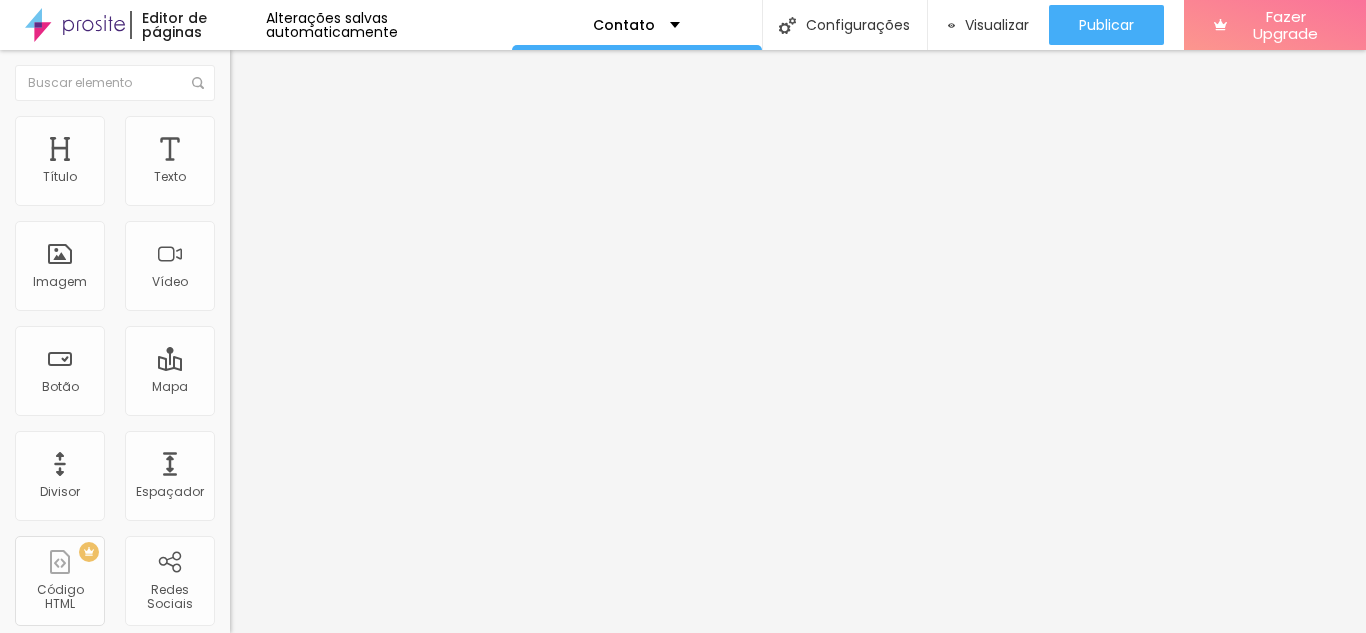 click on "https://wa.me/<5516993458137>" at bounding box center (350, 690) 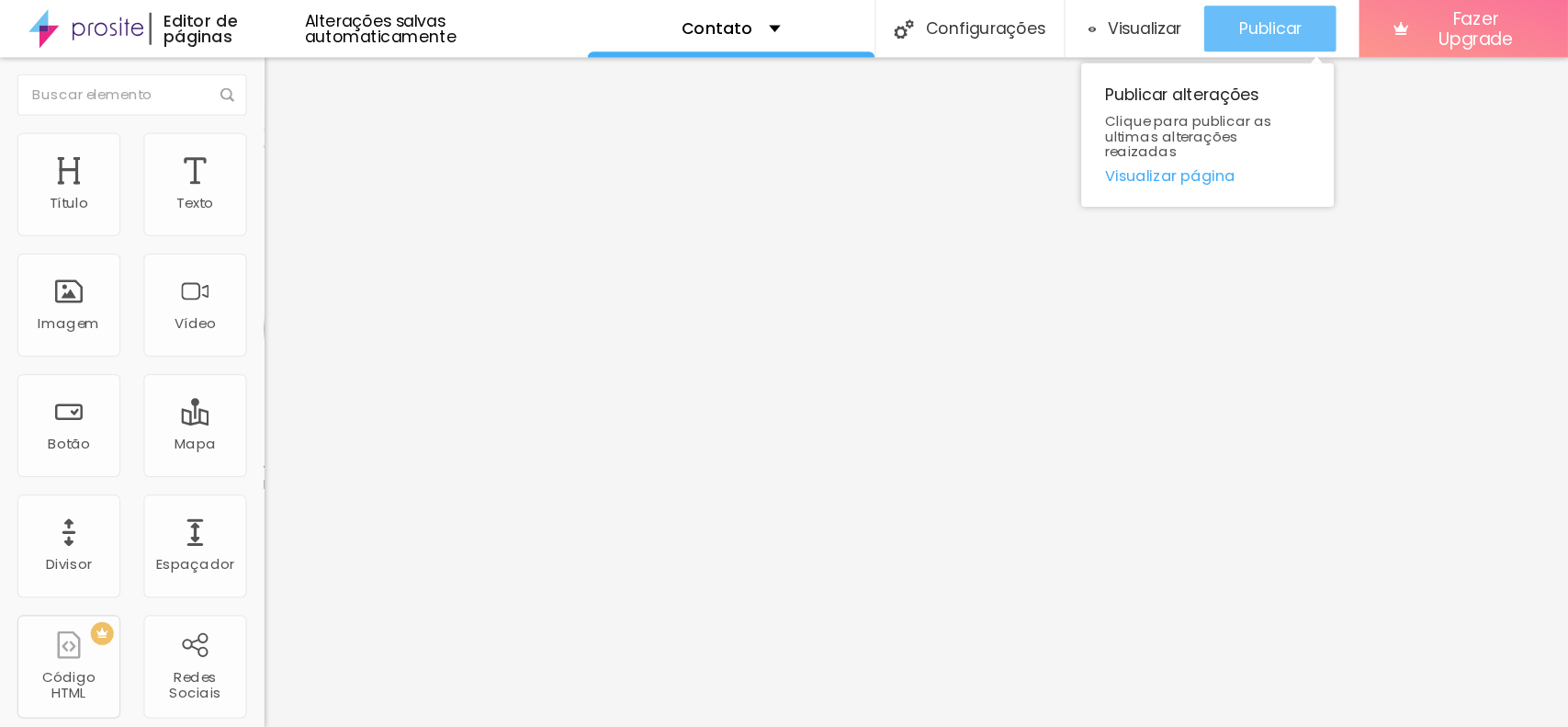 scroll, scrollTop: 0, scrollLeft: 0, axis: both 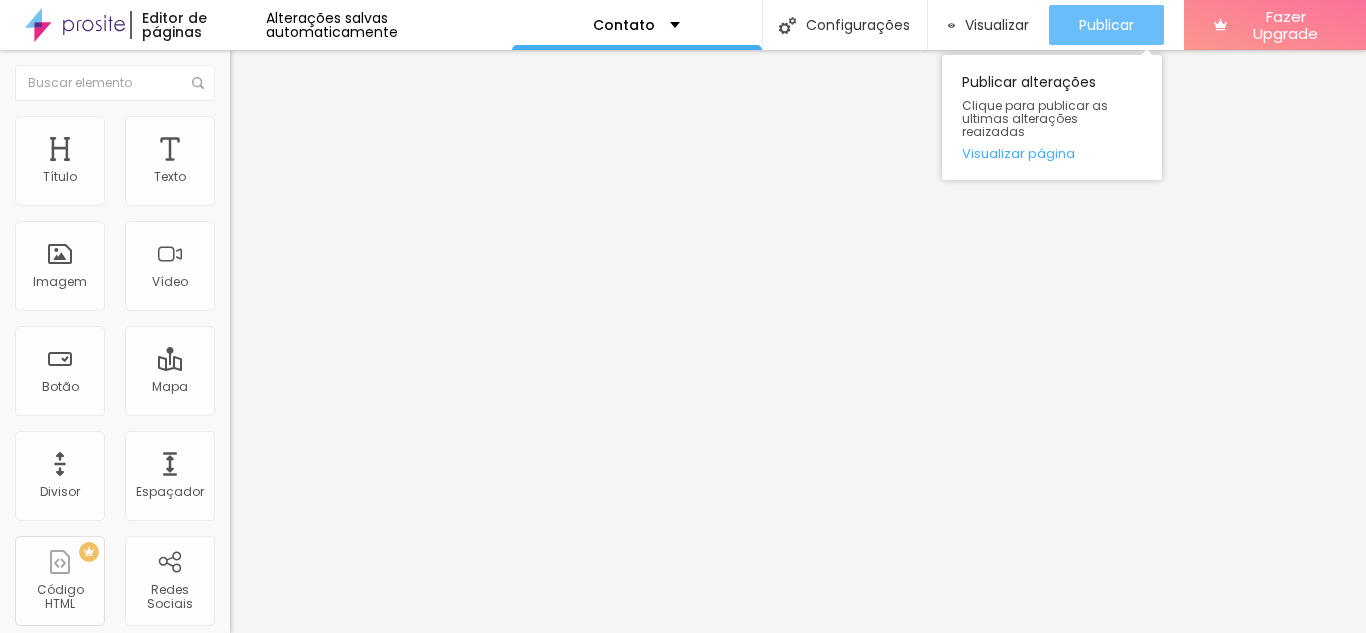 click on "Publicar" at bounding box center (1106, 25) 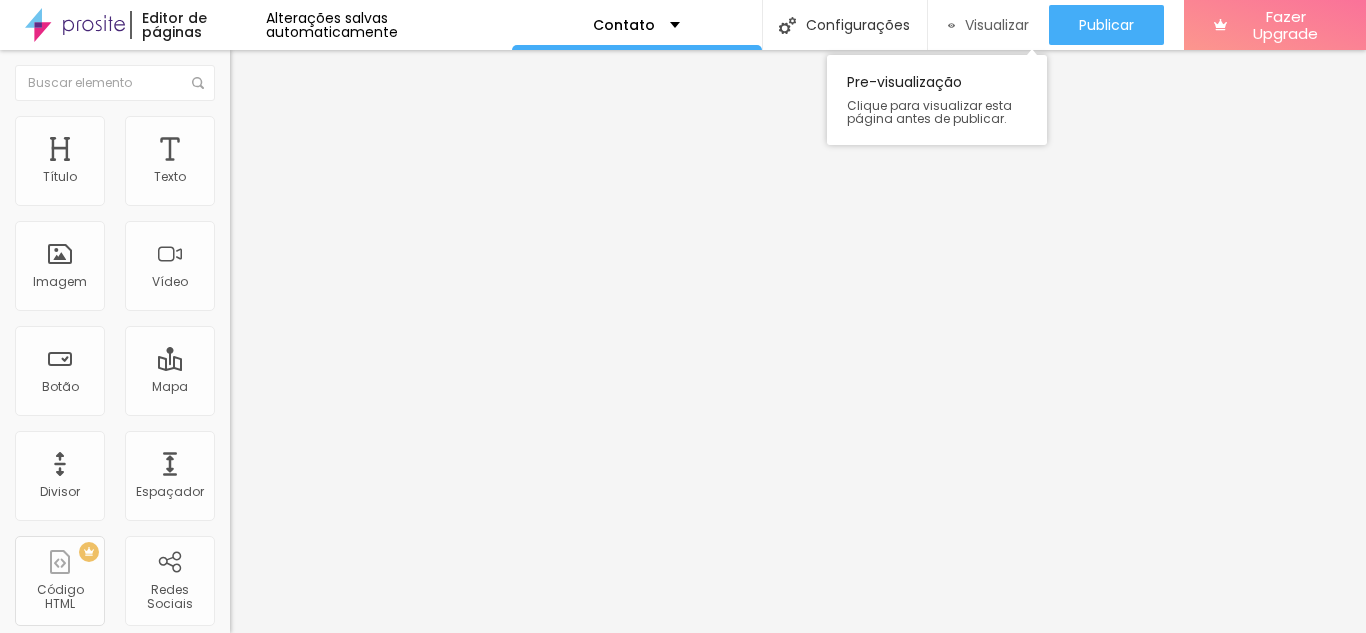 click on "Visualizar" at bounding box center (989, 25) 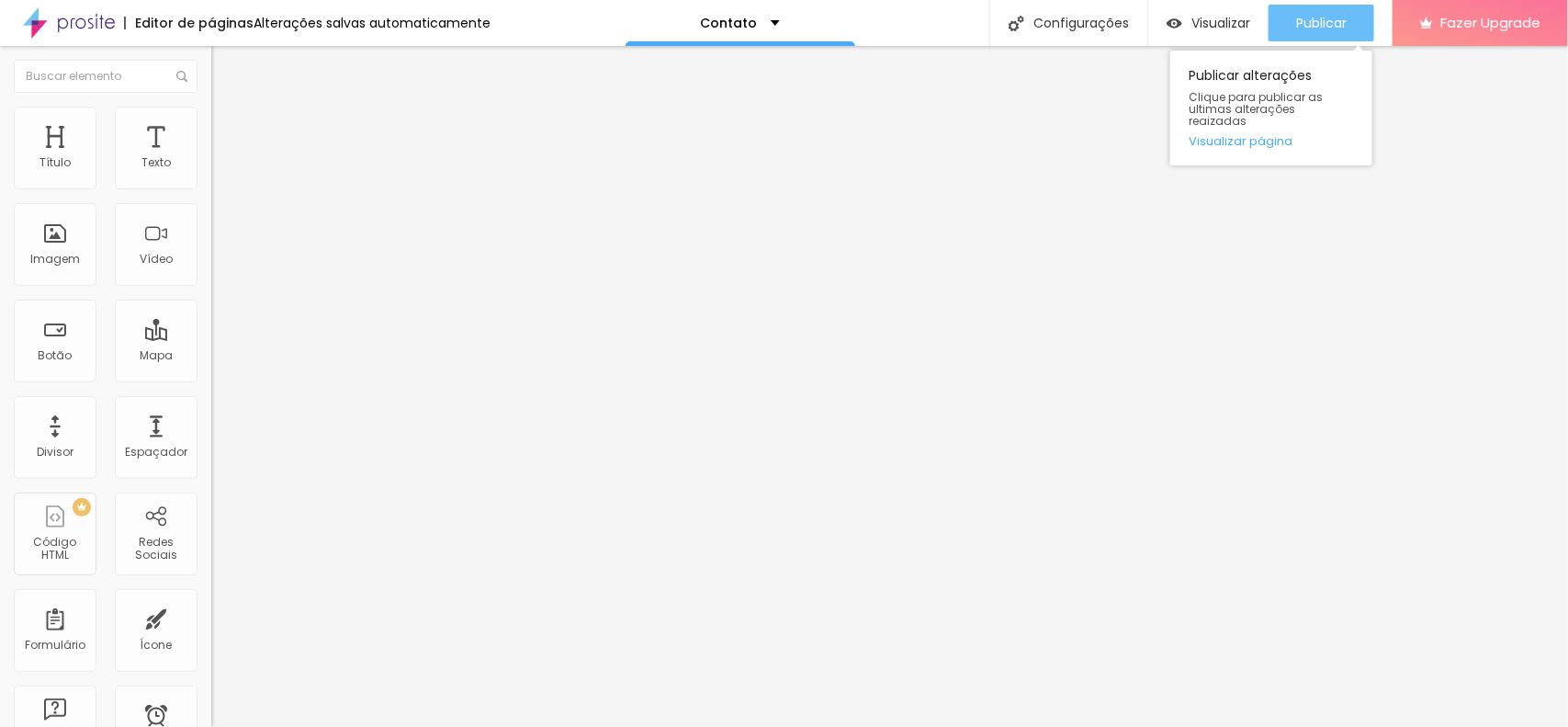 click on "Publicar" at bounding box center (1321, 23) 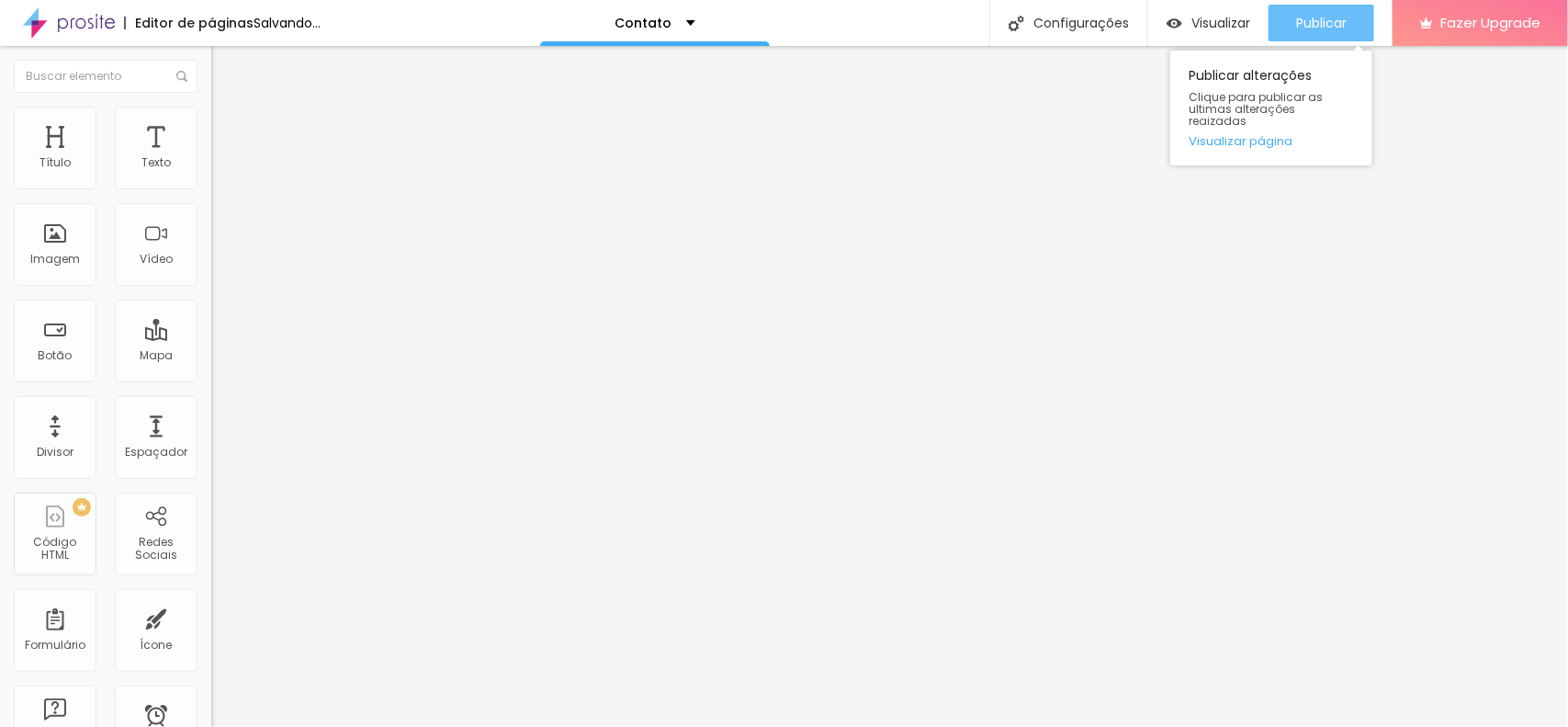 click on "Publicar" at bounding box center (1321, 23) 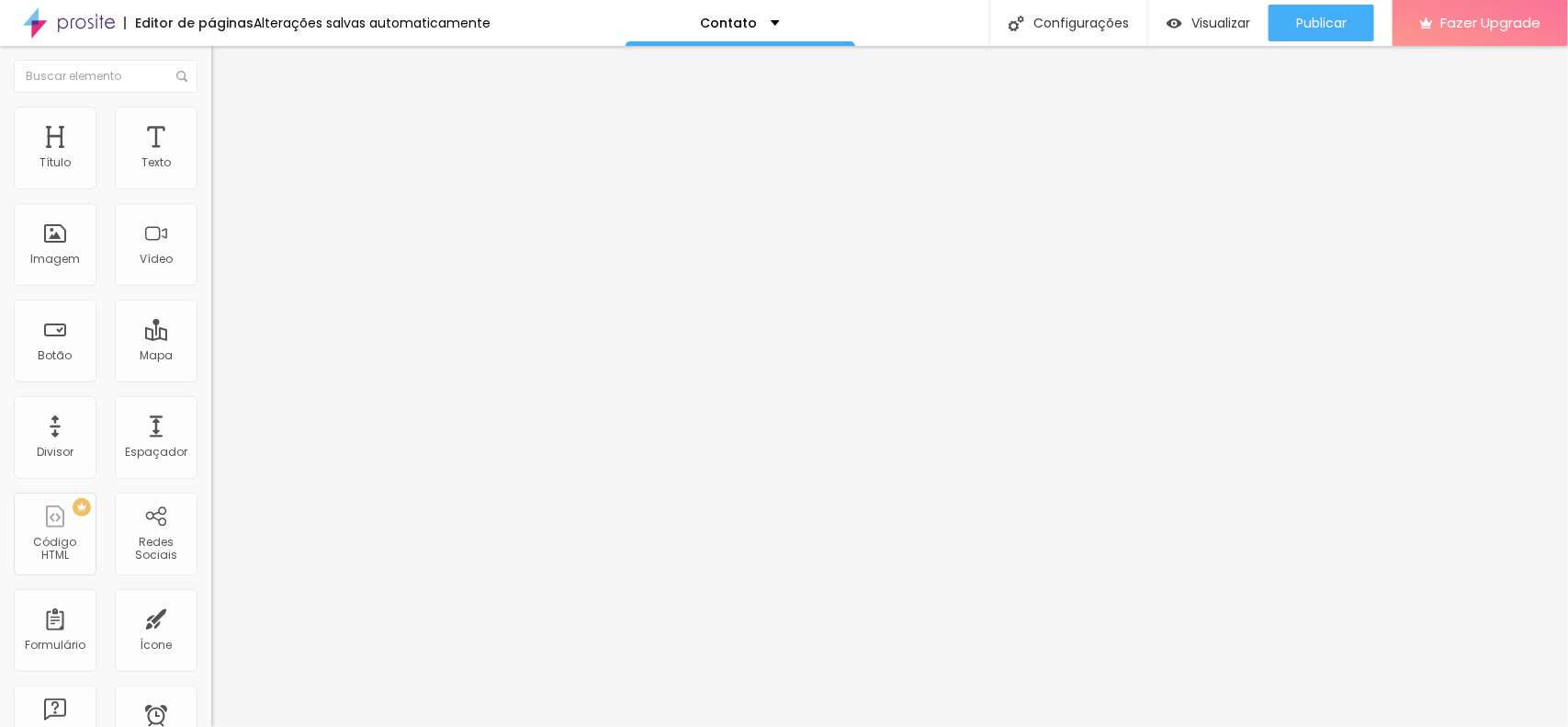click at bounding box center (224, 328) 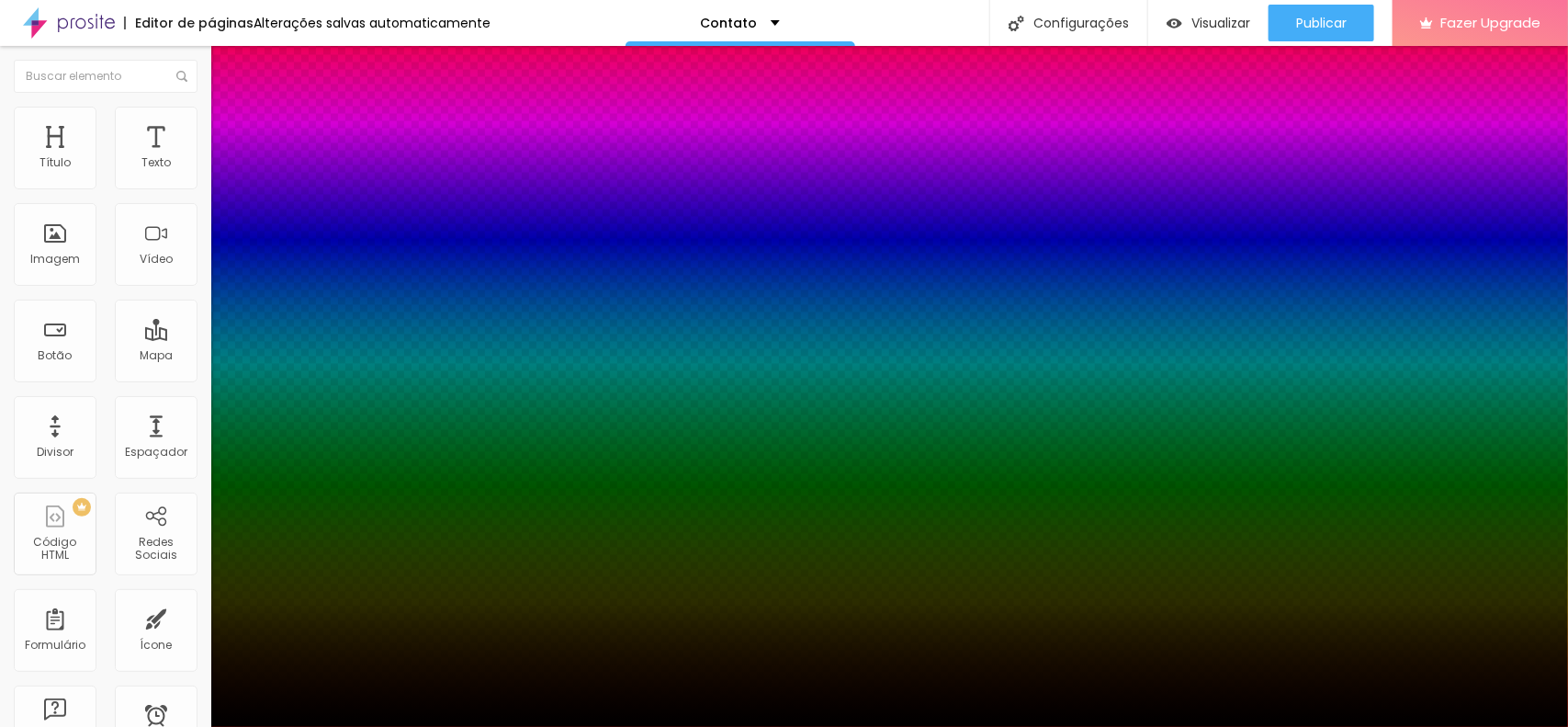 click at bounding box center [784, 738] 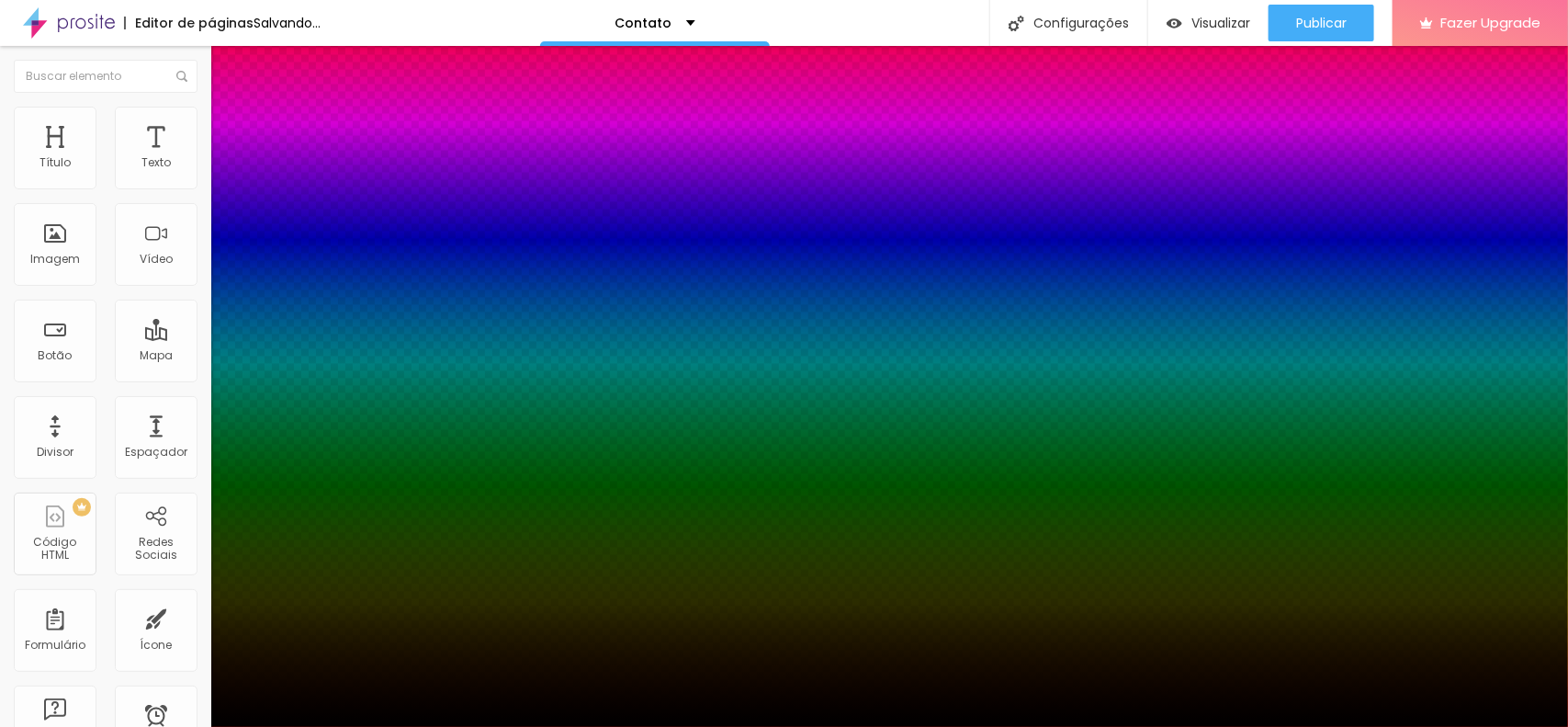 click at bounding box center (784, 727) 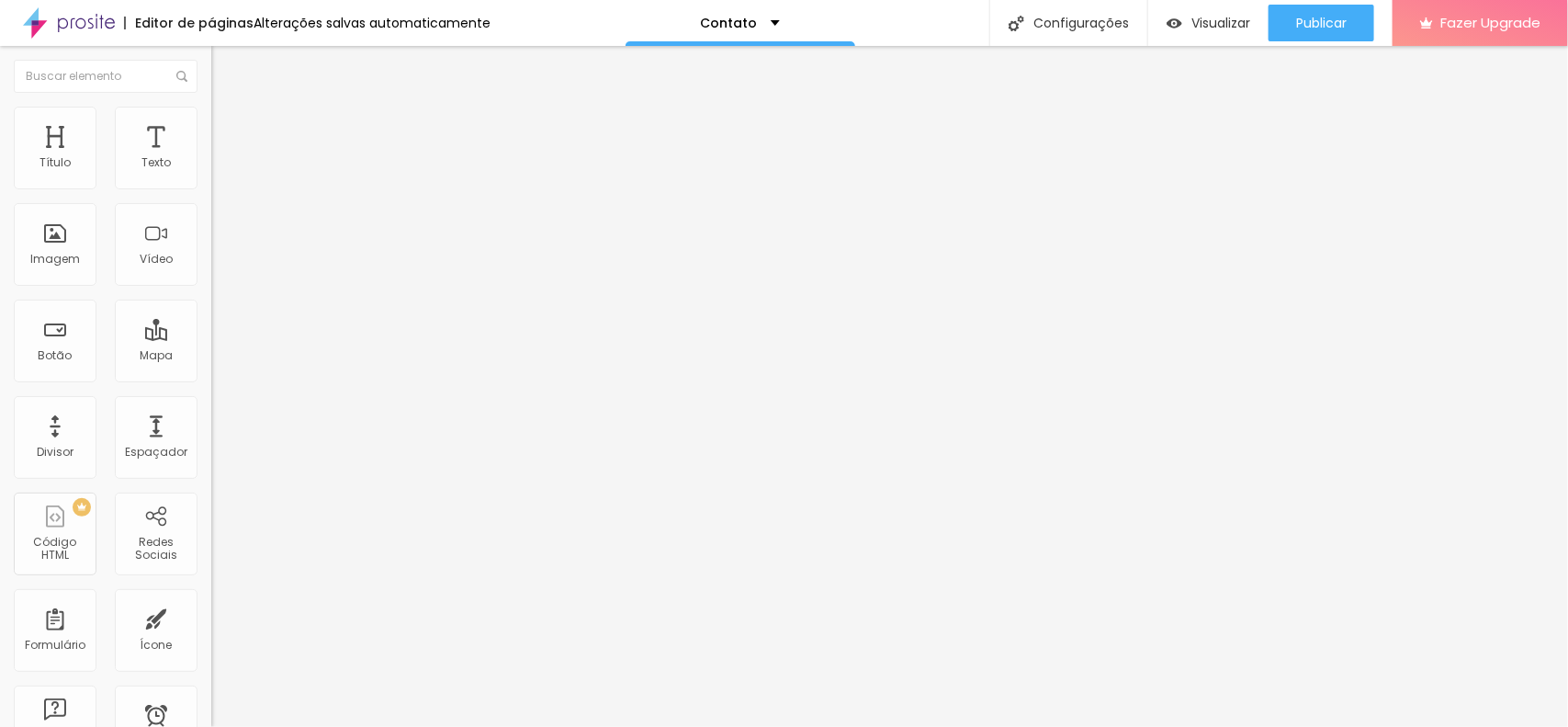 click at bounding box center [220, 115] 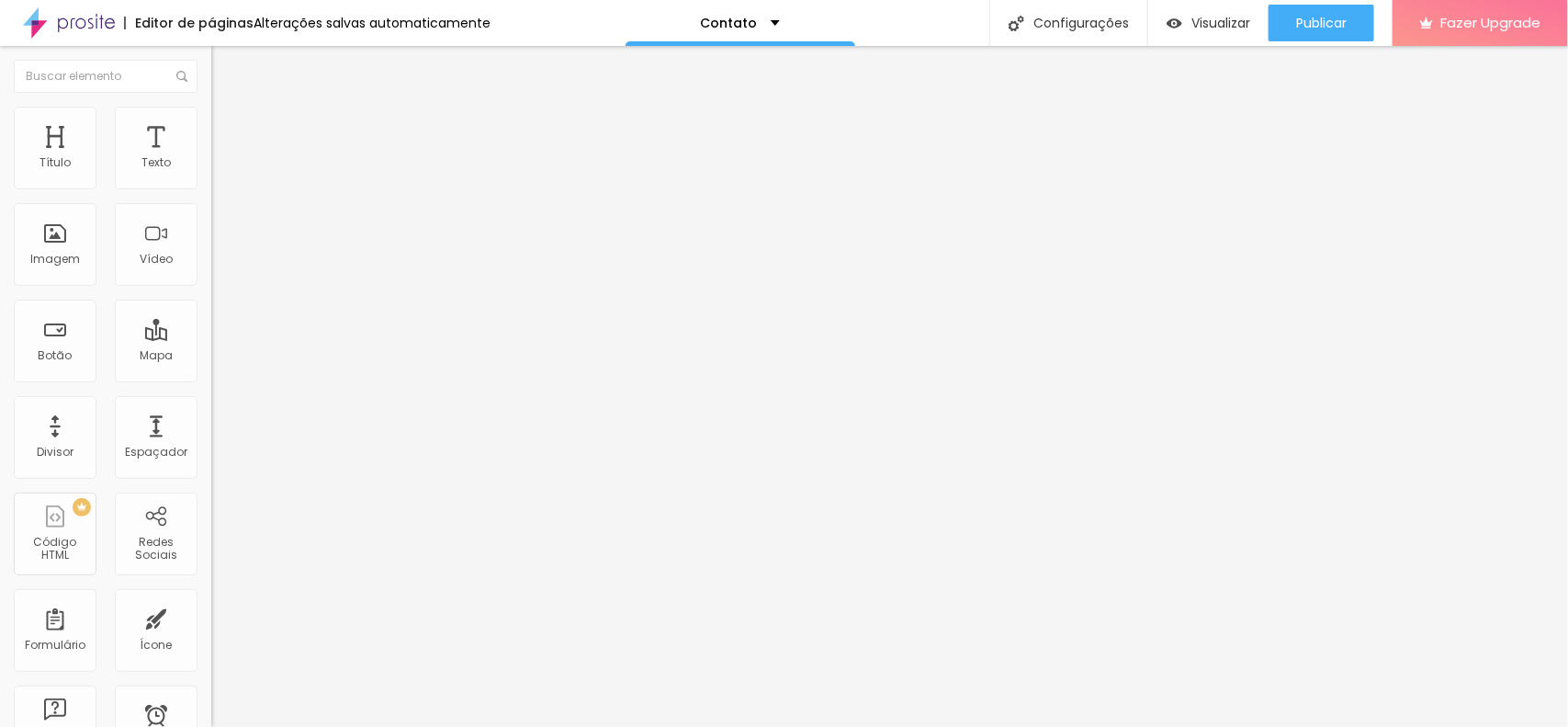 click at bounding box center [224, 325] 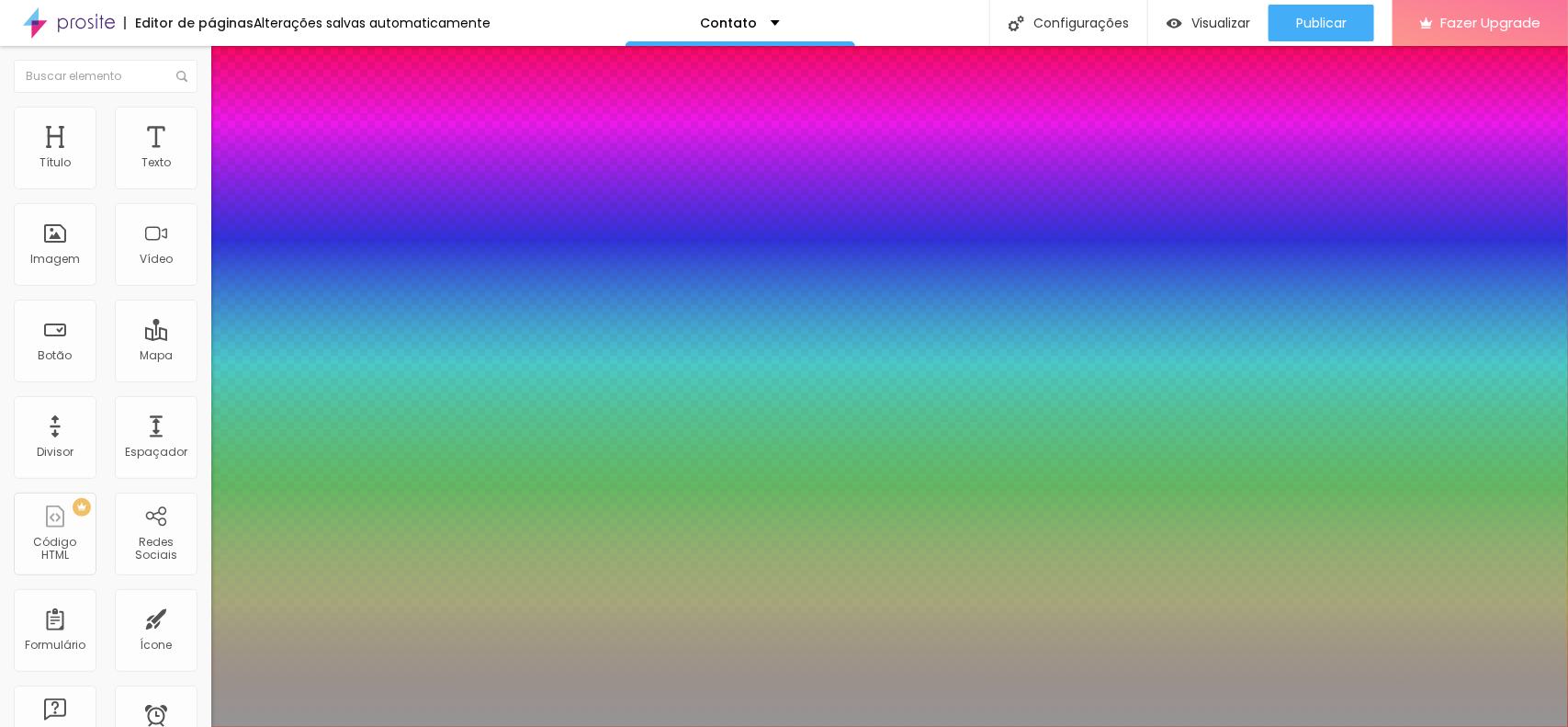 click on "#959595" at bounding box center (110, 849) 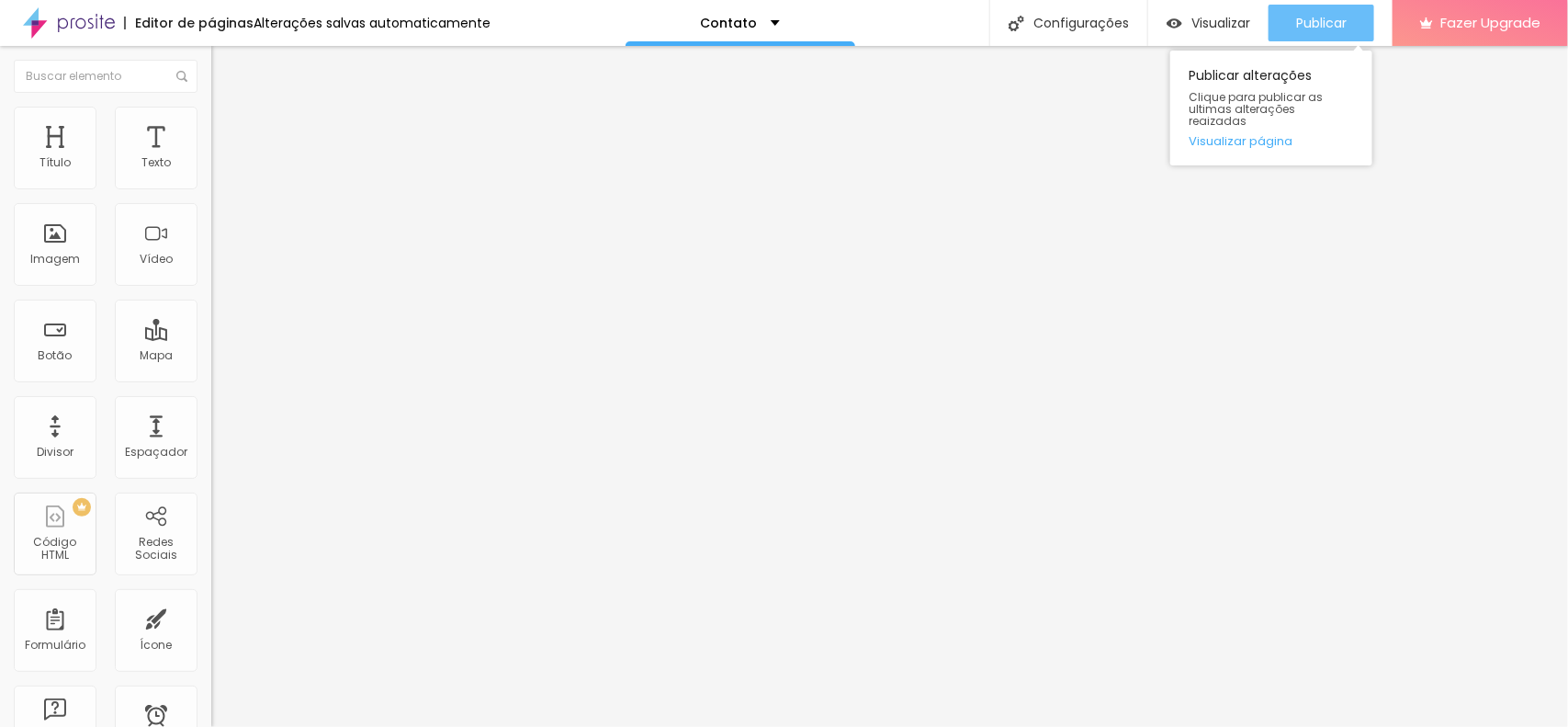 click on "Publicar" at bounding box center [1321, 23] 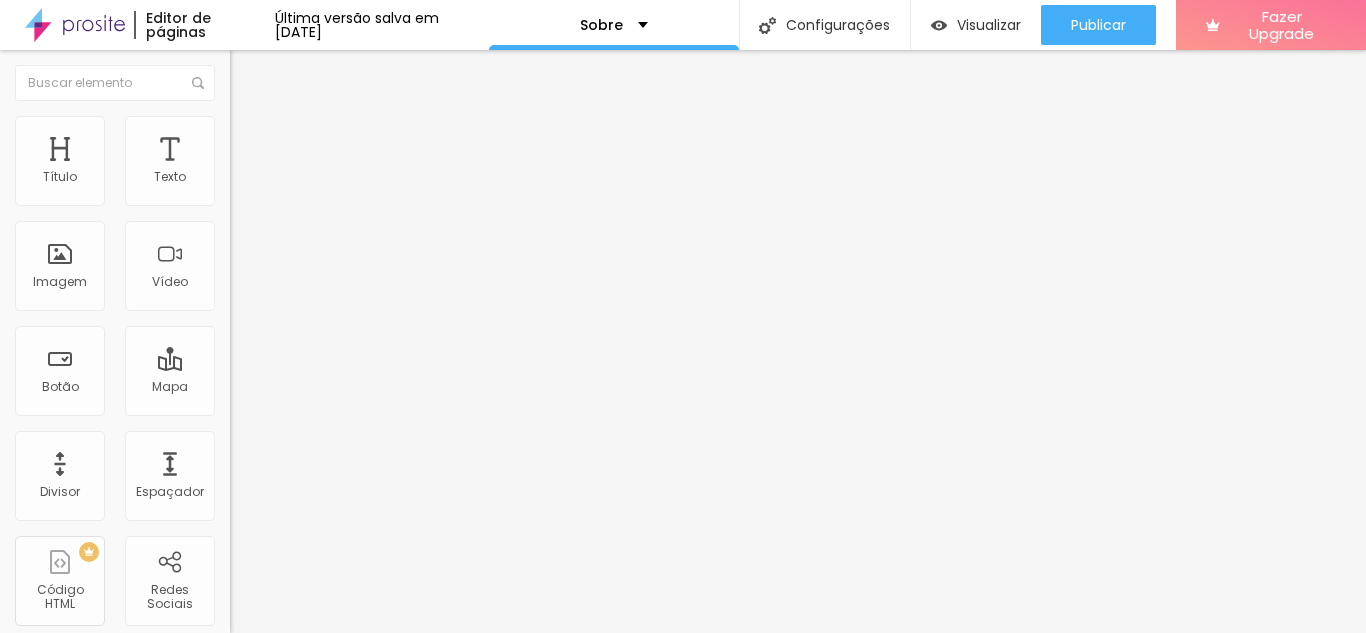 scroll, scrollTop: 0, scrollLeft: 0, axis: both 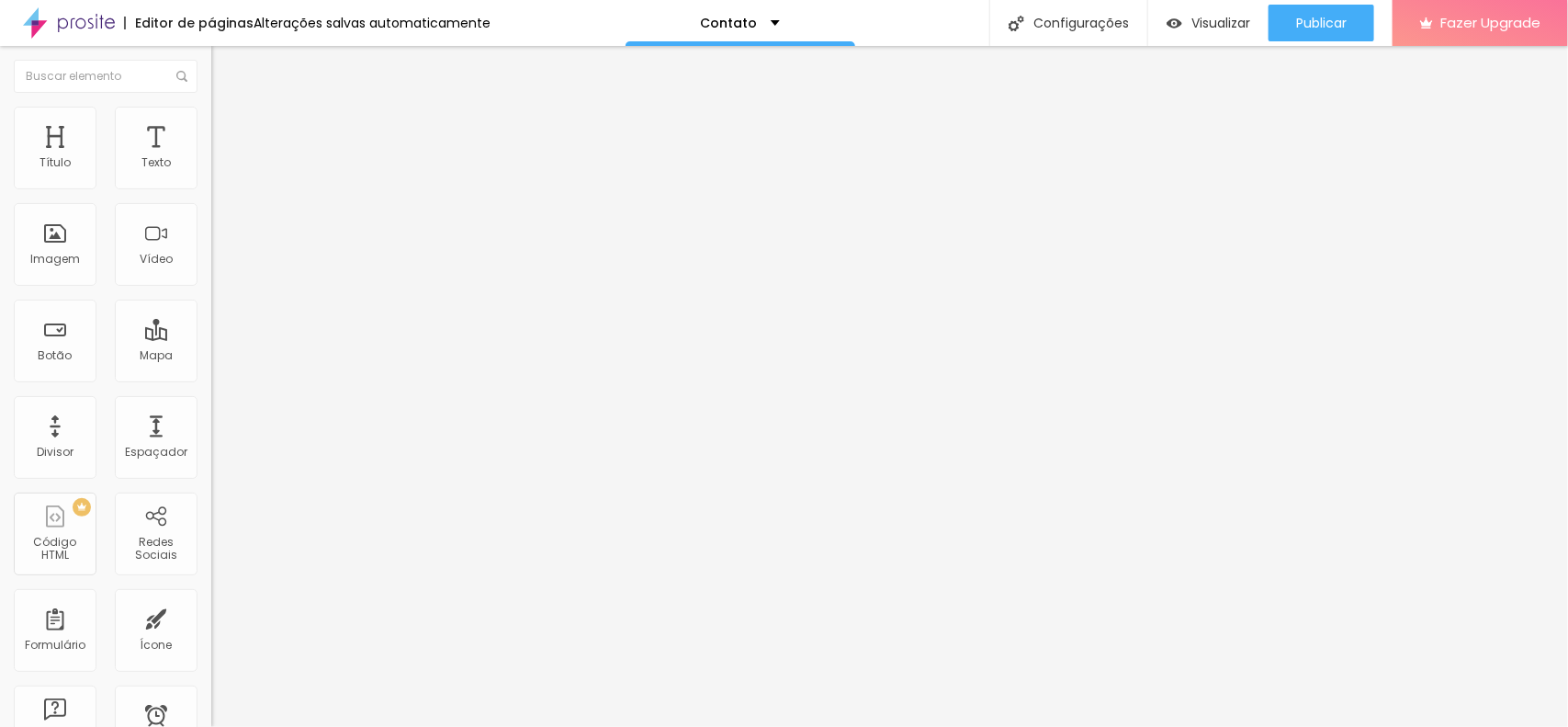 click at bounding box center [220, 115] 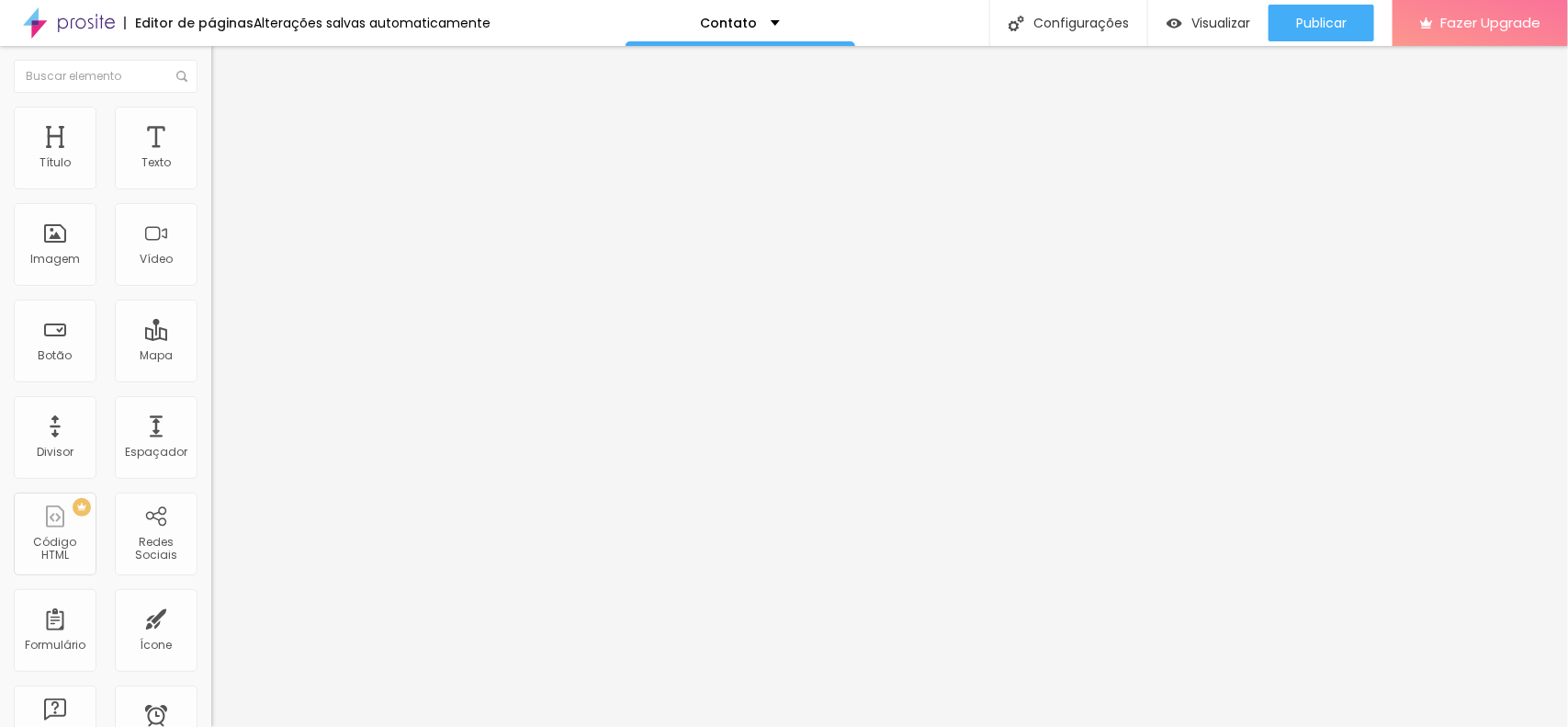 click at bounding box center [224, 325] 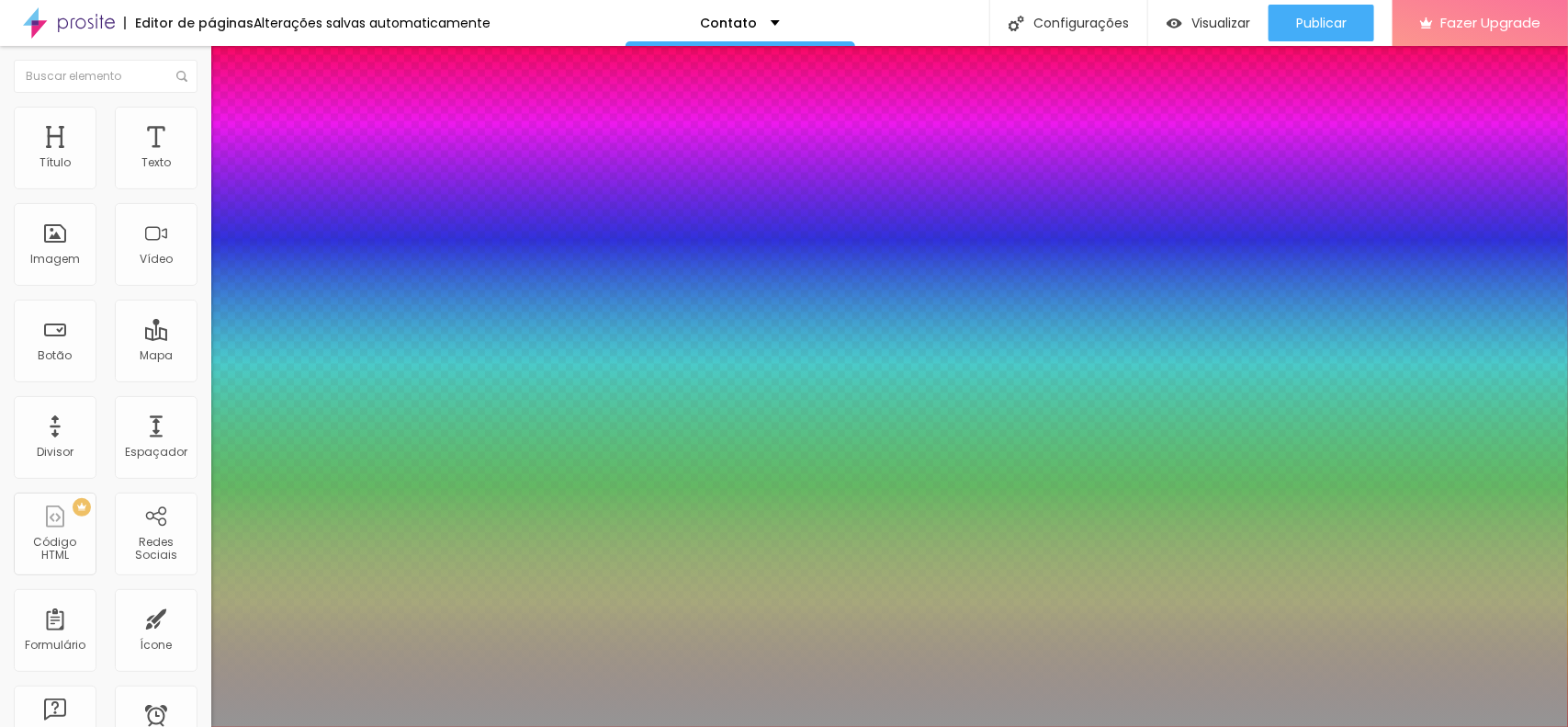 click at bounding box center (784, 727) 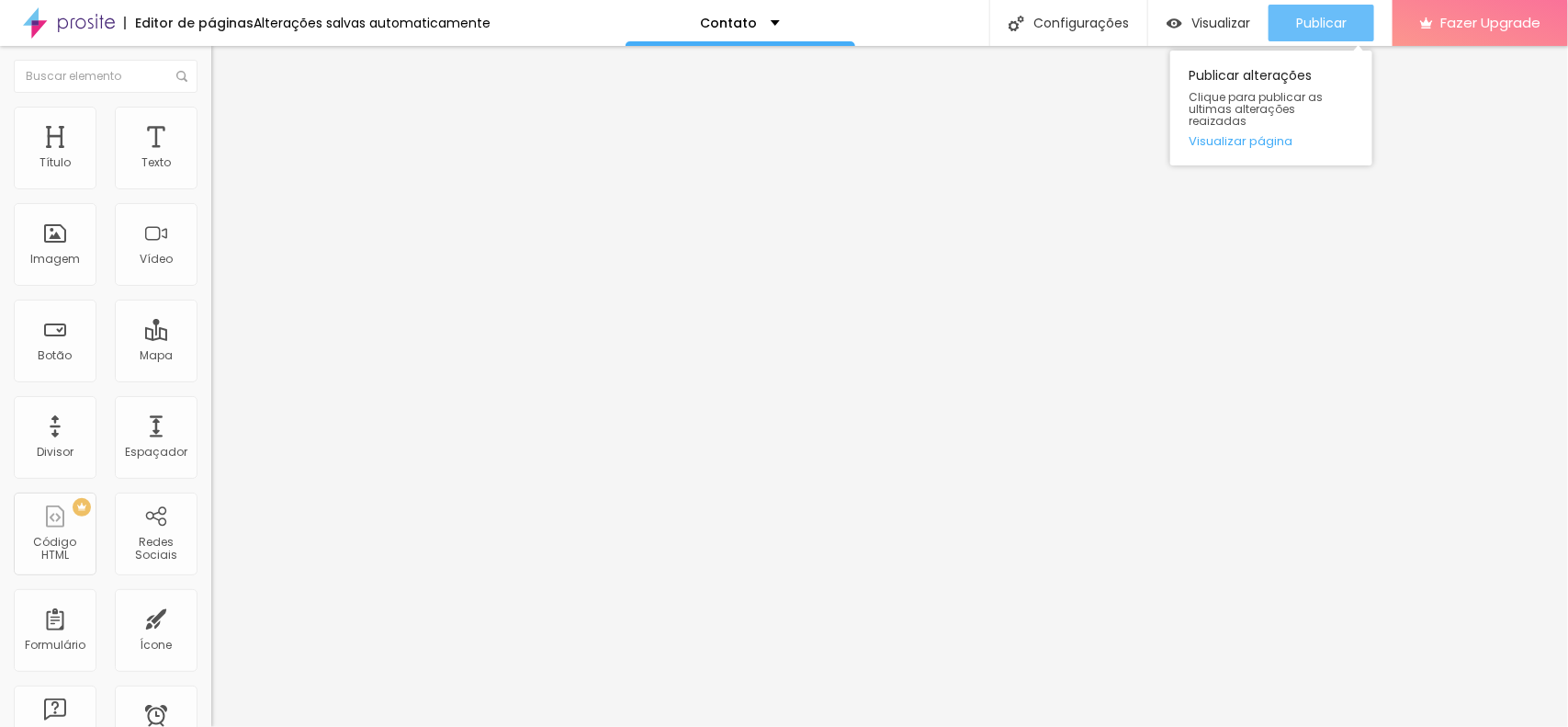 click on "Publicar" at bounding box center (1321, 23) 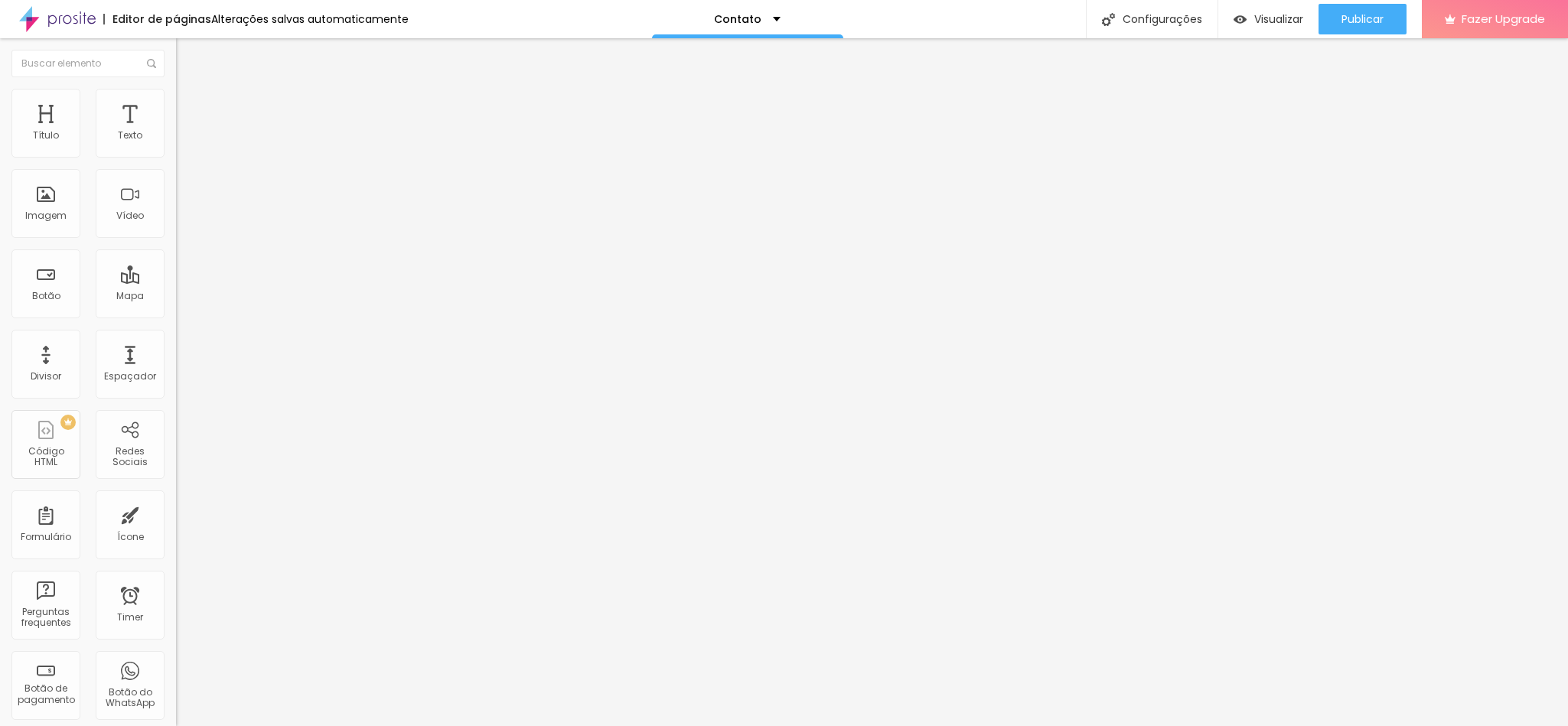 click at bounding box center (183, 96) 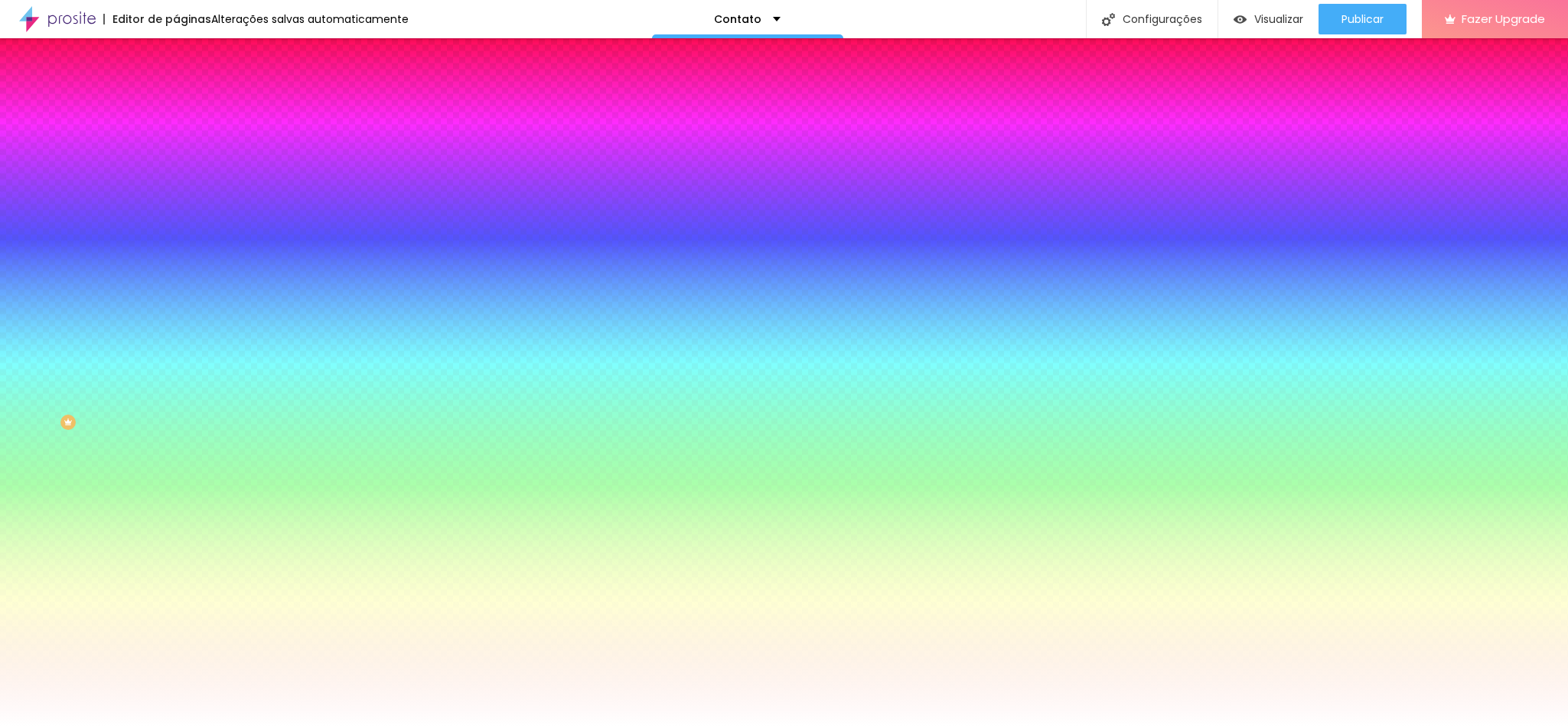 click on "Avançado" at bounding box center (264, 112) 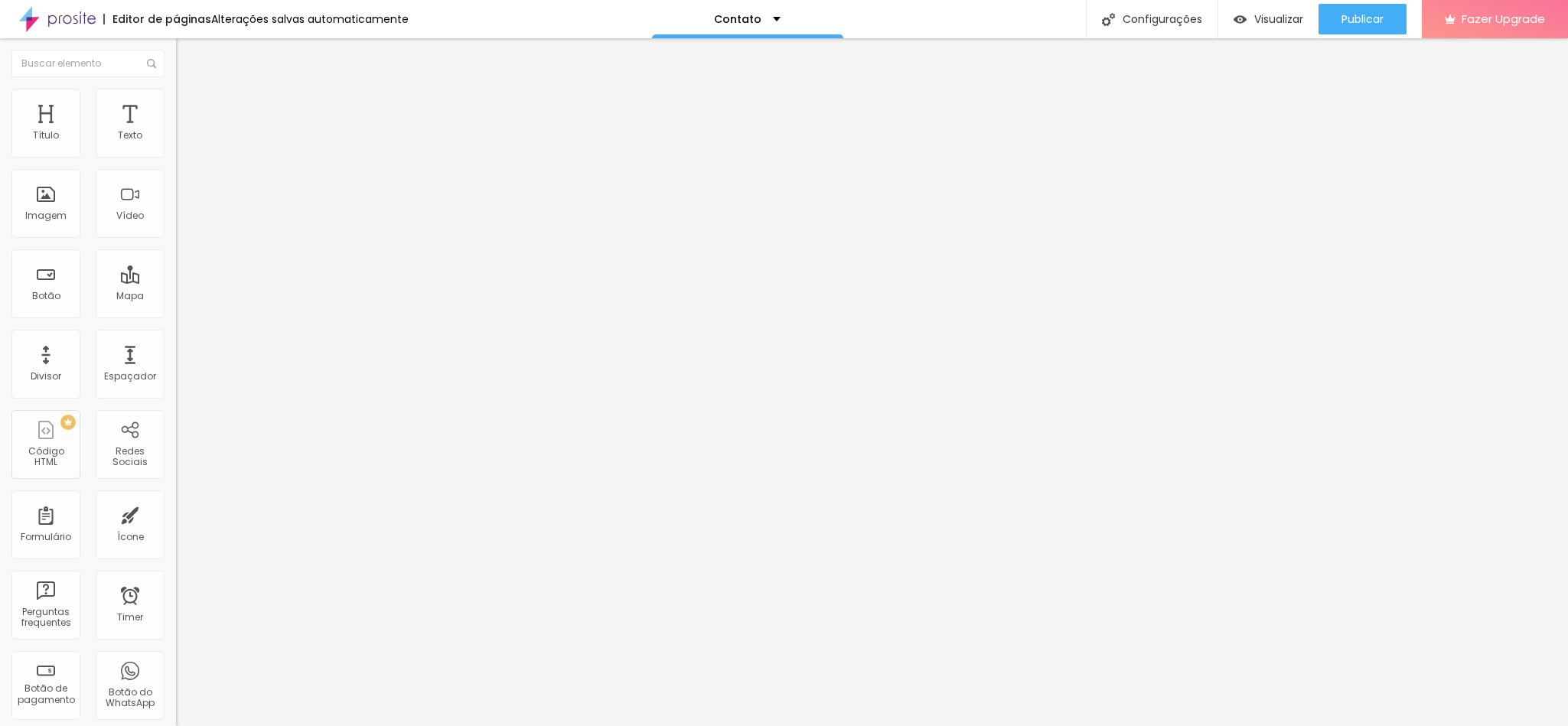 click on "Estilo" at bounding box center [264, 96] 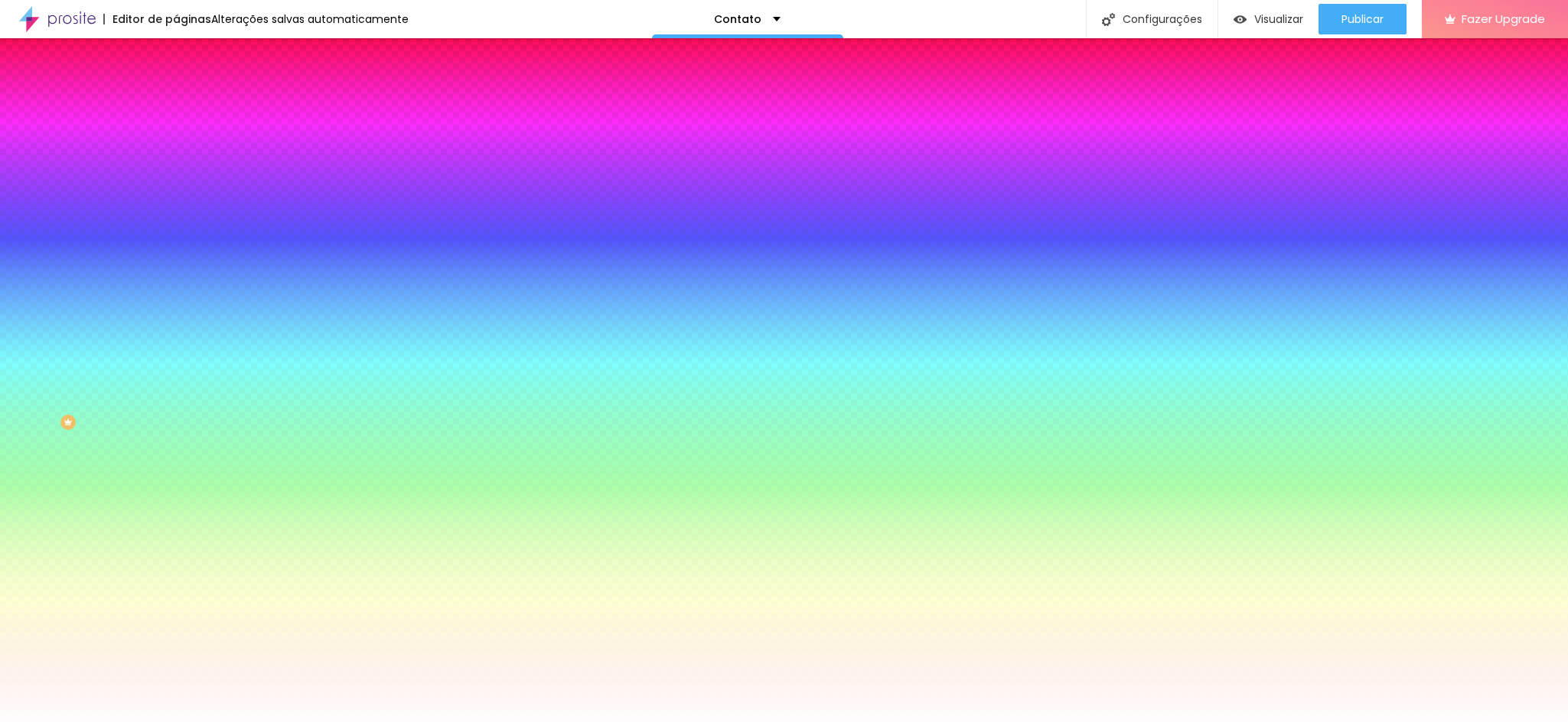 click 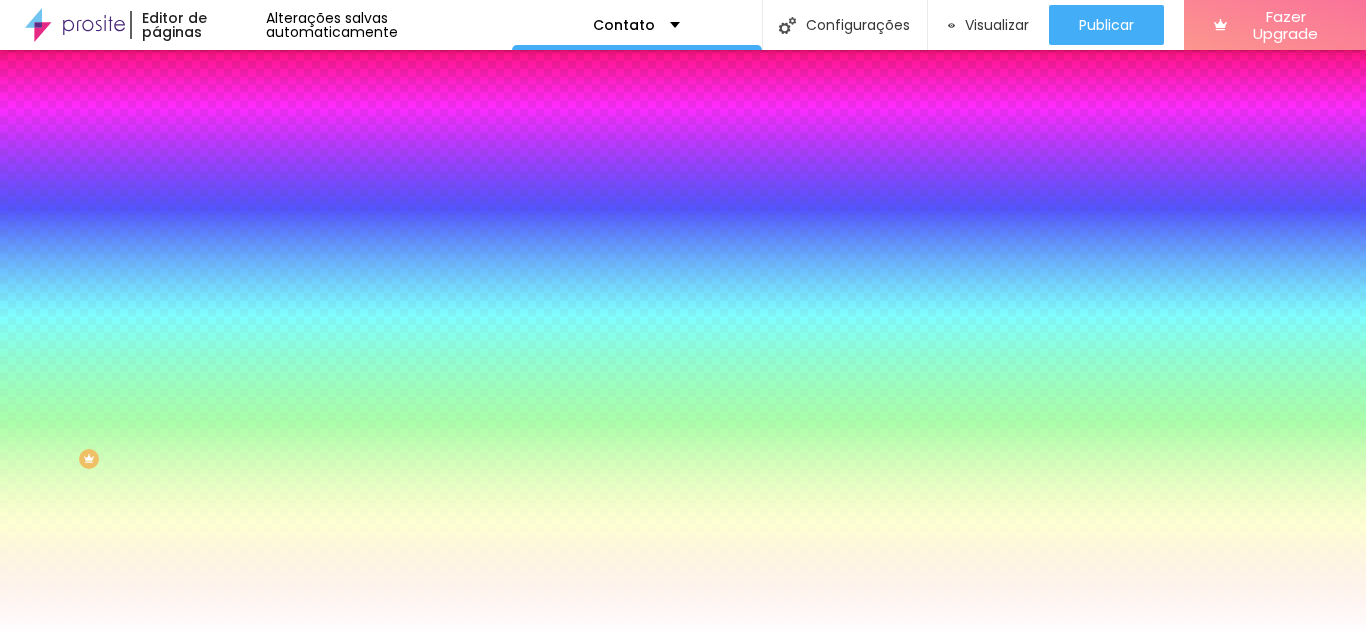 scroll, scrollTop: 0, scrollLeft: 0, axis: both 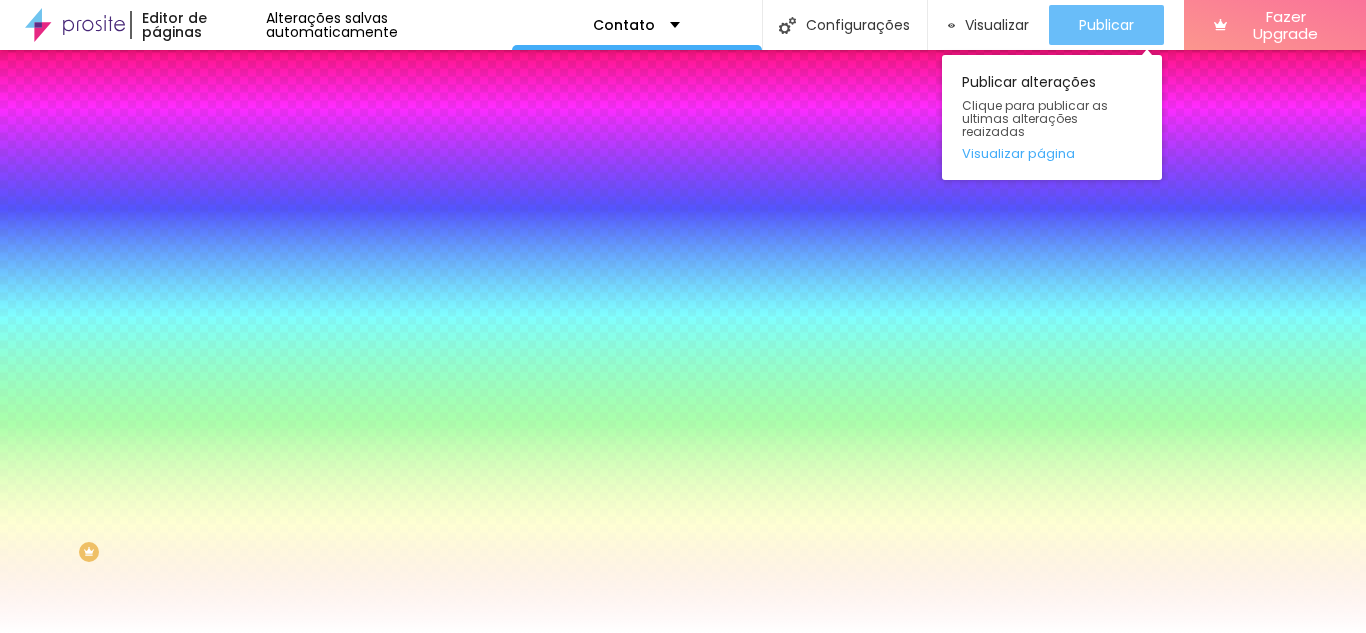 click on "Publicar" at bounding box center (1106, 25) 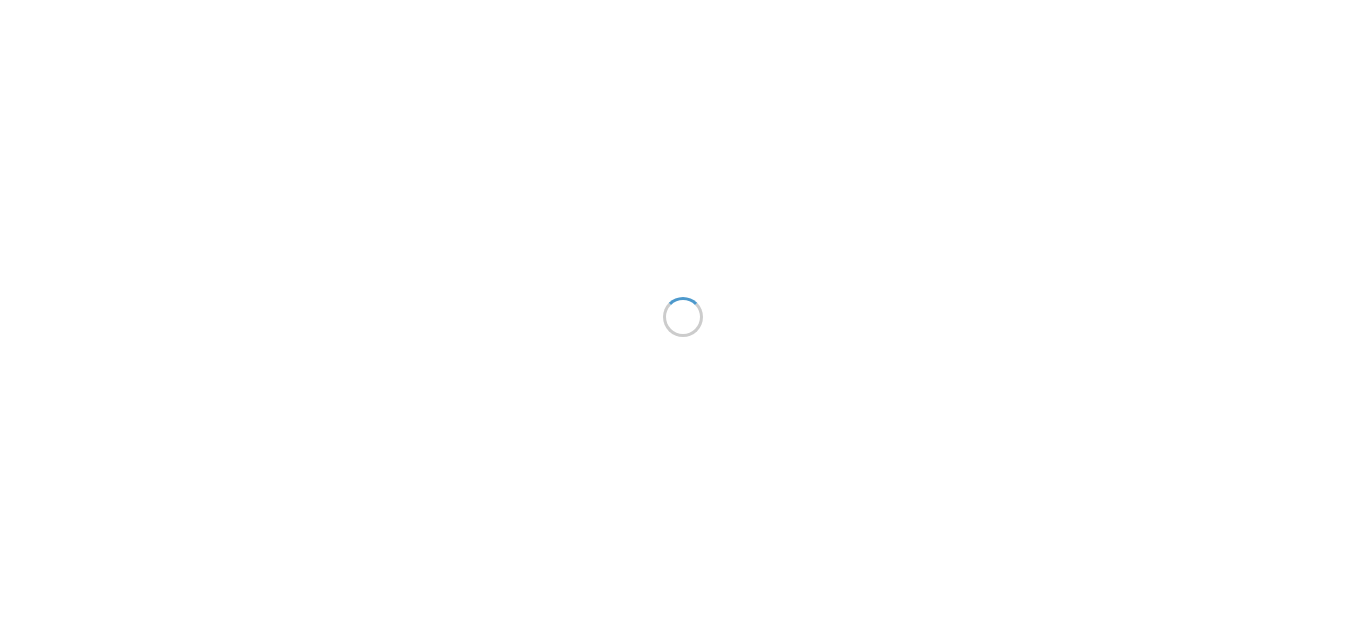 scroll, scrollTop: 0, scrollLeft: 0, axis: both 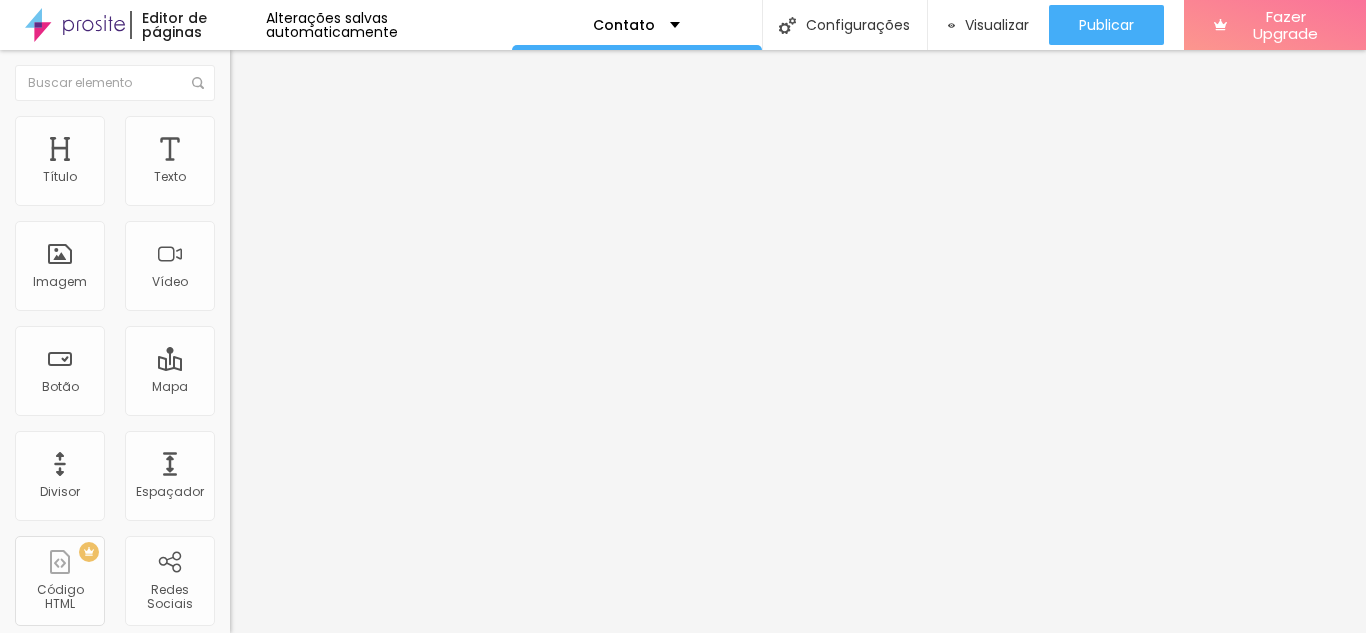 click on "Estilo" at bounding box center [263, 129] 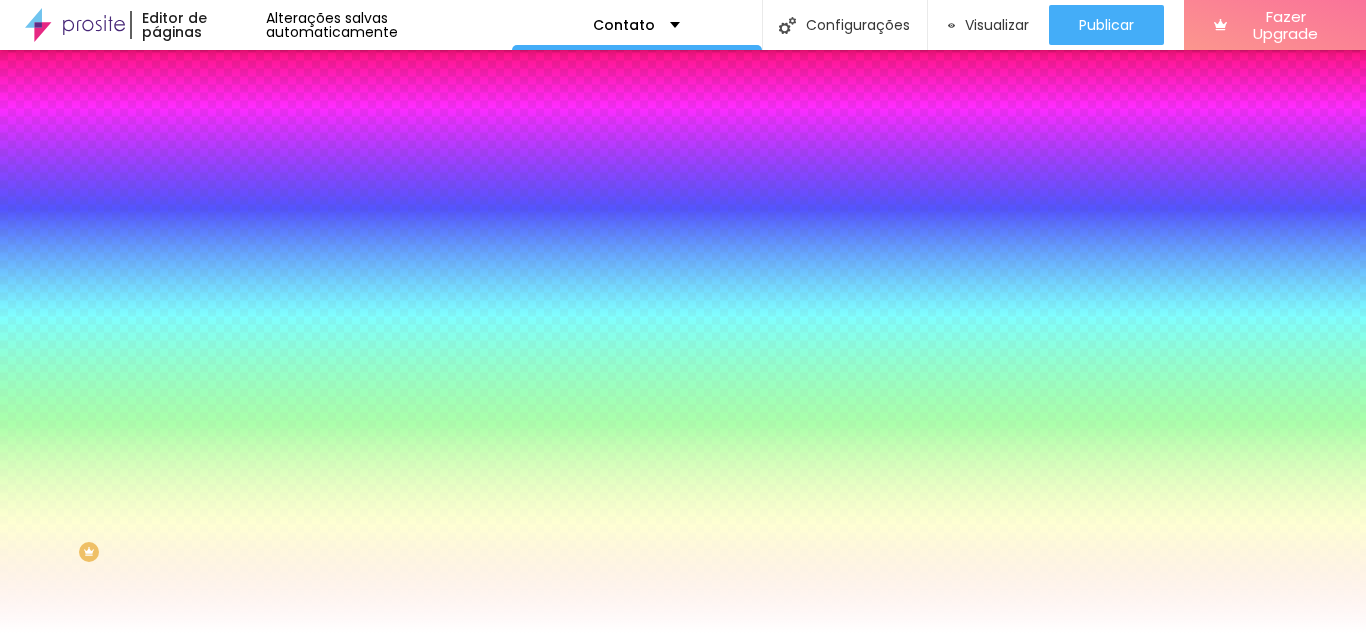 drag, startPoint x: 214, startPoint y: 400, endPoint x: 228, endPoint y: 467, distance: 68.44706 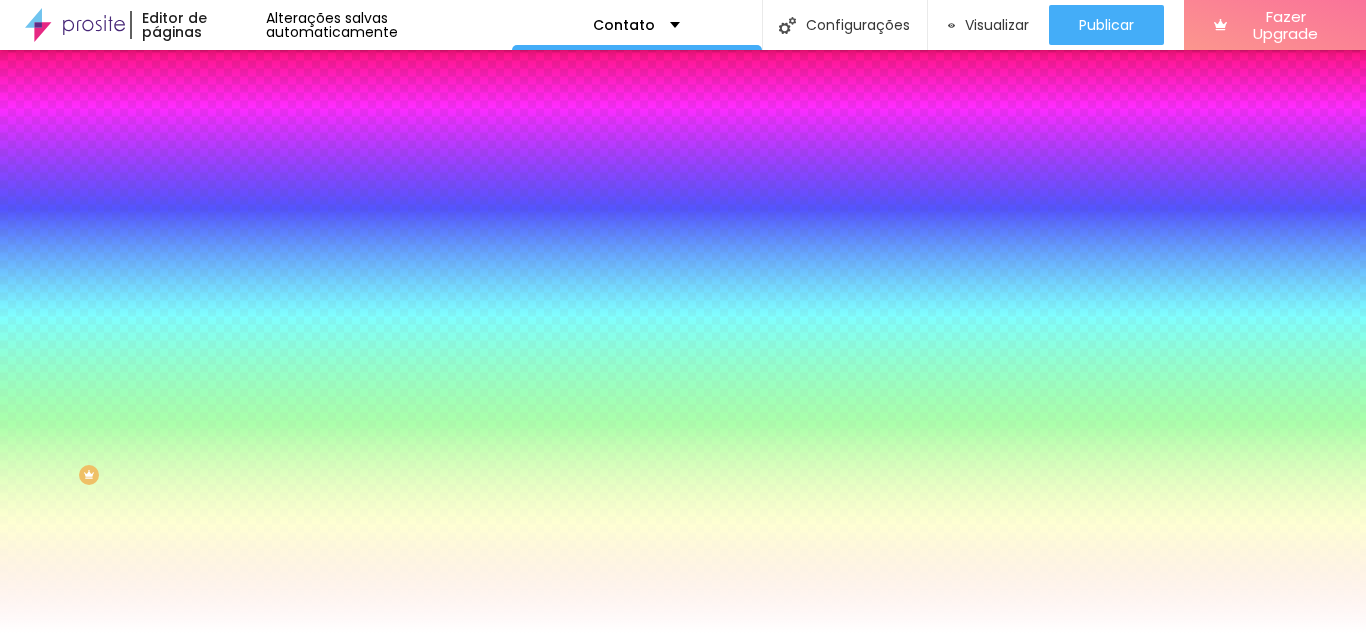 scroll, scrollTop: 79, scrollLeft: 0, axis: vertical 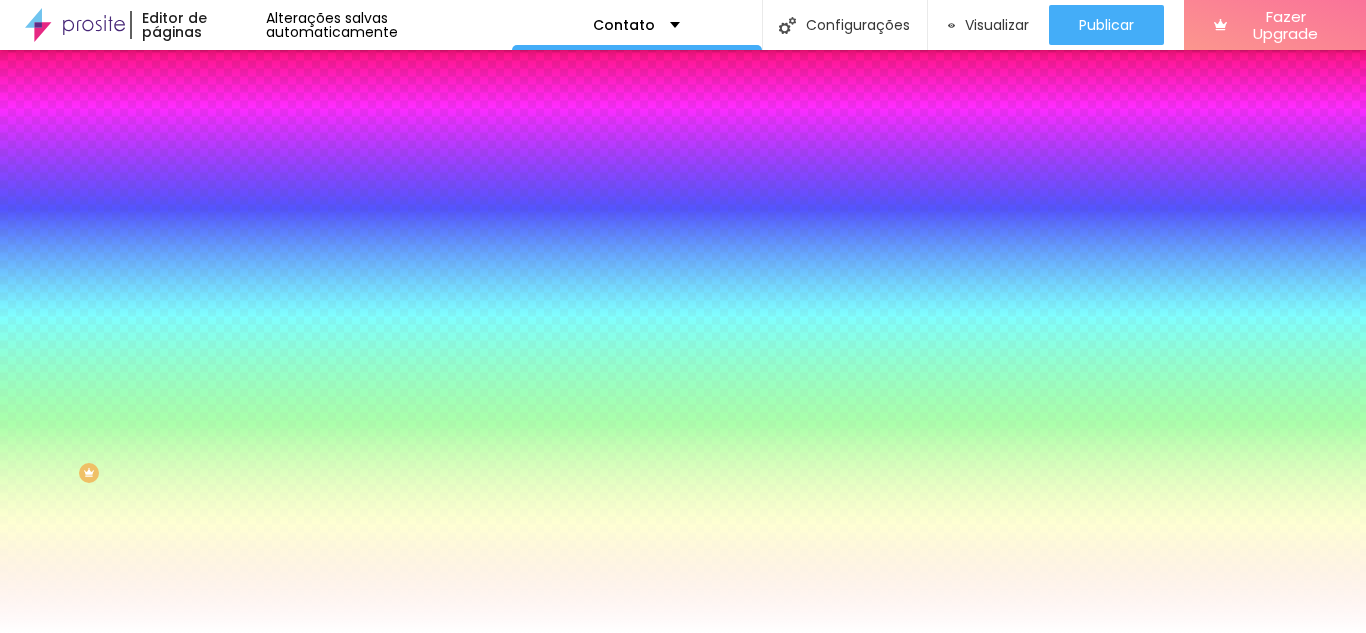 click at bounding box center [244, 435] 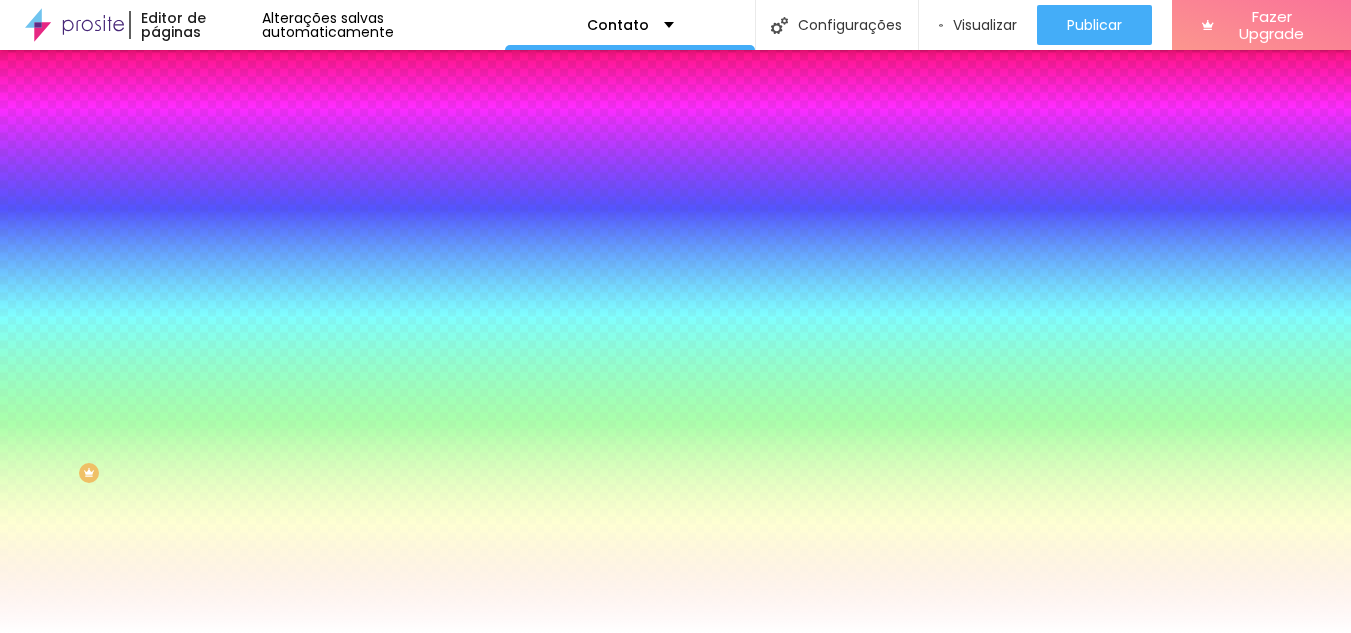 click on "#000000" at bounding box center (120, 766) 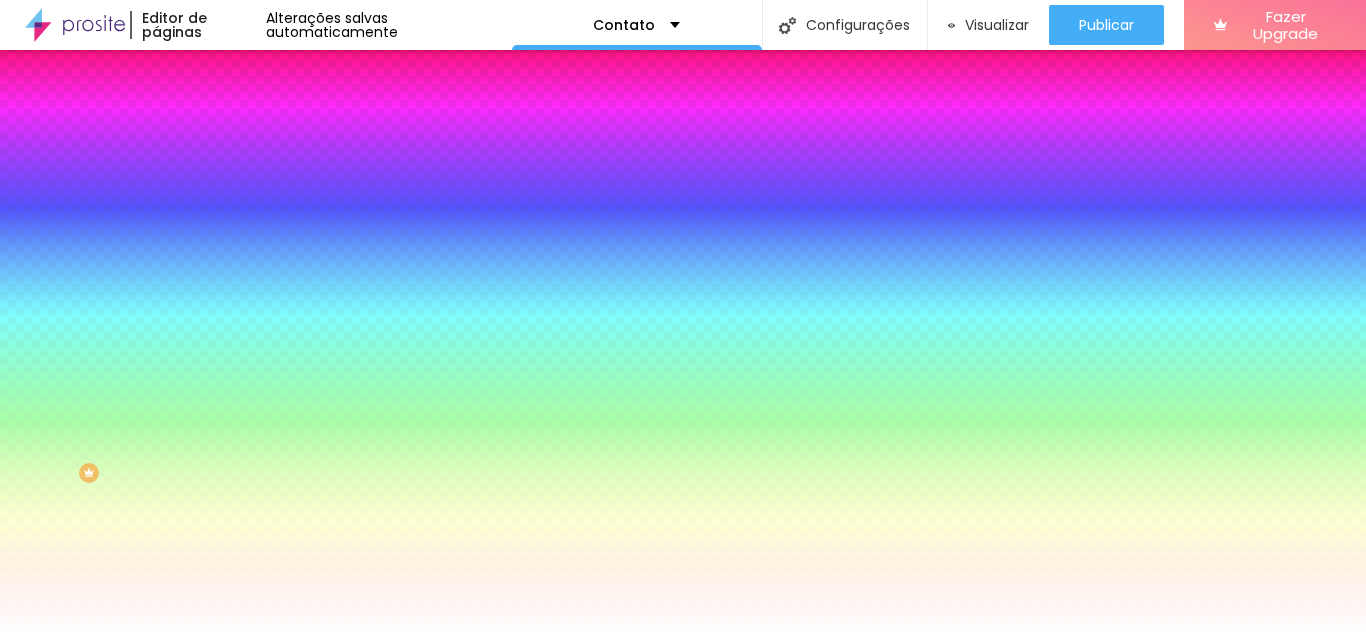scroll, scrollTop: 93, scrollLeft: 0, axis: vertical 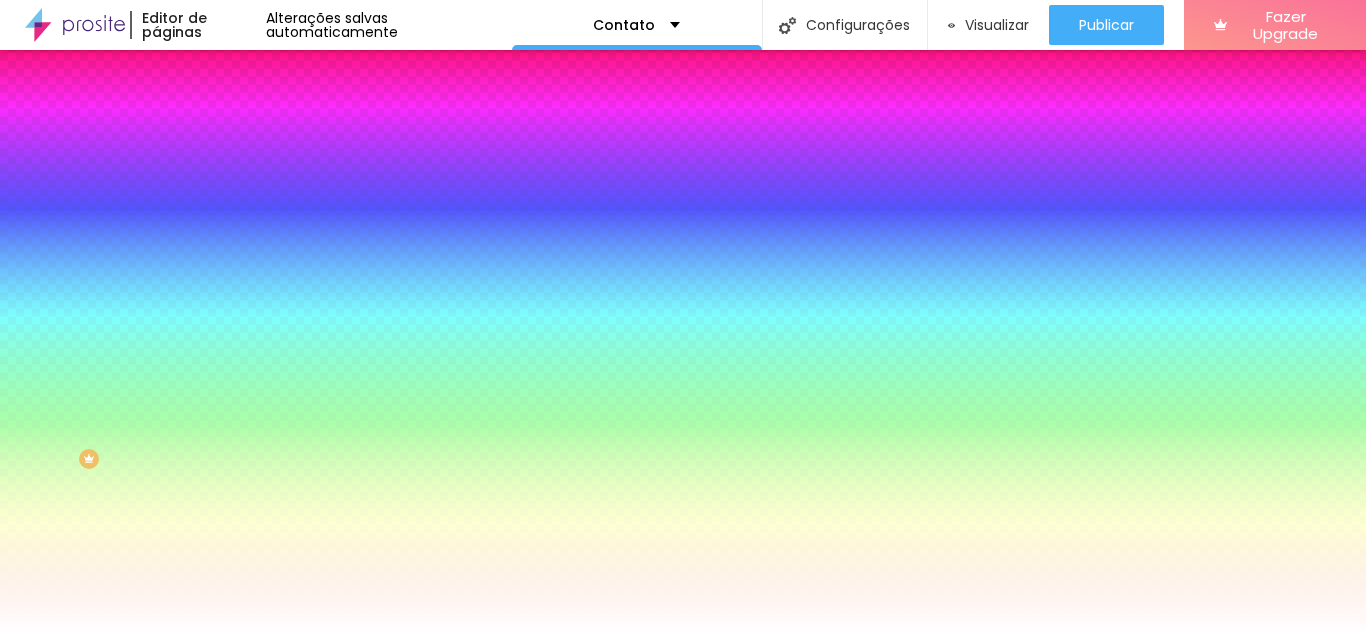 click at bounding box center [244, 488] 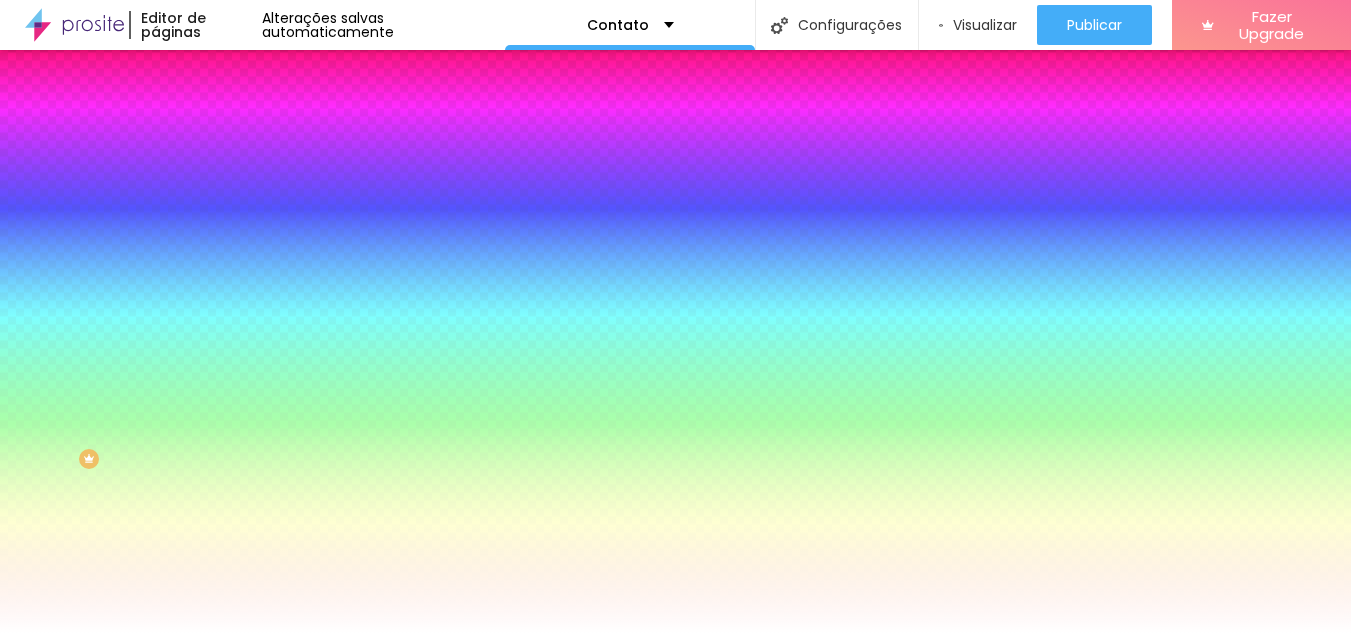 click at bounding box center [675, 633] 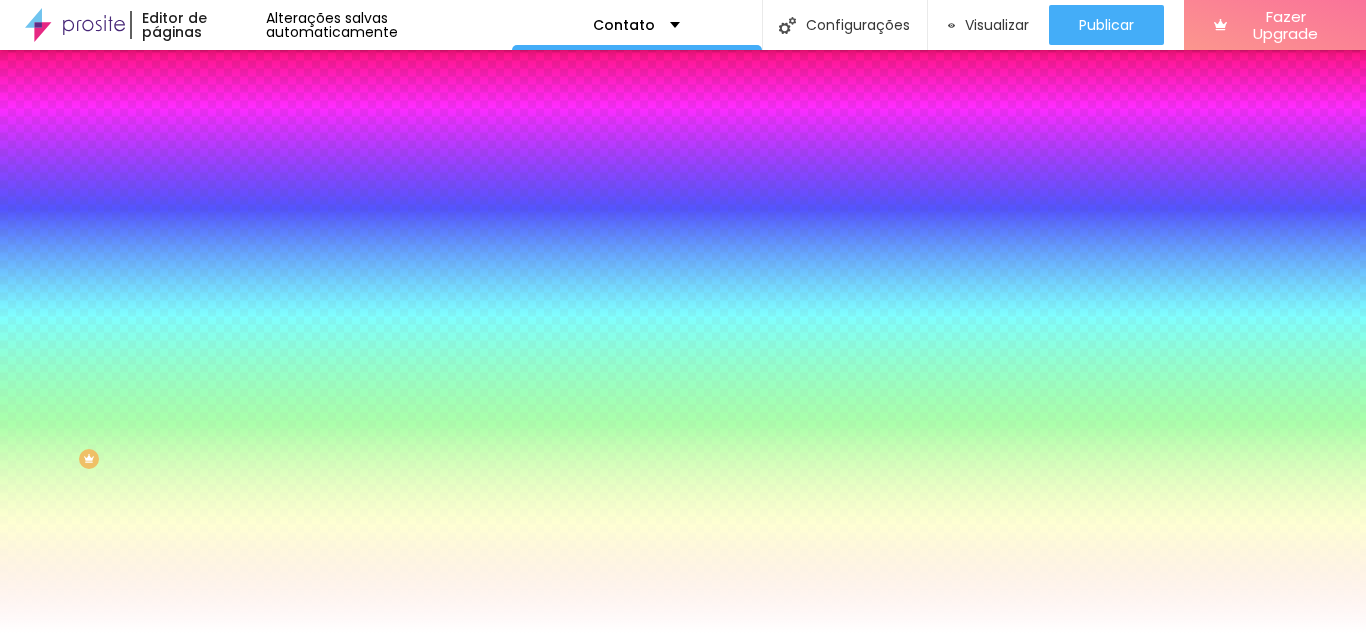 click at bounding box center [244, 556] 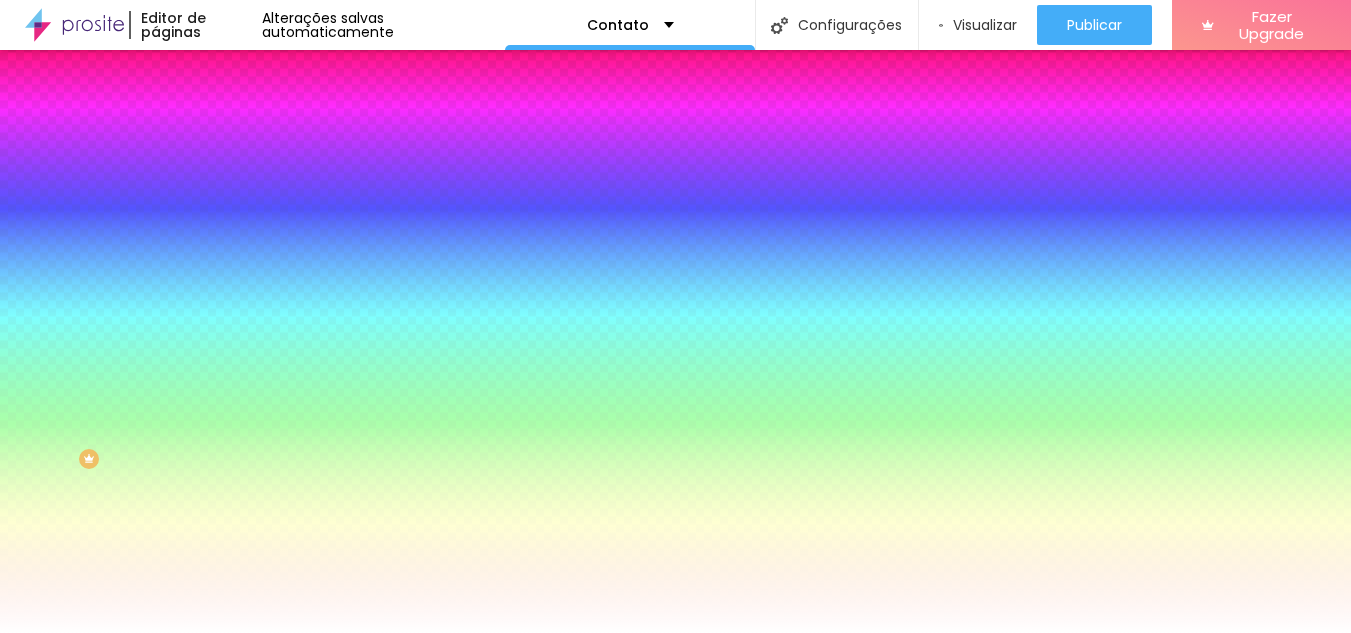 click at bounding box center (675, 544) 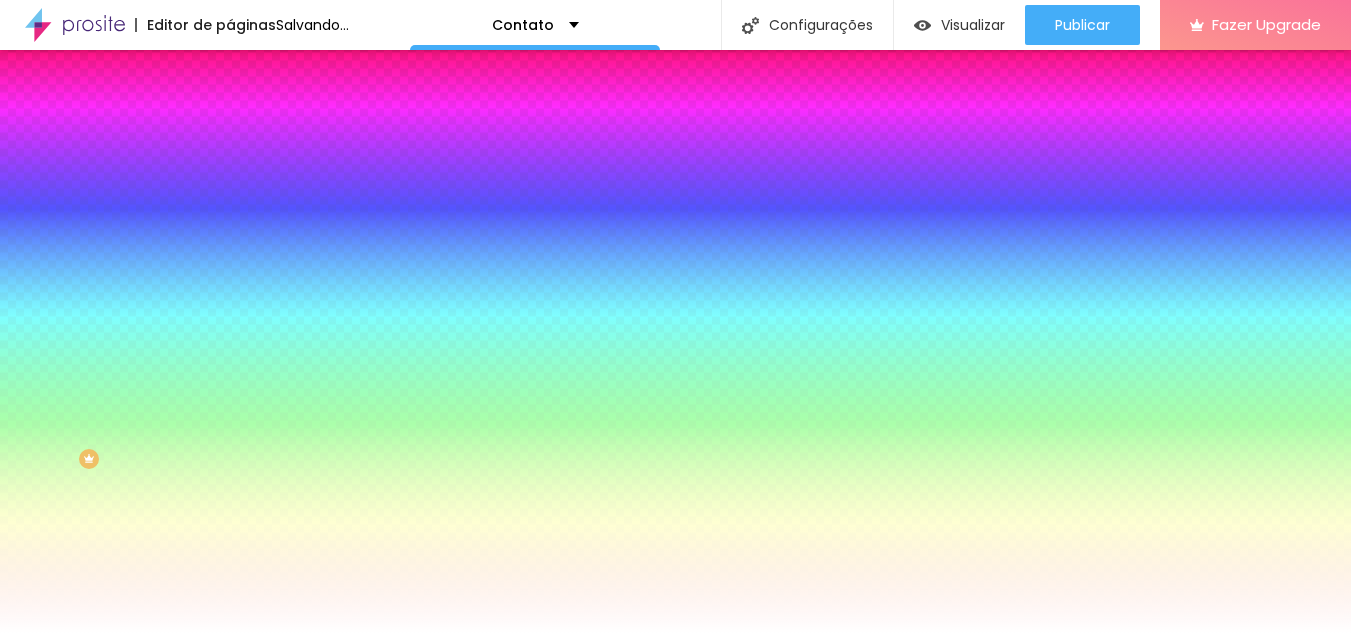 drag, startPoint x: 351, startPoint y: 600, endPoint x: 290, endPoint y: 546, distance: 81.46779 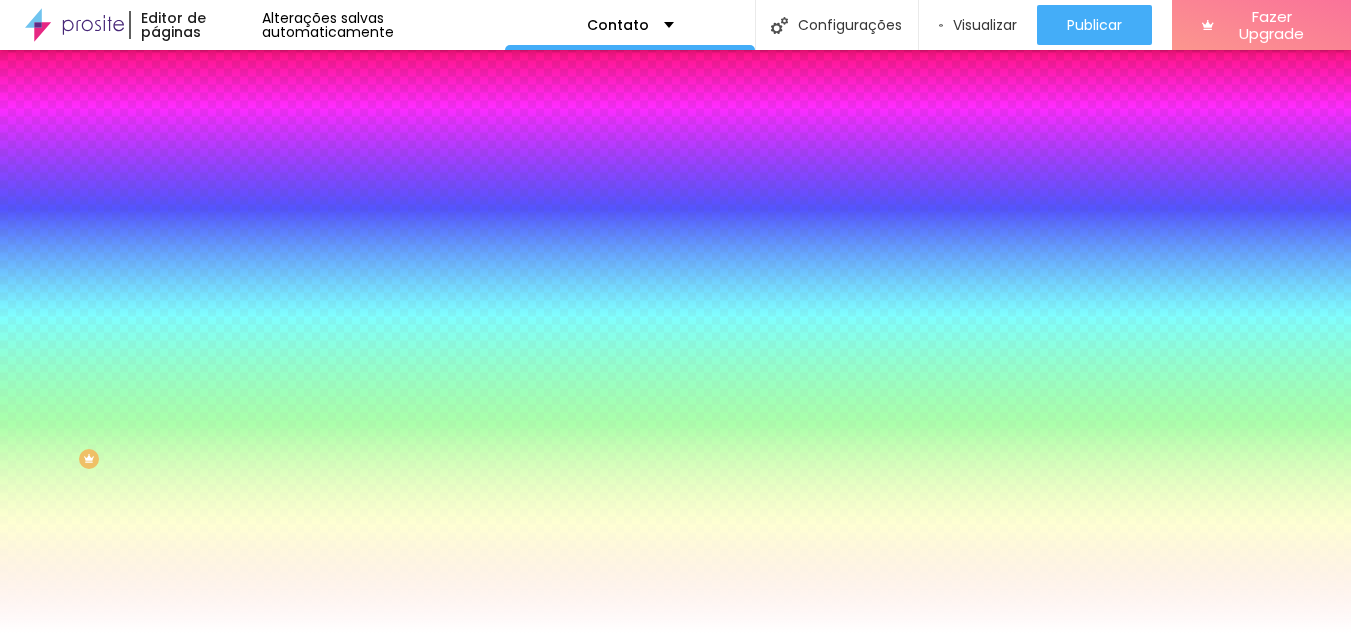 click on "#9887AC" at bounding box center [120, 554] 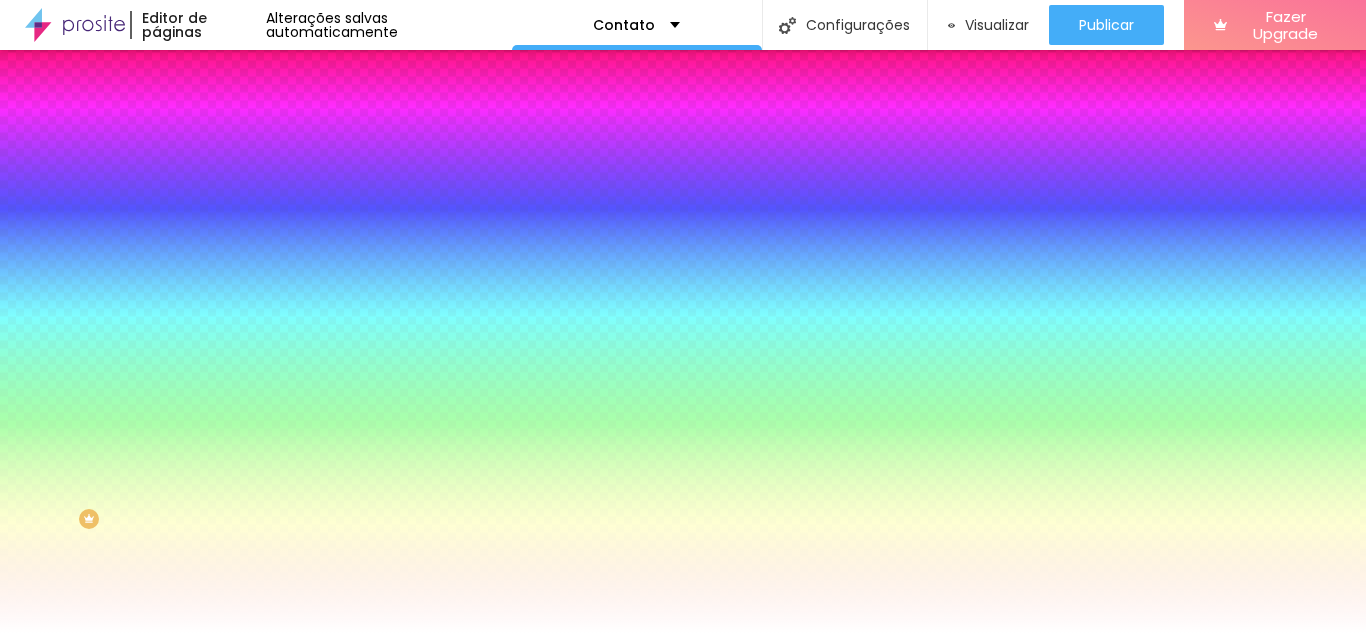 scroll, scrollTop: 17, scrollLeft: 0, axis: vertical 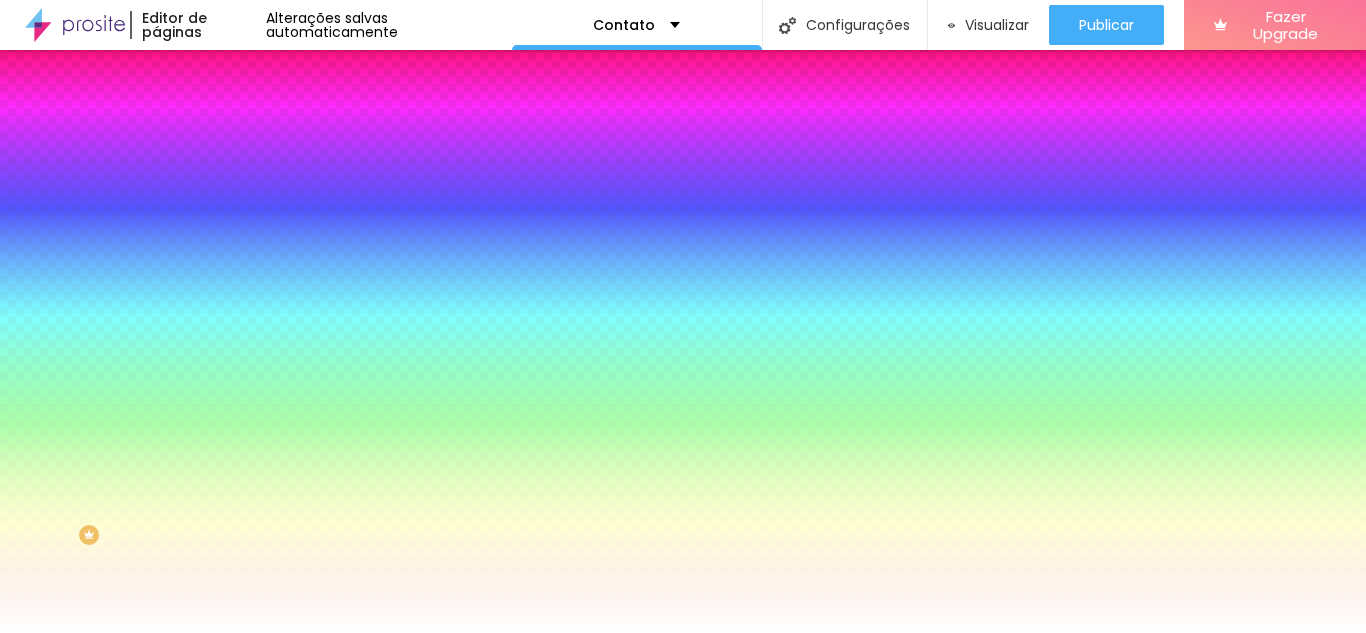 click 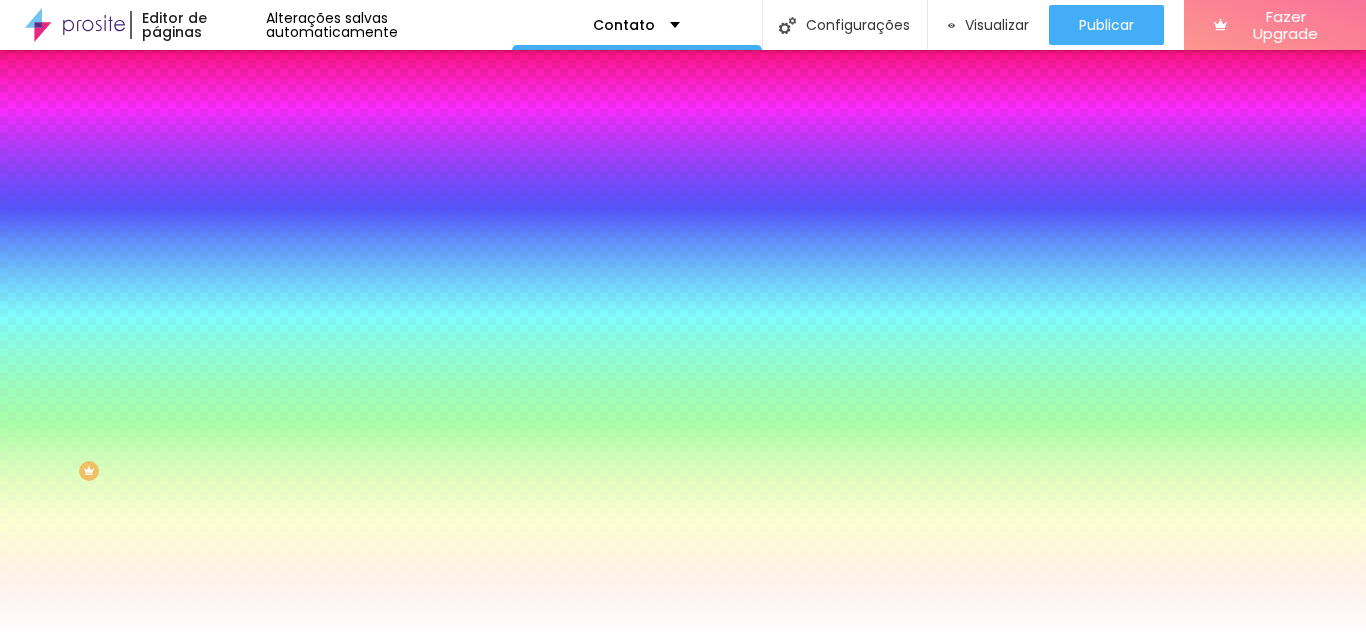 scroll, scrollTop: 93, scrollLeft: 0, axis: vertical 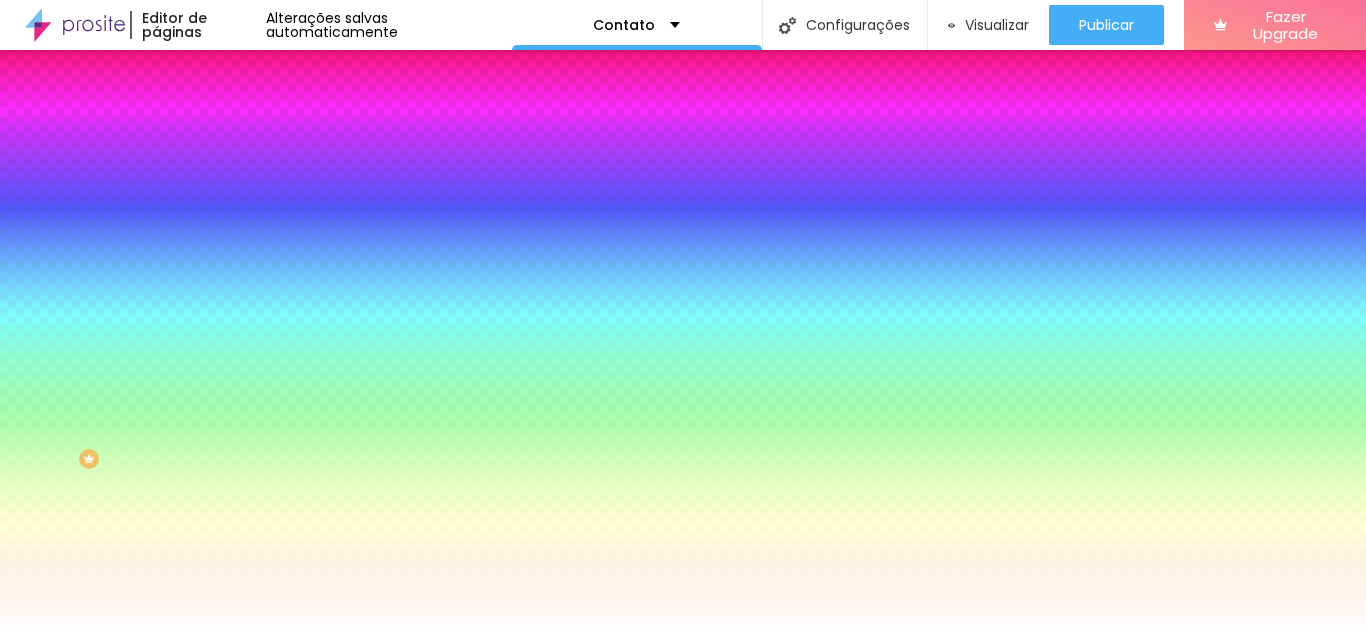 click at bounding box center (244, 365) 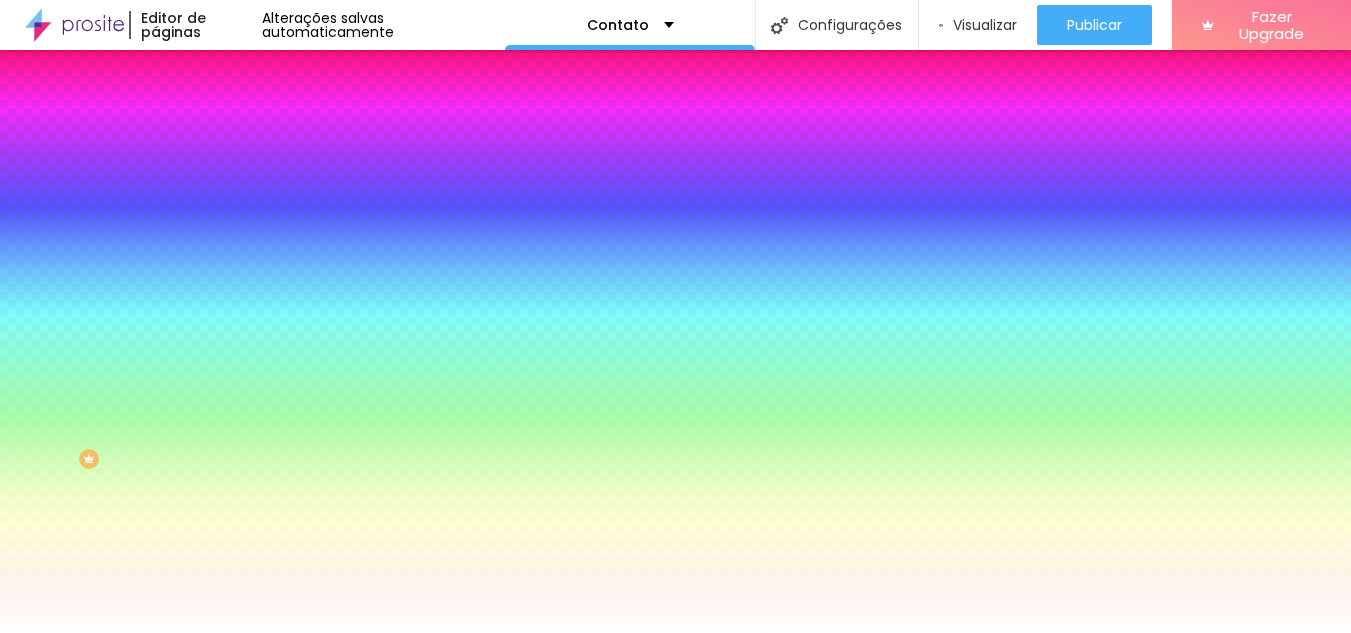 click on "#000000" at bounding box center (120, 3494) 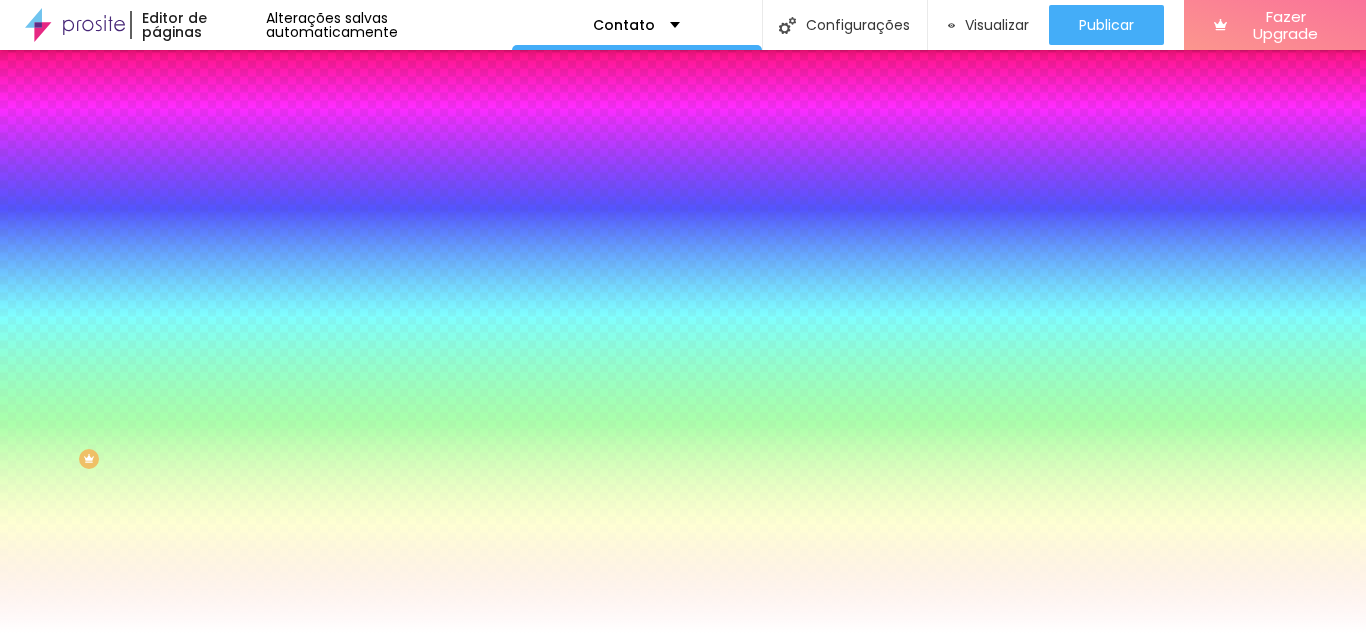 click on "#FFFFFF" at bounding box center (350, 311) 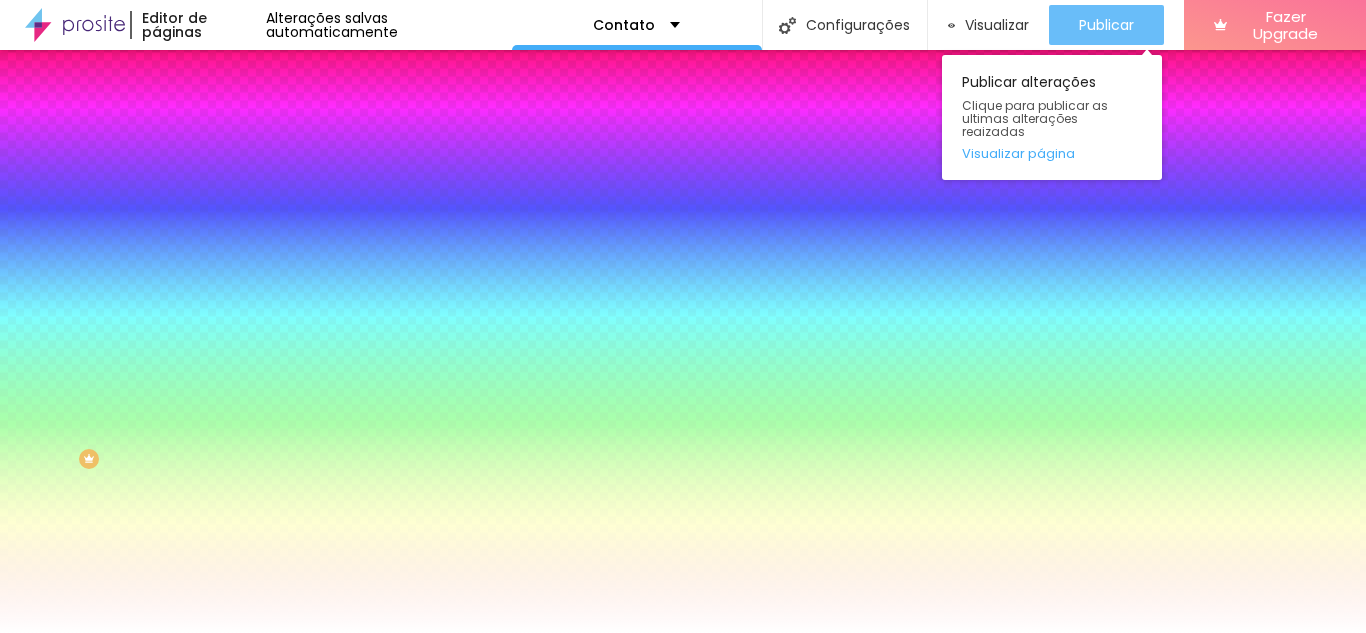 click on "Publicar" at bounding box center [1106, 25] 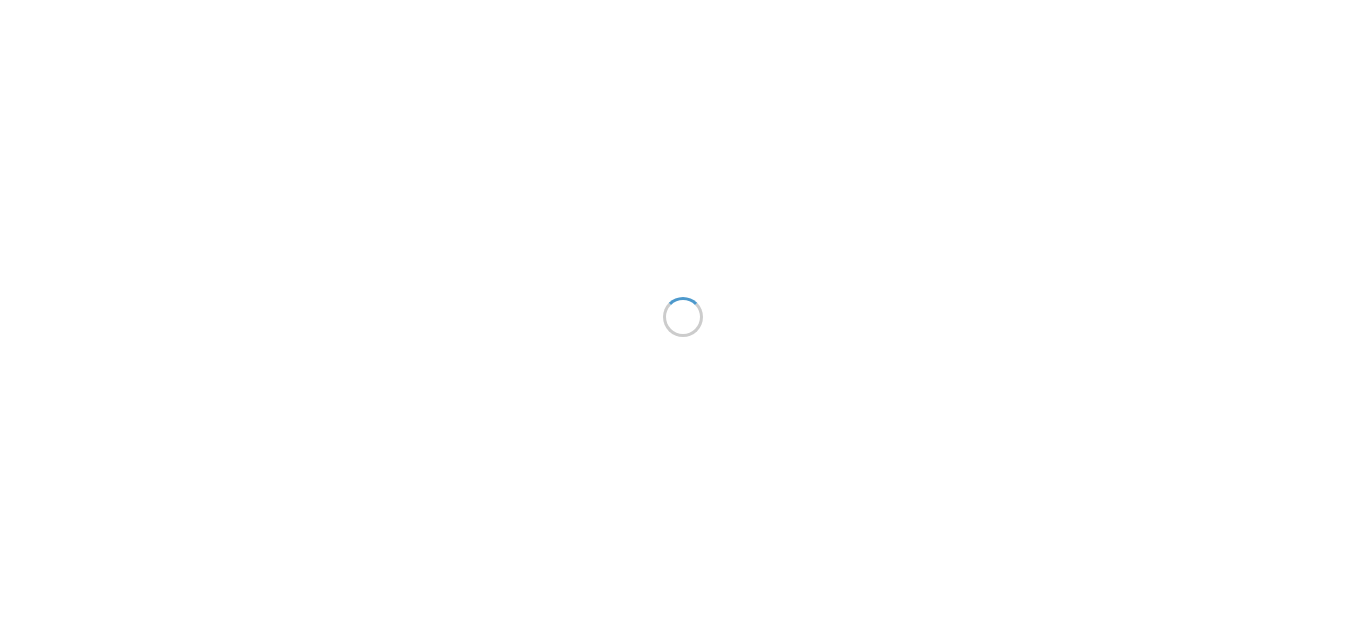 scroll, scrollTop: 0, scrollLeft: 0, axis: both 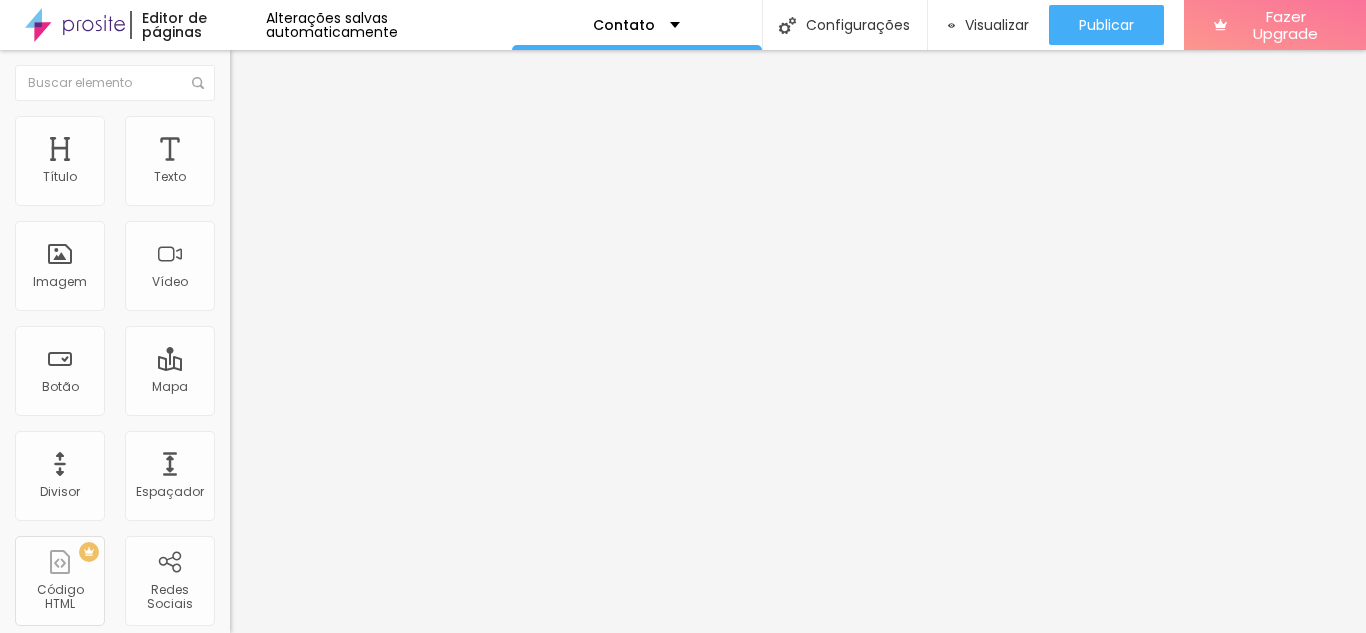 click on "Estilo" at bounding box center [263, 129] 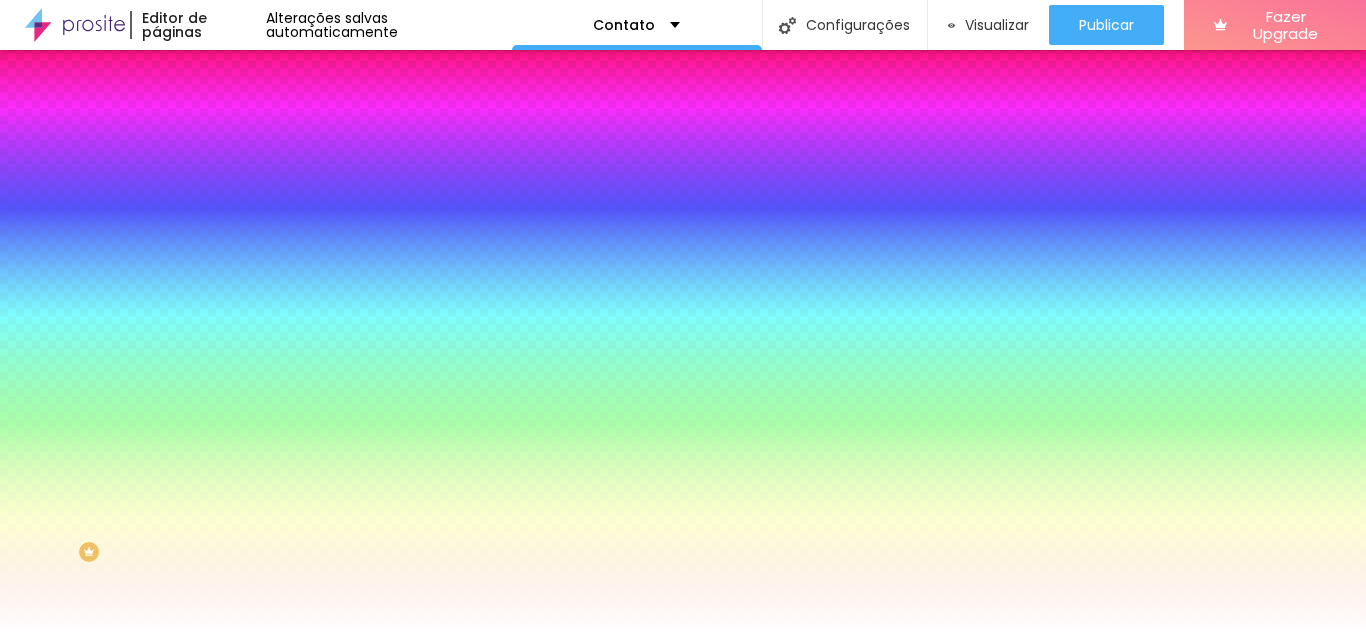 click on "#FFFFFF" at bounding box center (350, 404) 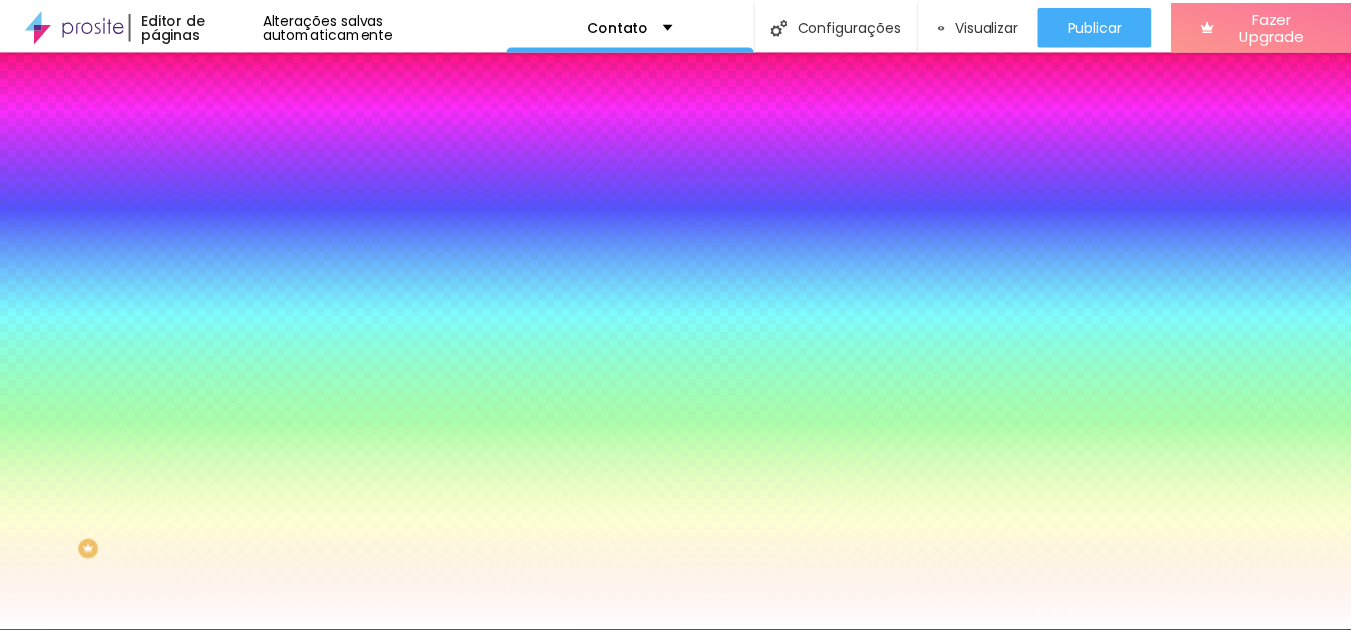 scroll, scrollTop: 93, scrollLeft: 0, axis: vertical 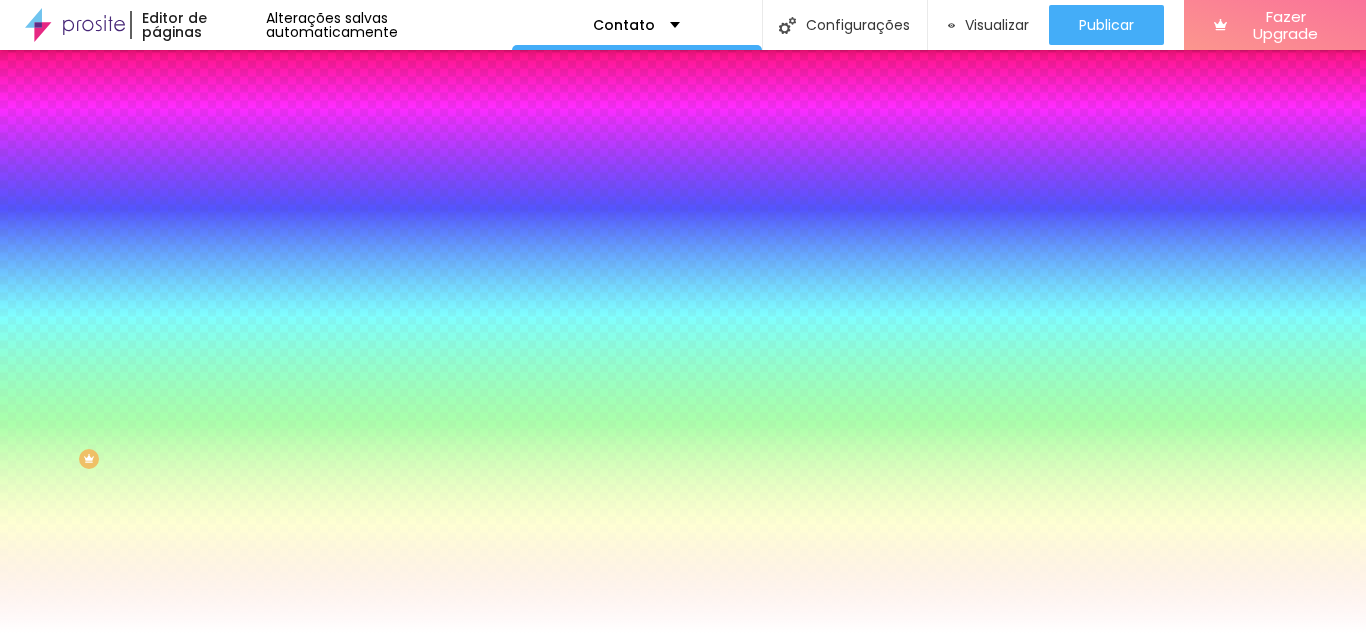 click 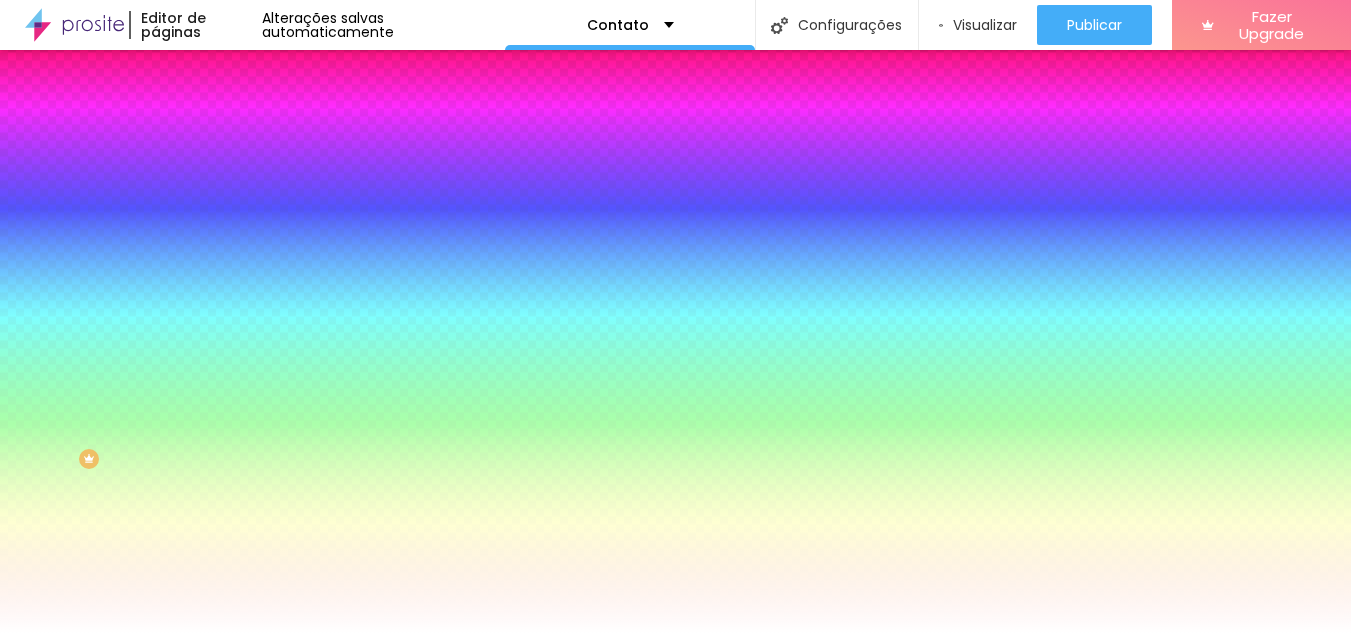 click at bounding box center [675, 756] 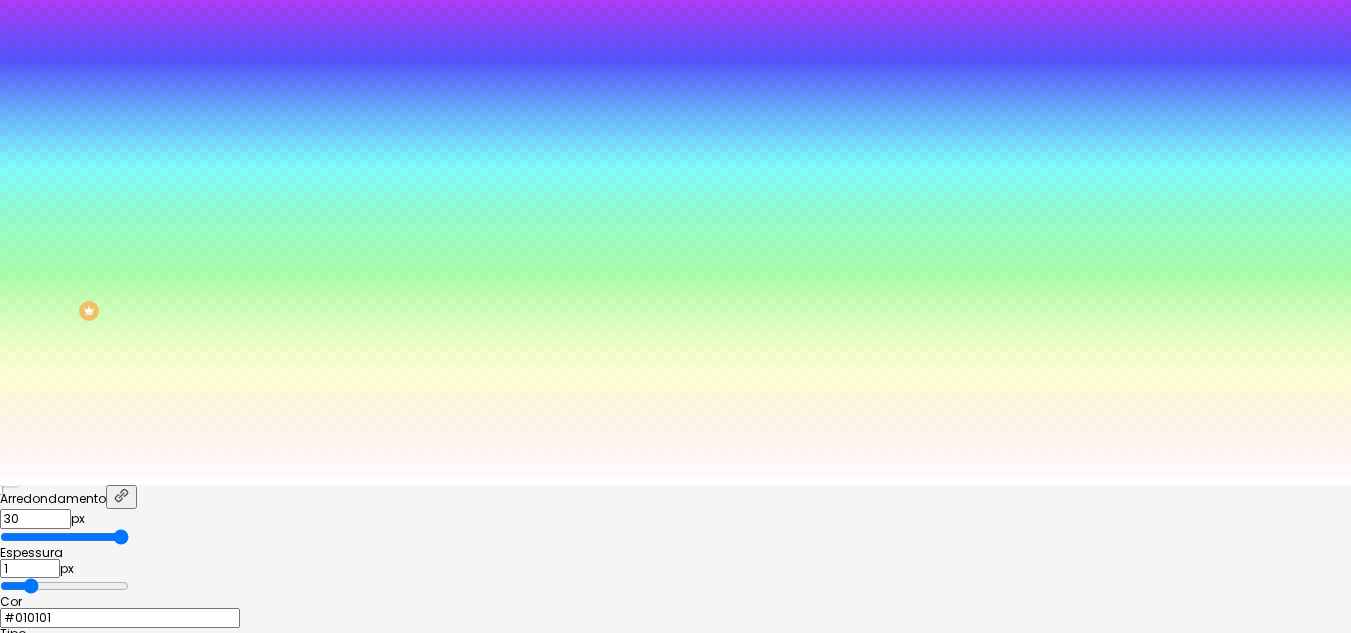 type on "#000000" 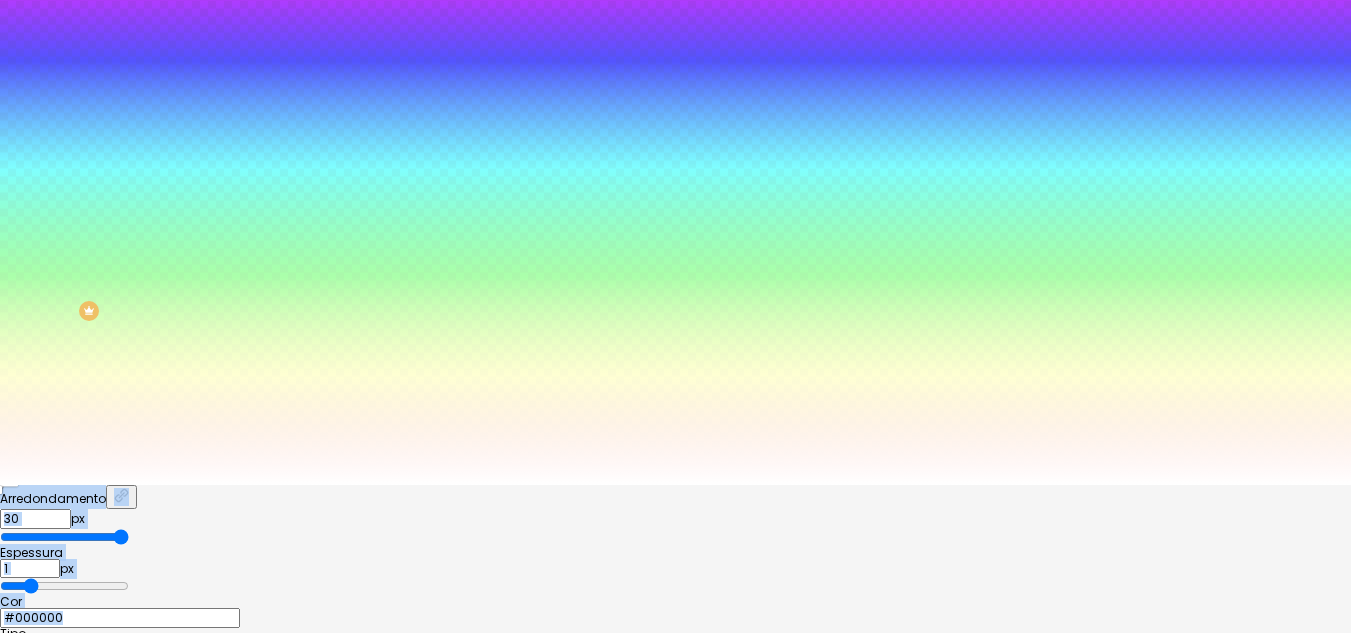 drag, startPoint x: 275, startPoint y: 617, endPoint x: 242, endPoint y: 633, distance: 36.67424 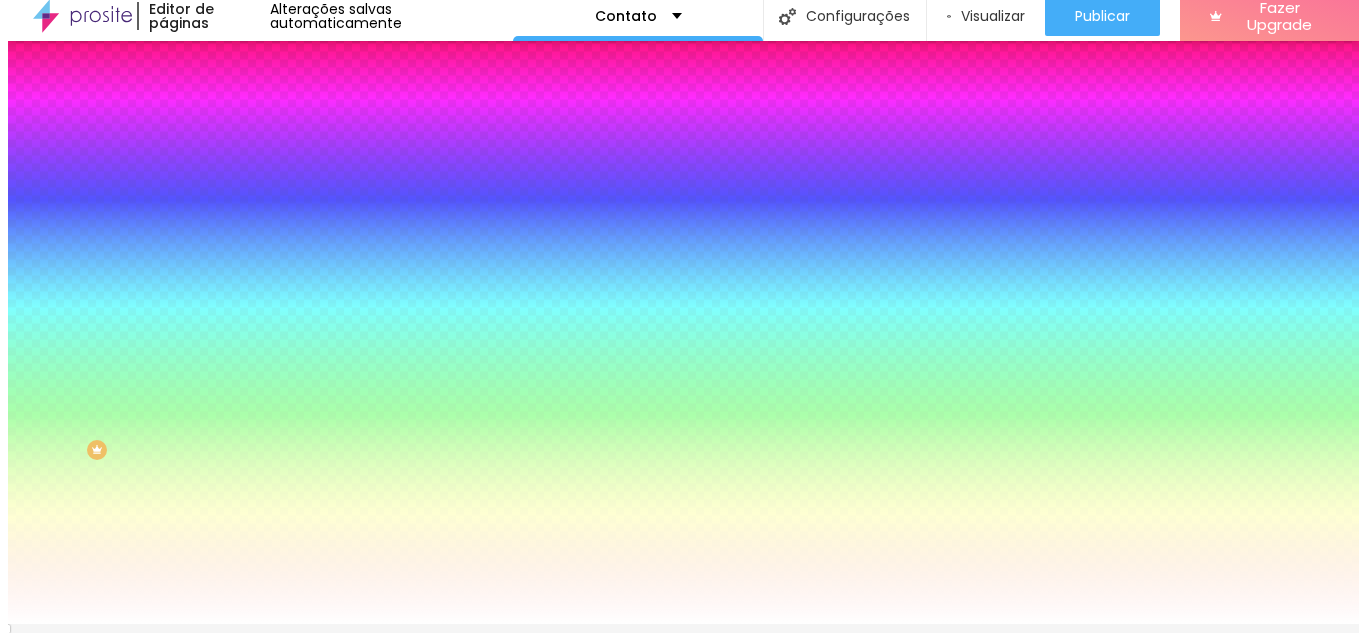 scroll, scrollTop: 0, scrollLeft: 0, axis: both 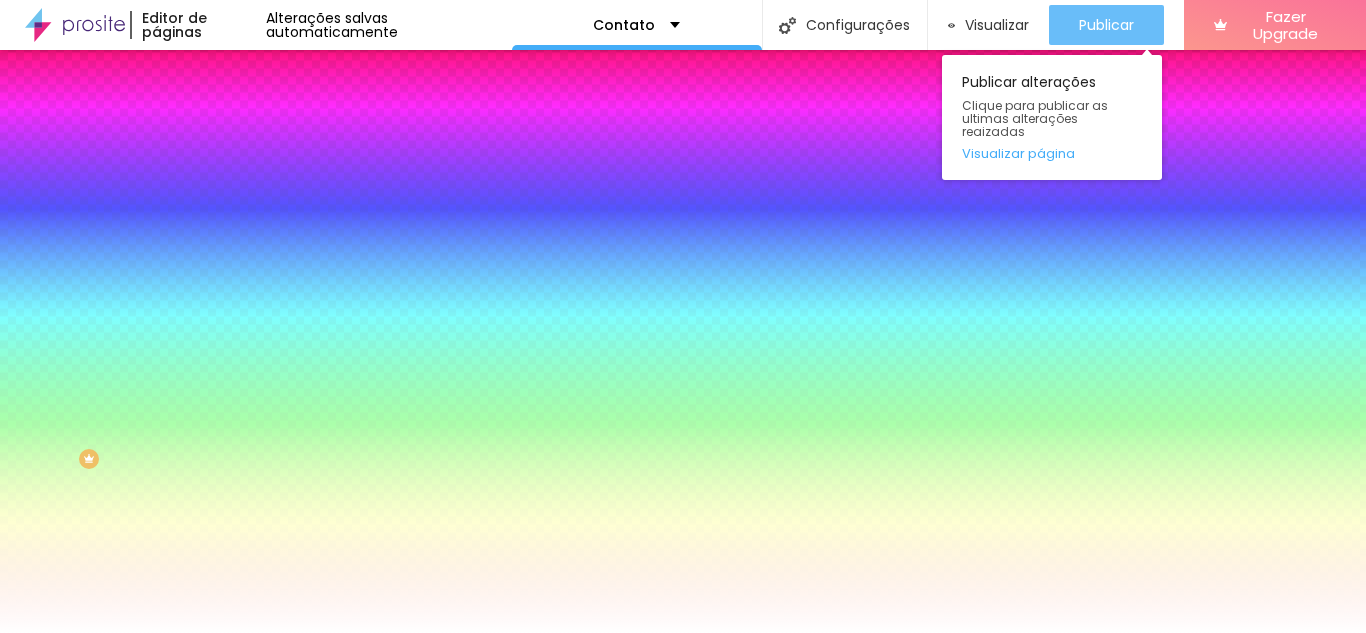 click on "Publicar" at bounding box center (1106, 25) 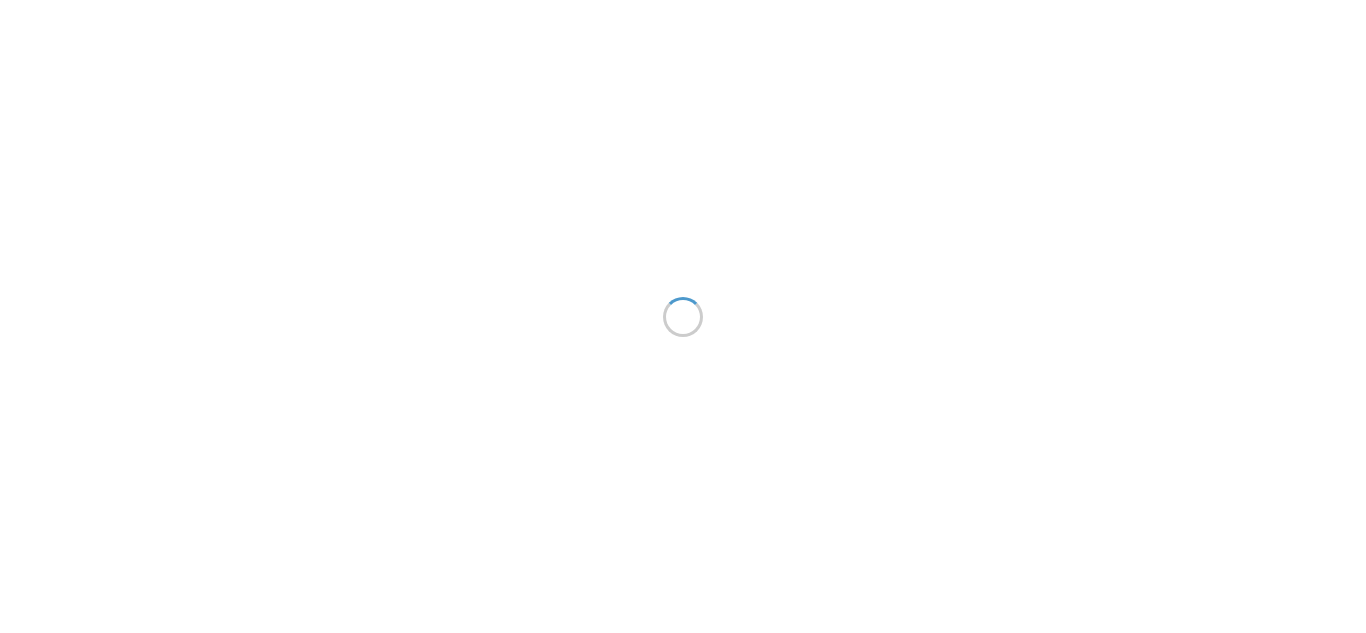 scroll, scrollTop: 0, scrollLeft: 0, axis: both 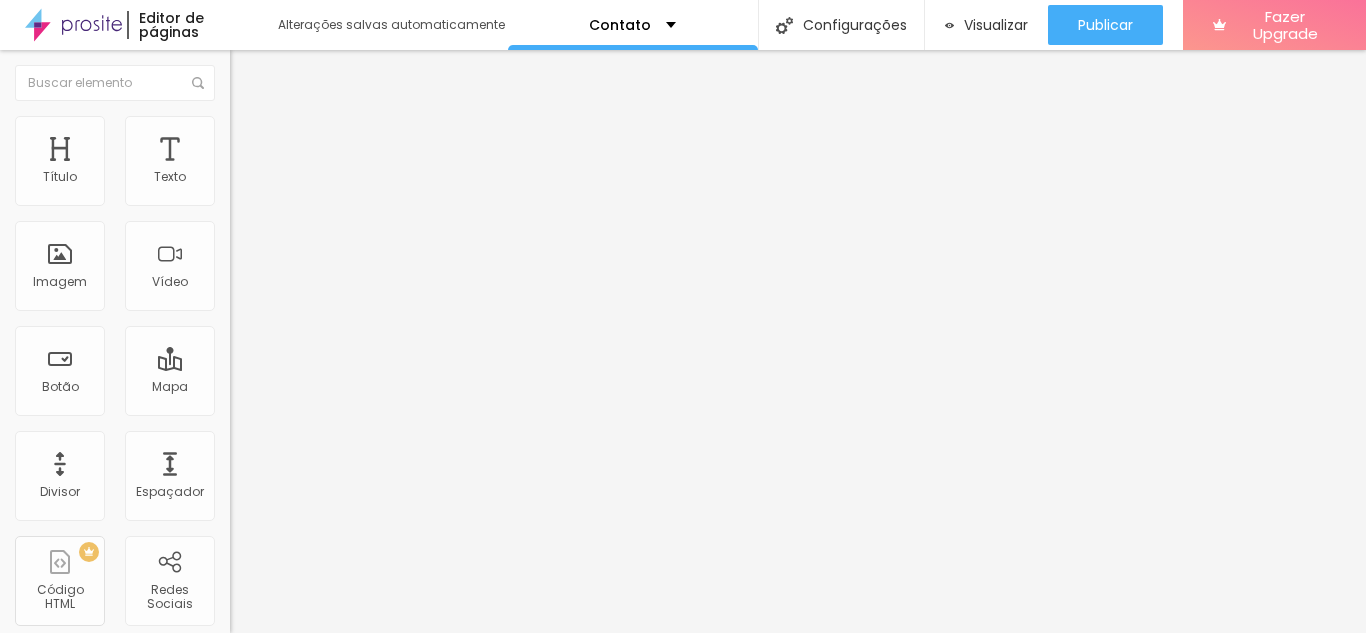click at bounding box center [253, 73] 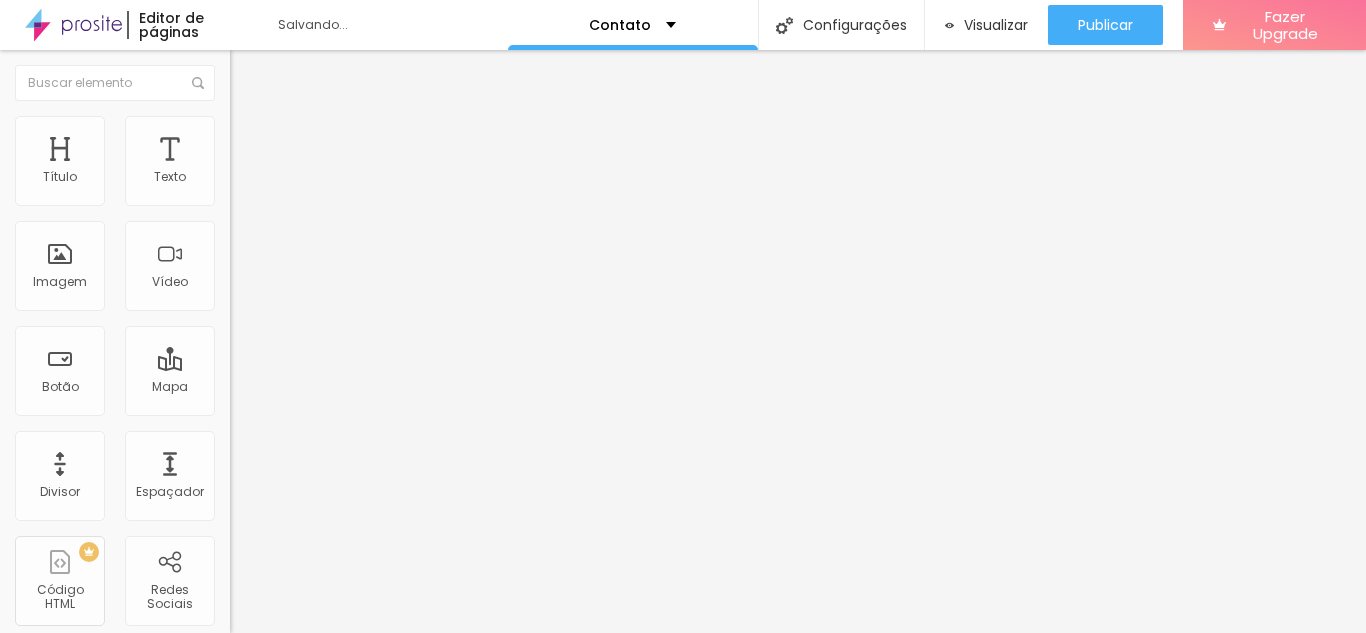 click on "Adicionar imagem" at bounding box center (294, 163) 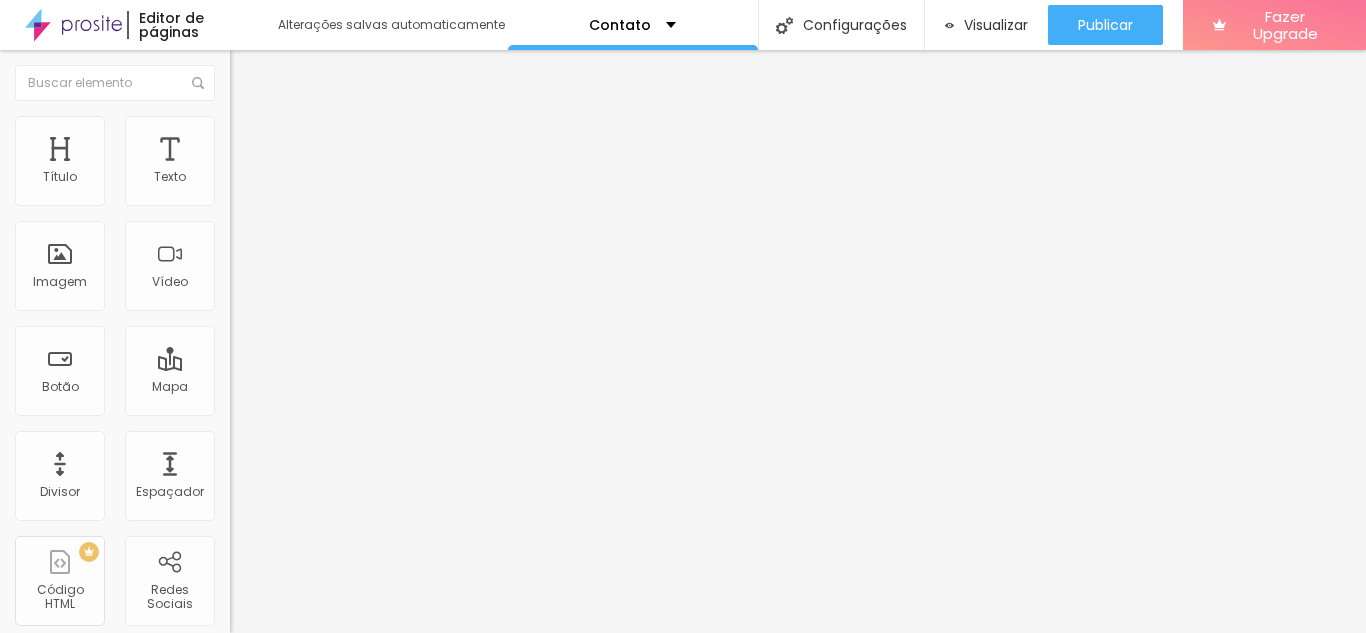 drag, startPoint x: 1073, startPoint y: 293, endPoint x: 1063, endPoint y: 294, distance: 10.049875 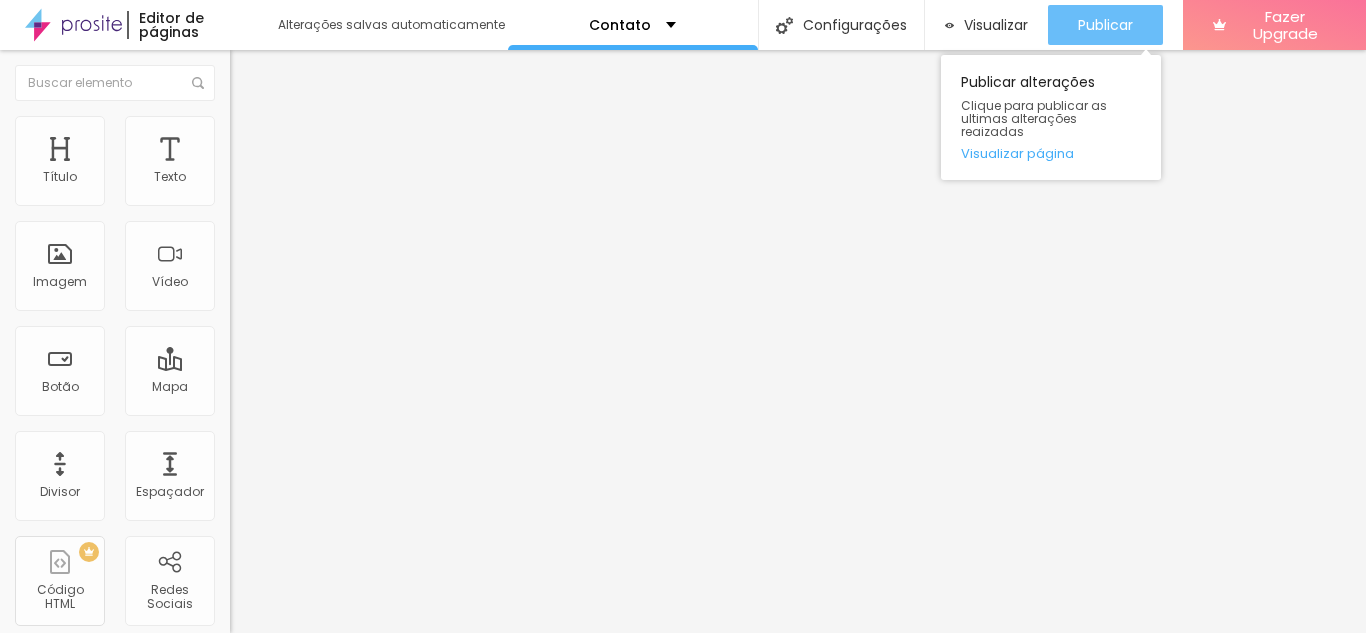 click on "Publicar" at bounding box center (1105, 25) 